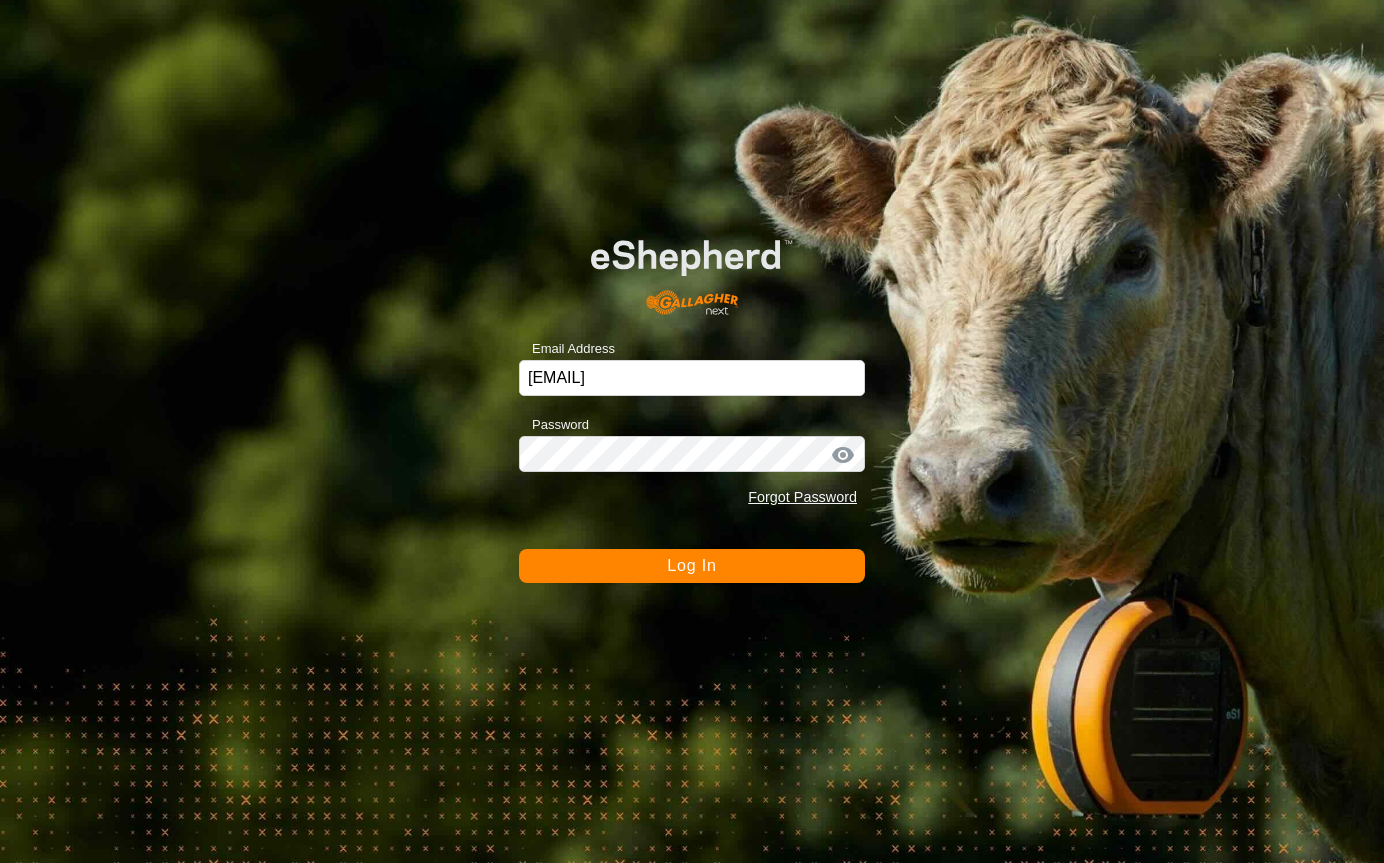 scroll, scrollTop: 0, scrollLeft: 0, axis: both 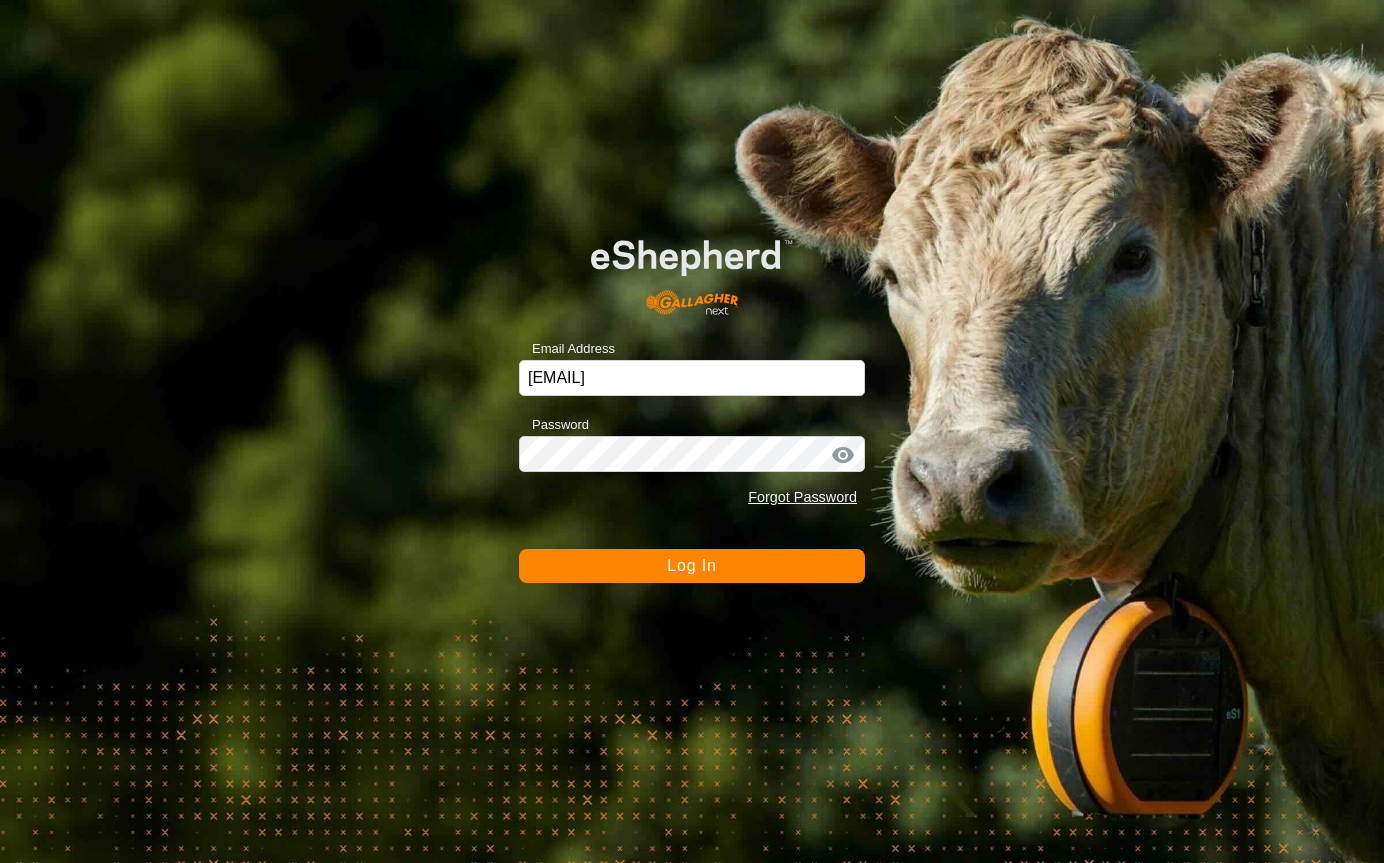 click on "Log In" 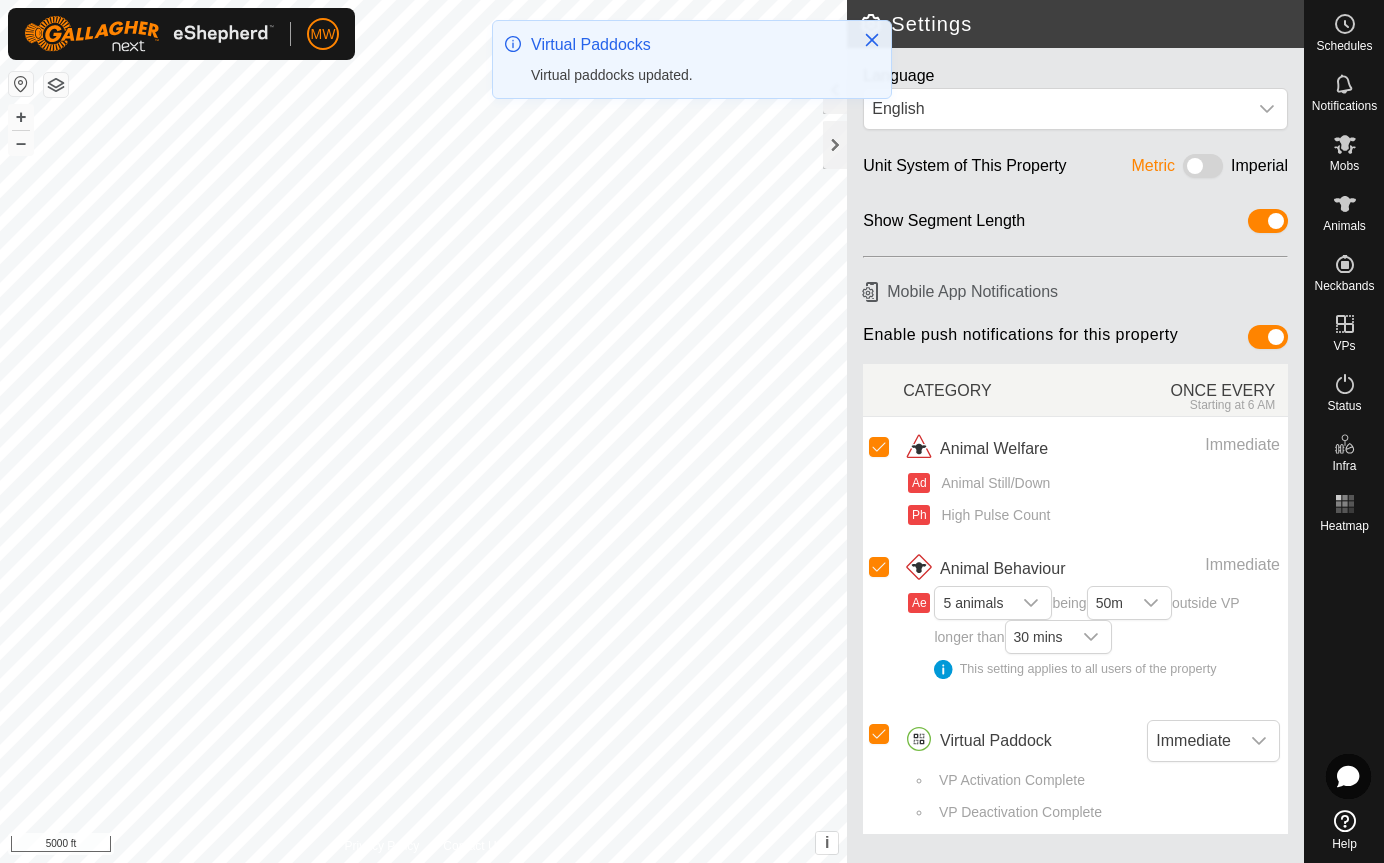 click 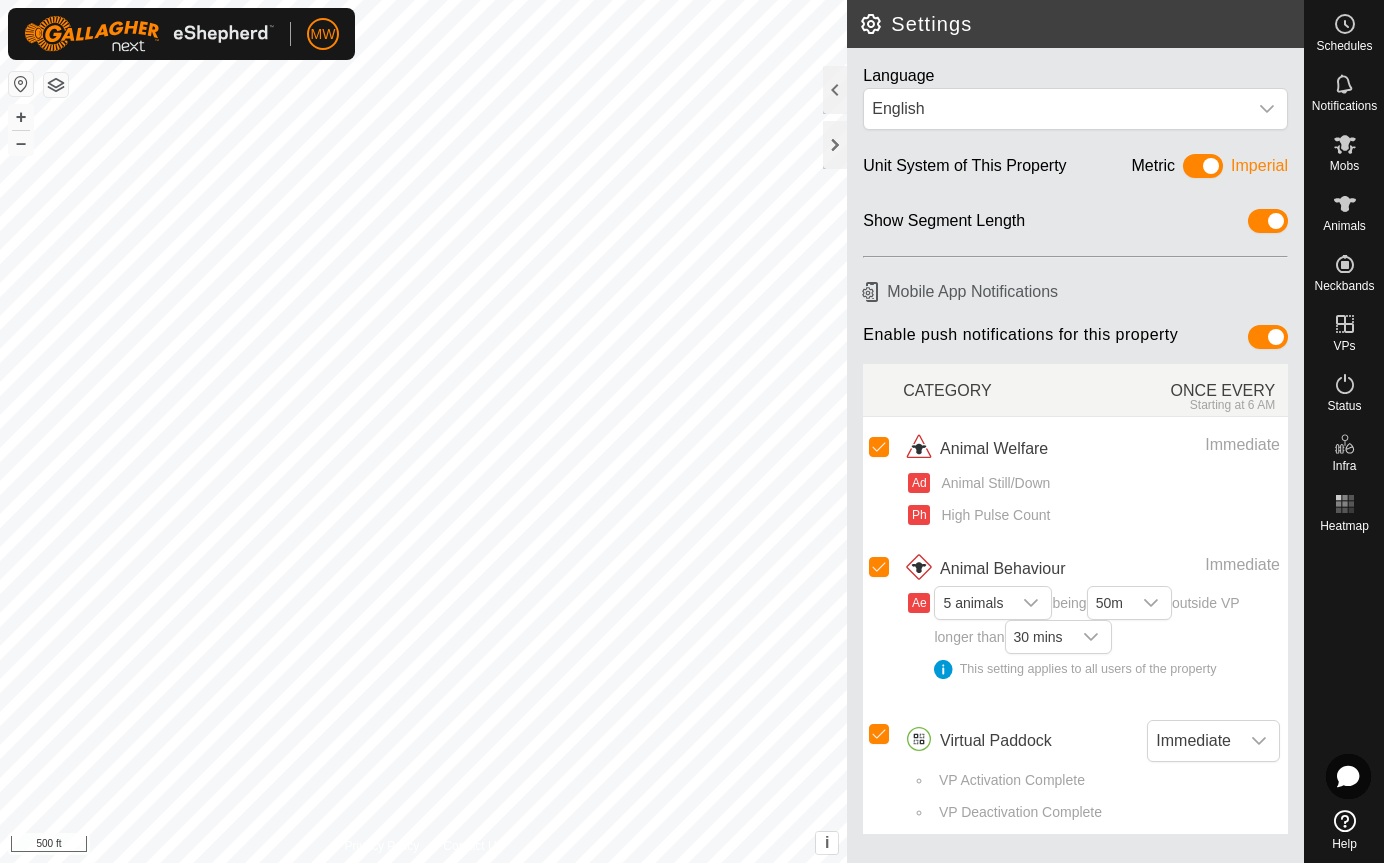 click on "MW Schedules Notifications Mobs Animals Neckbands VPs Status Infra Heatmap Help Settings Language English Unit System of This Property Metric Imperial Show Segment Length Mobile App Notifications Enable push notifications for this property CATEGORY  ONCE EVERY  Starting at 6 AM Animal Welfare  Immediate   Ad   Animal Still/Down  Ph   High Pulse Count Animal Behaviour  Immediate   Ae  5 animals  being  50m  outside VP longer than  30 mins This setting applies to all users of the property Virtual Paddock Immediate  VP Activation Complete  VP Deactivation Complete Privacy Policy Contact Us + – ⇧ i This application includes HERE Maps. © 2024 HERE. All rights reserved. 500 ft" at bounding box center (692, 431) 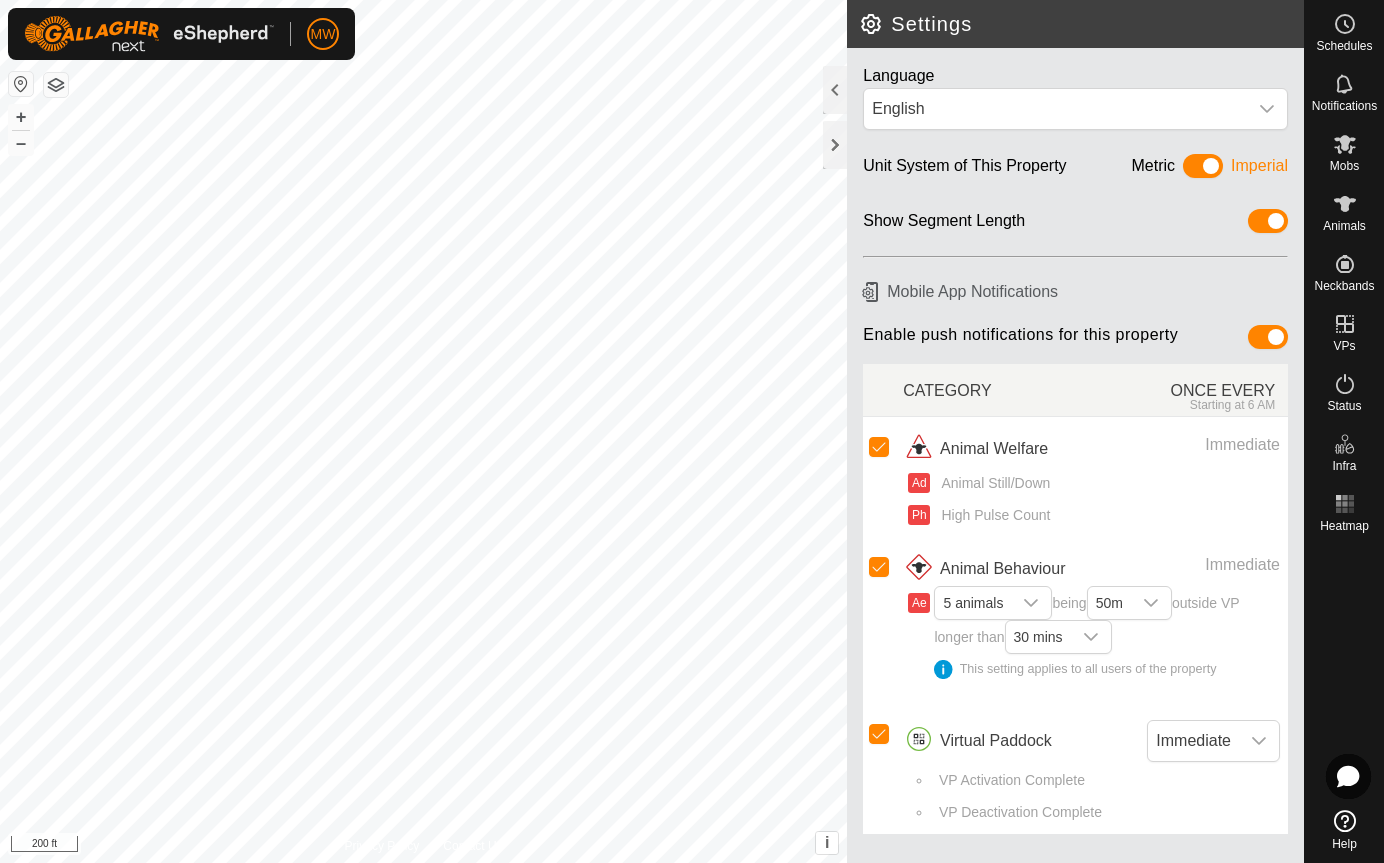 click on "MW Schedules Notifications Mobs Animals Neckbands VPs Status Infra Heatmap Help Settings Language English Unit System of This Property Metric Imperial Show Segment Length Mobile App Notifications Enable push notifications for this property CATEGORY  ONCE EVERY  Starting at 6 AM Animal Welfare  Immediate   Ad   Animal Still/Down  Ph   High Pulse Count Animal Behaviour  Immediate   Ae  5 animals  being  50m  outside VP longer than  30 mins This setting applies to all users of the property Virtual Paddock Immediate  VP Activation Complete  VP Deactivation Complete Privacy Policy Contact Us + – ⇧ i This application includes HERE Maps. © 2024 HERE. All rights reserved. 200 ft" at bounding box center [692, 431] 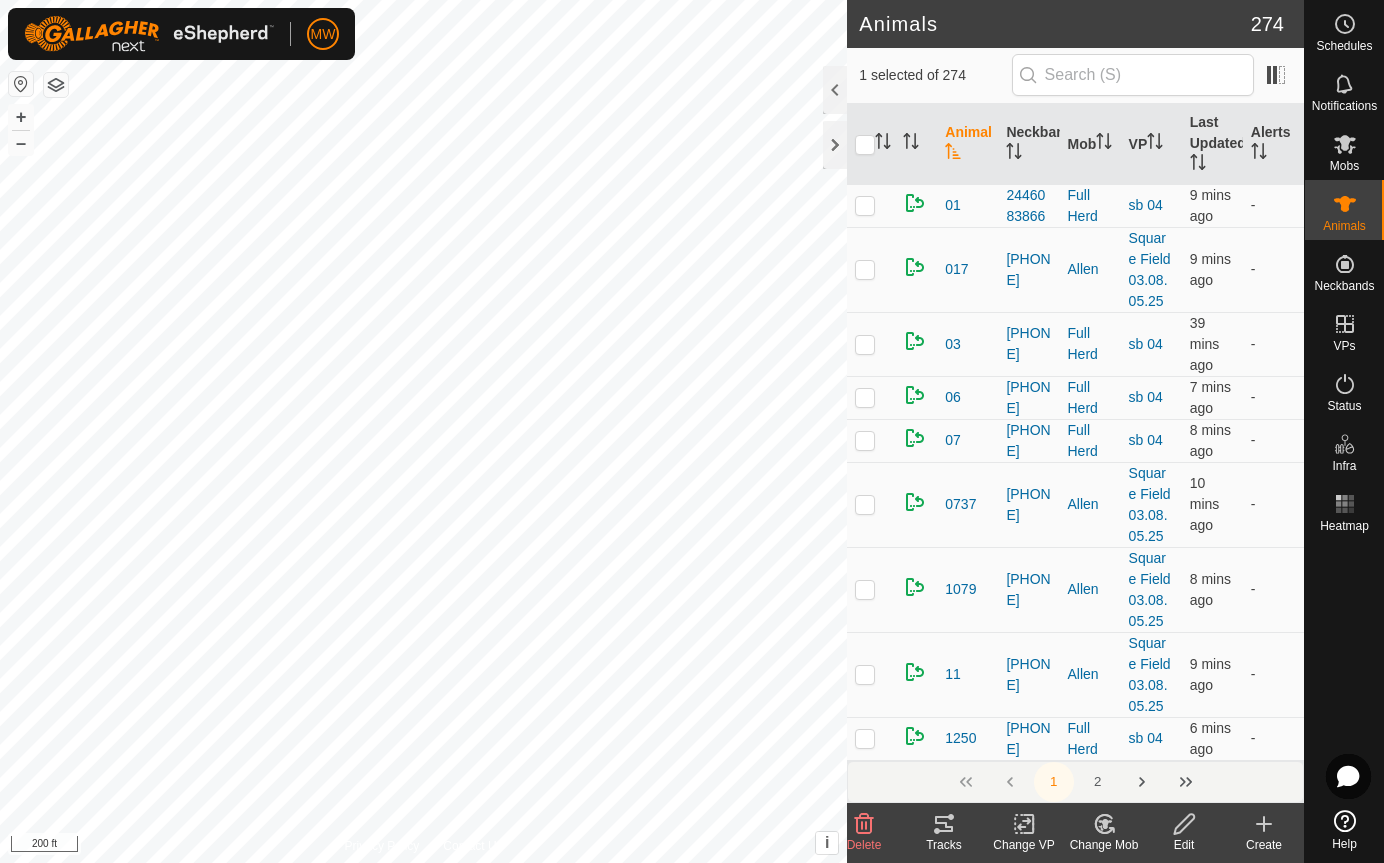 click 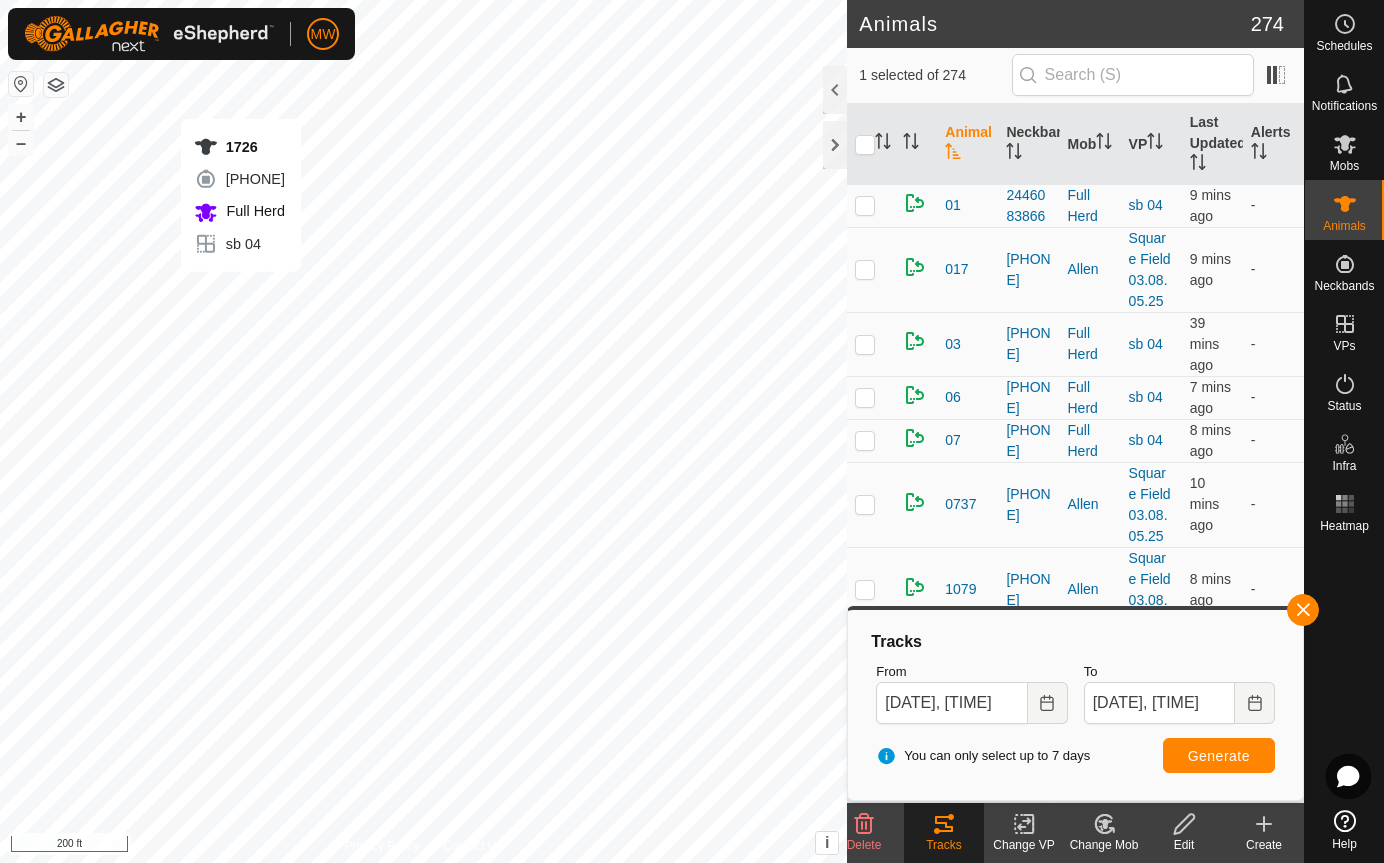 checkbox on "true" 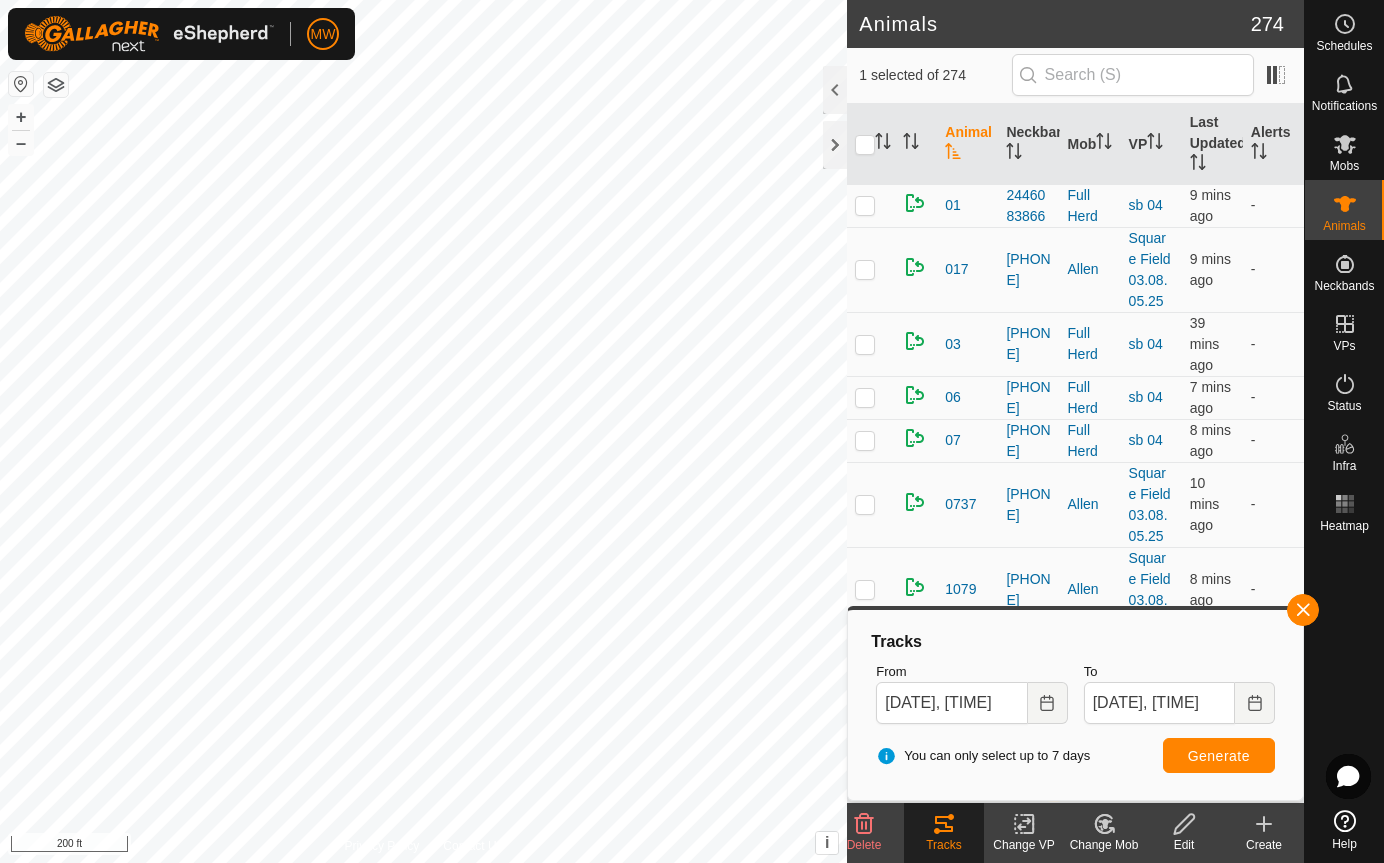 click on "Tracks" 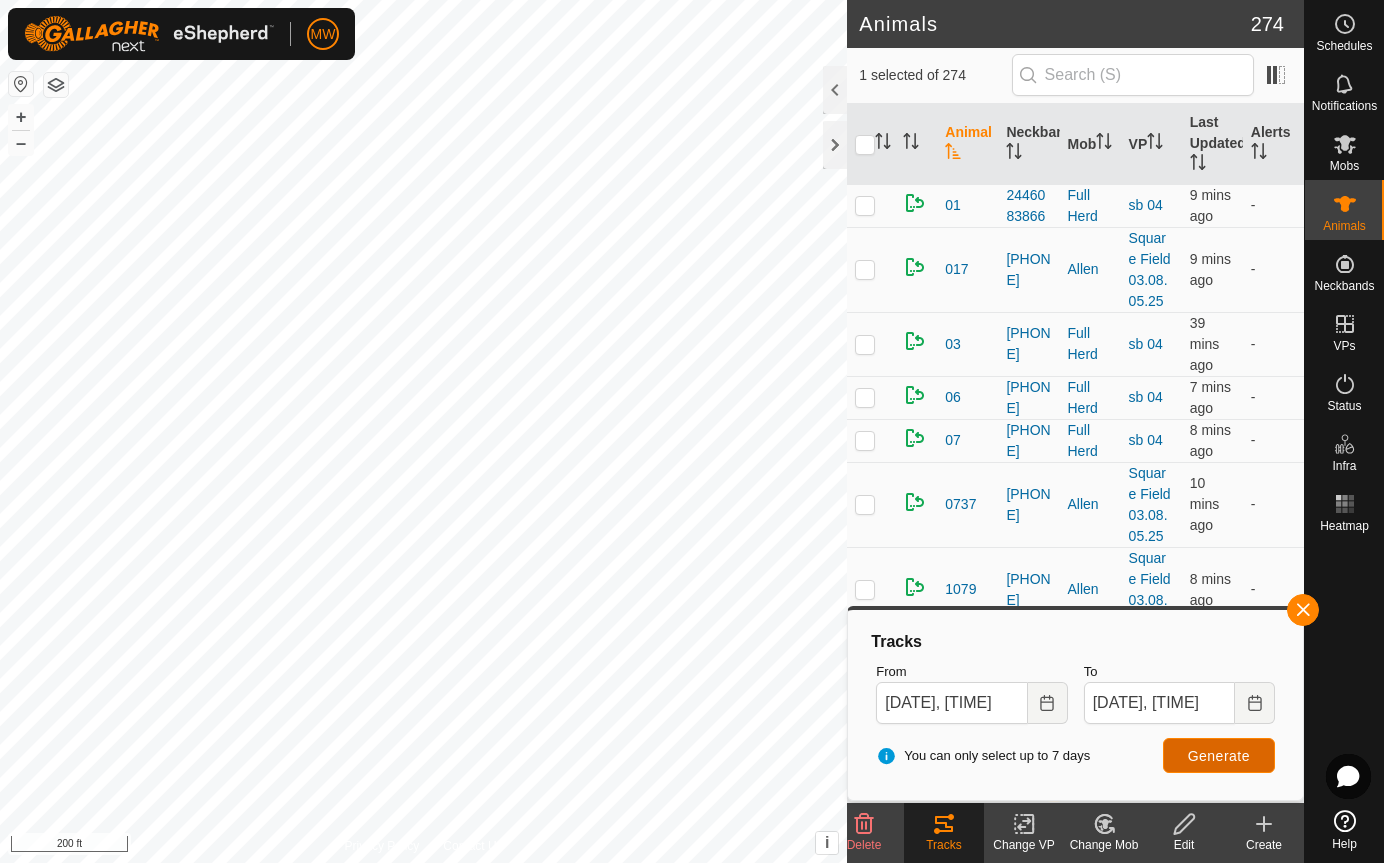 click on "Generate" at bounding box center [1219, 756] 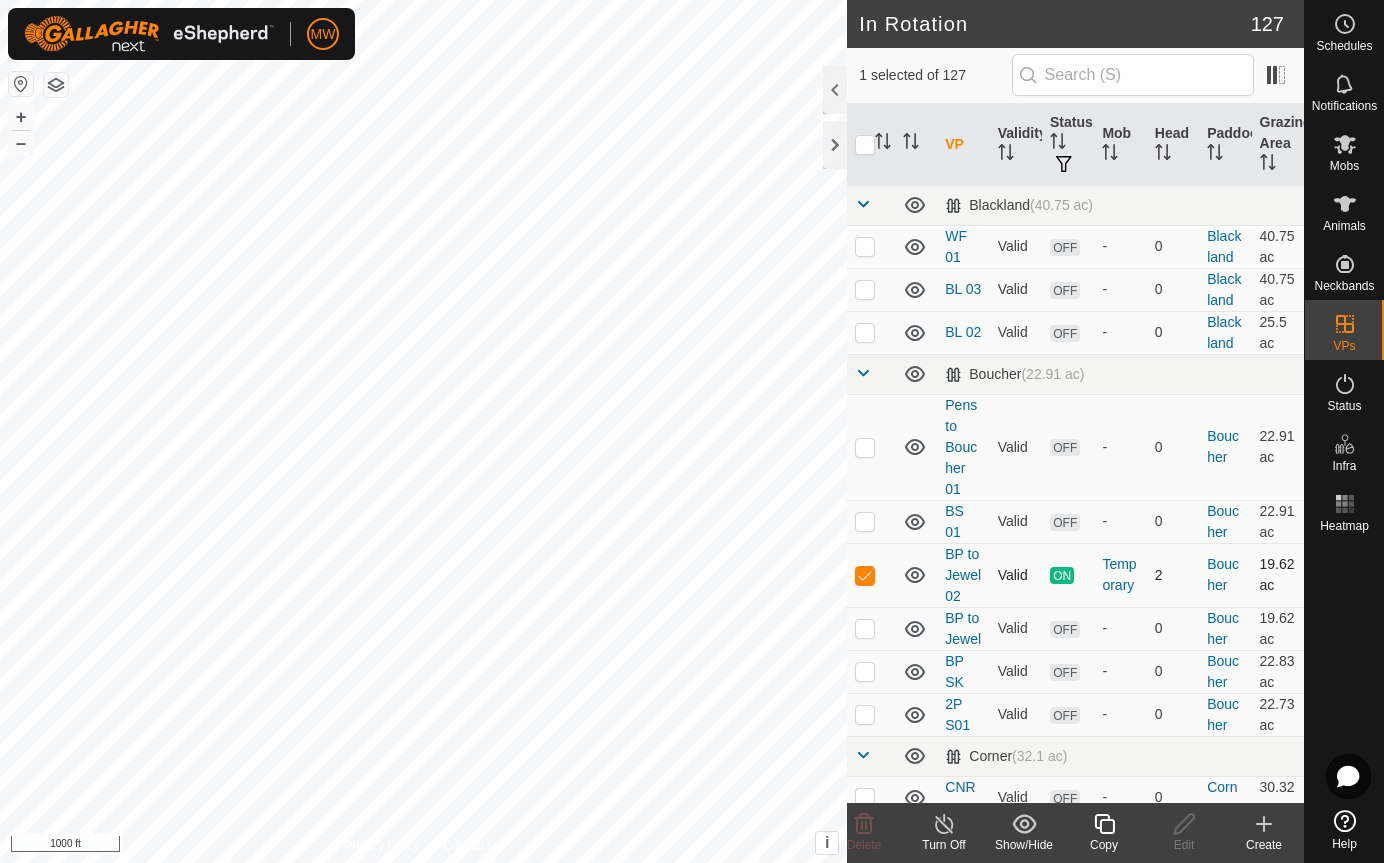 click at bounding box center (865, 575) 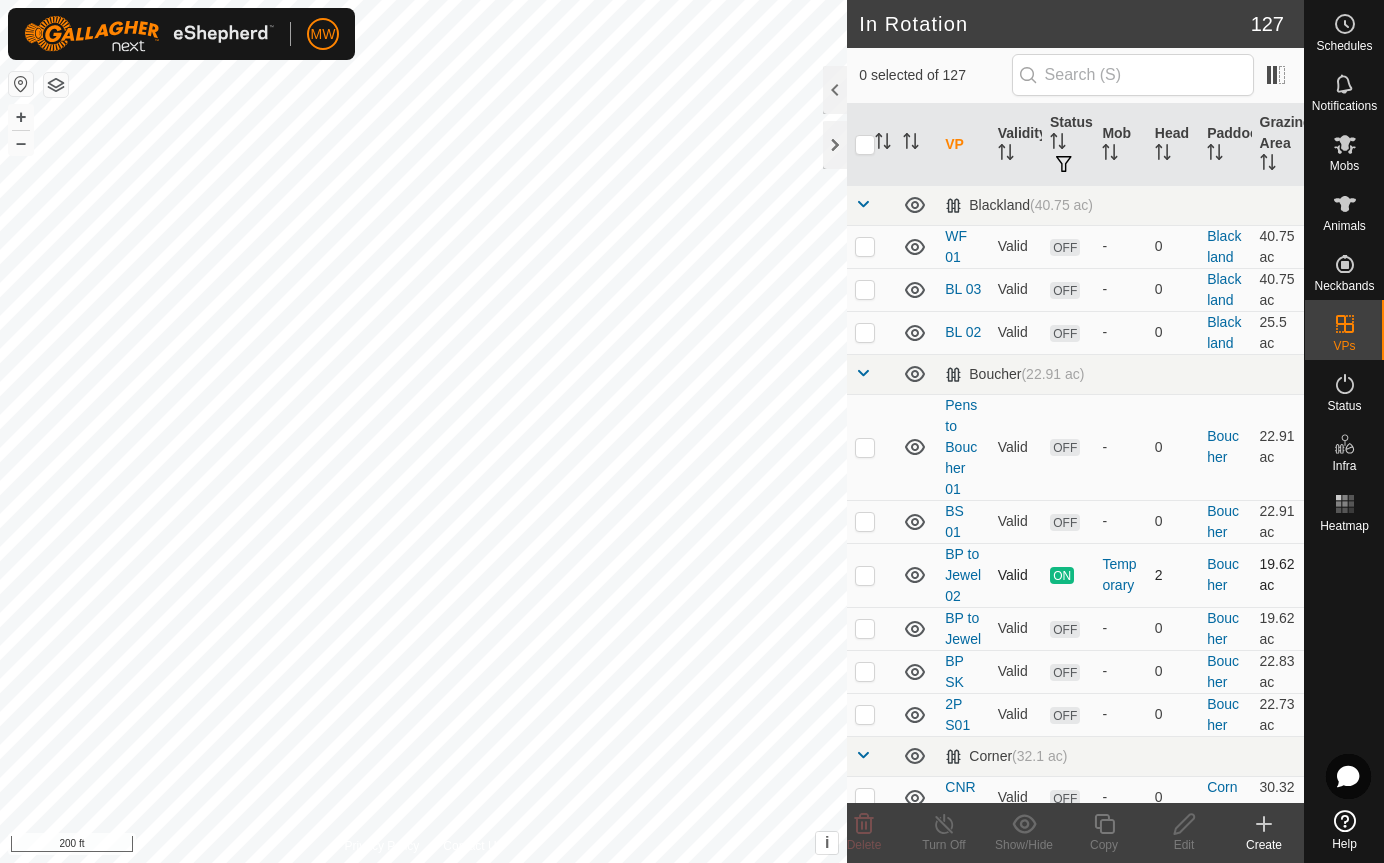 checkbox on "true" 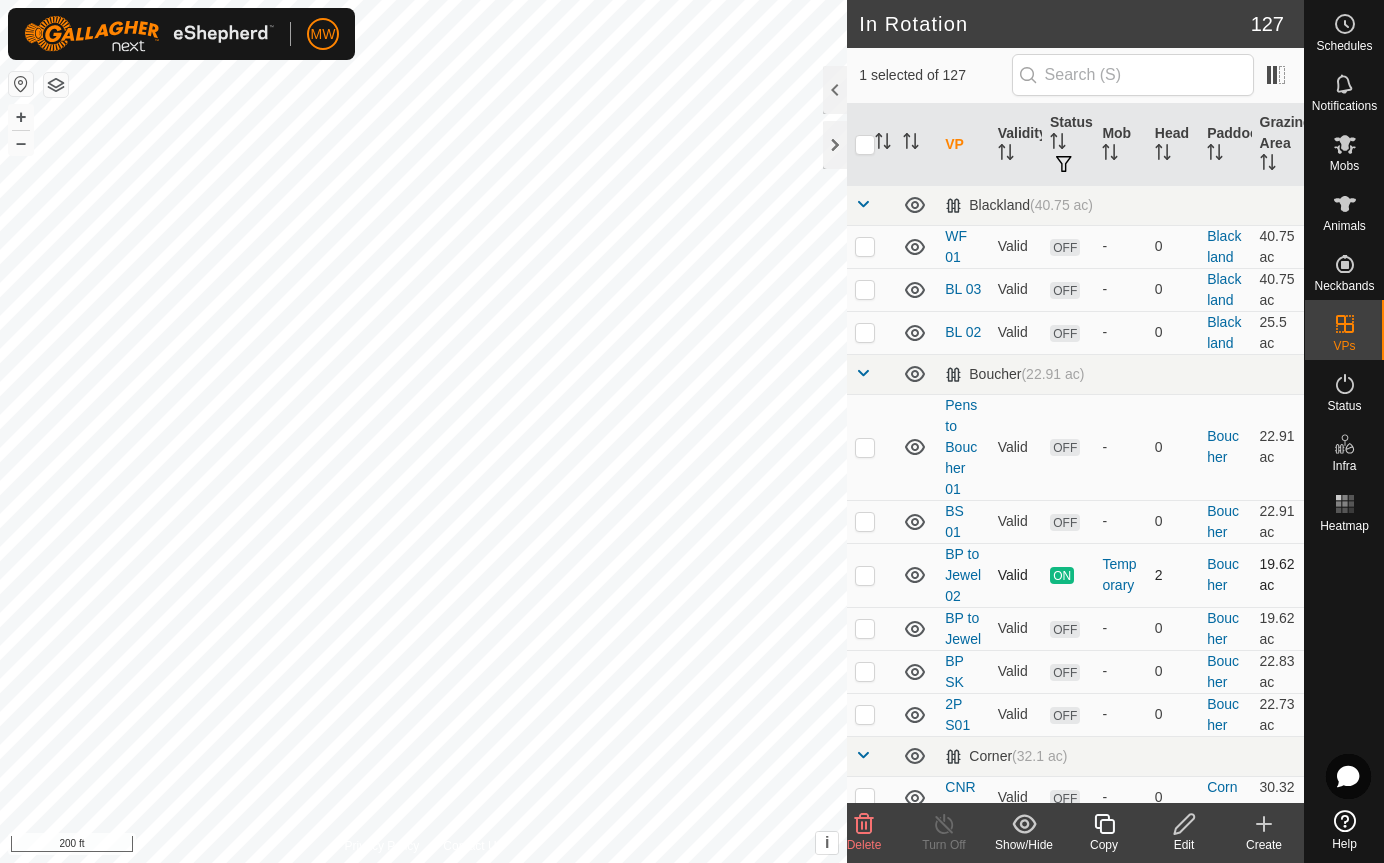 checkbox on "true" 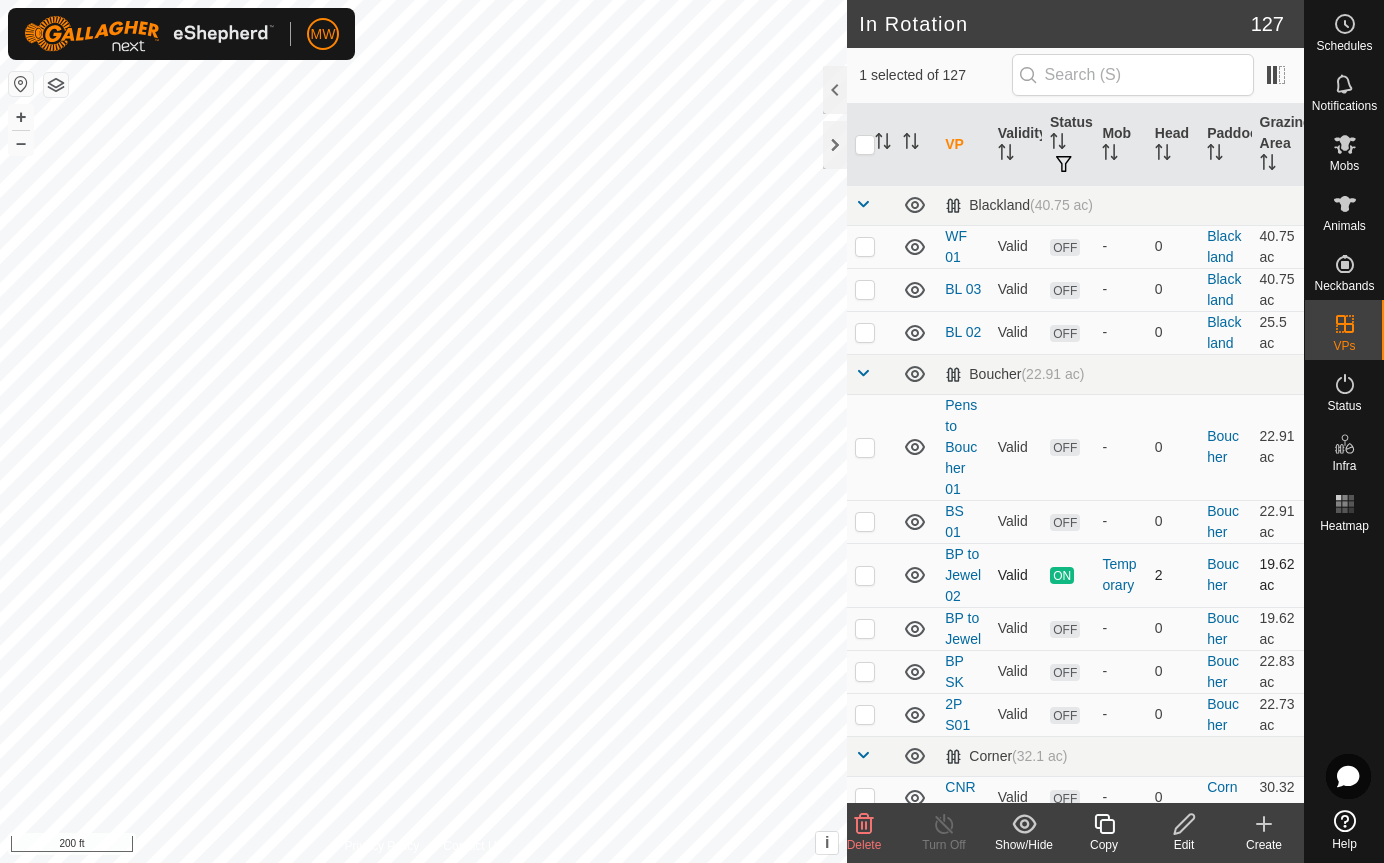 checkbox on "false" 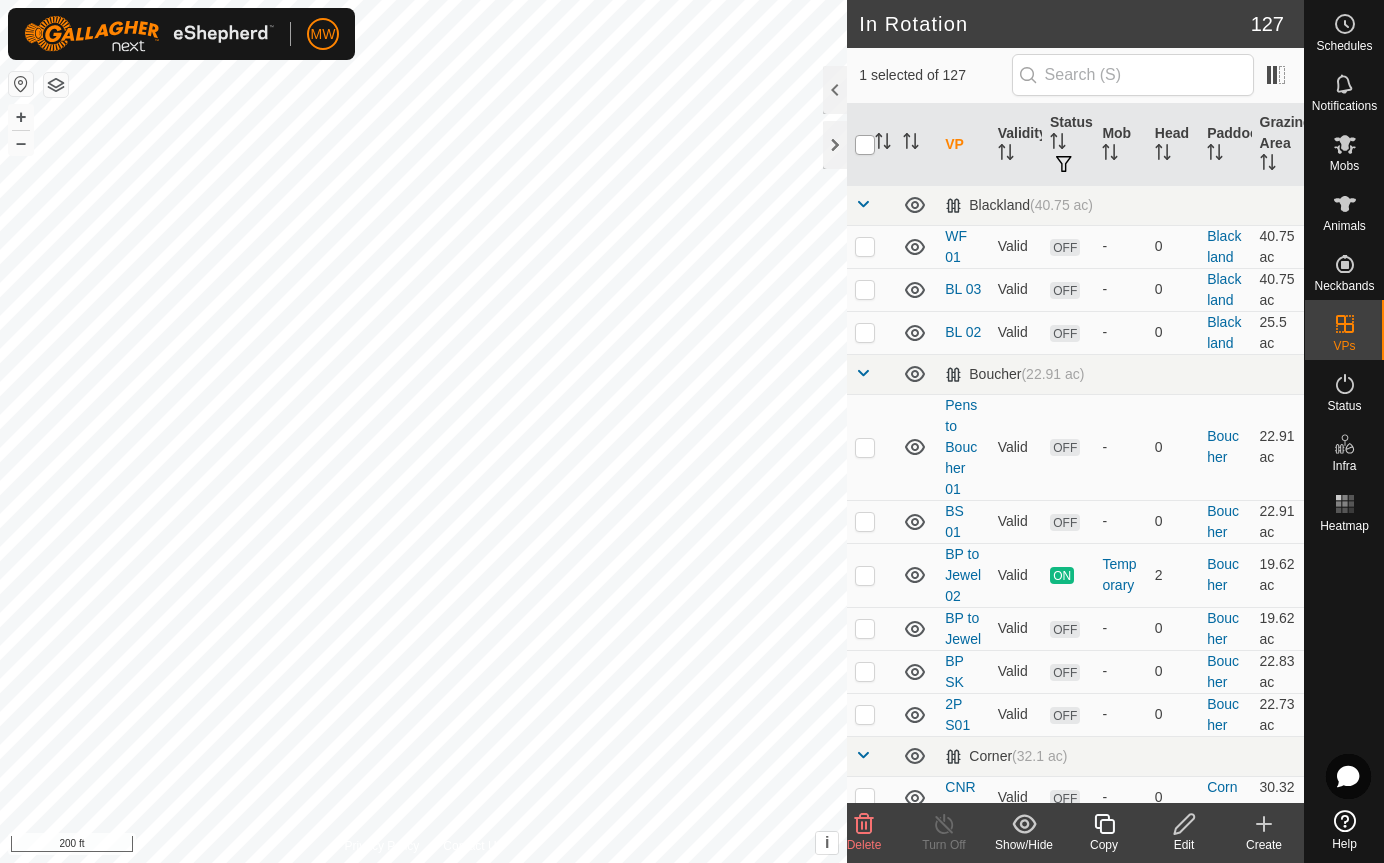 click at bounding box center [865, 145] 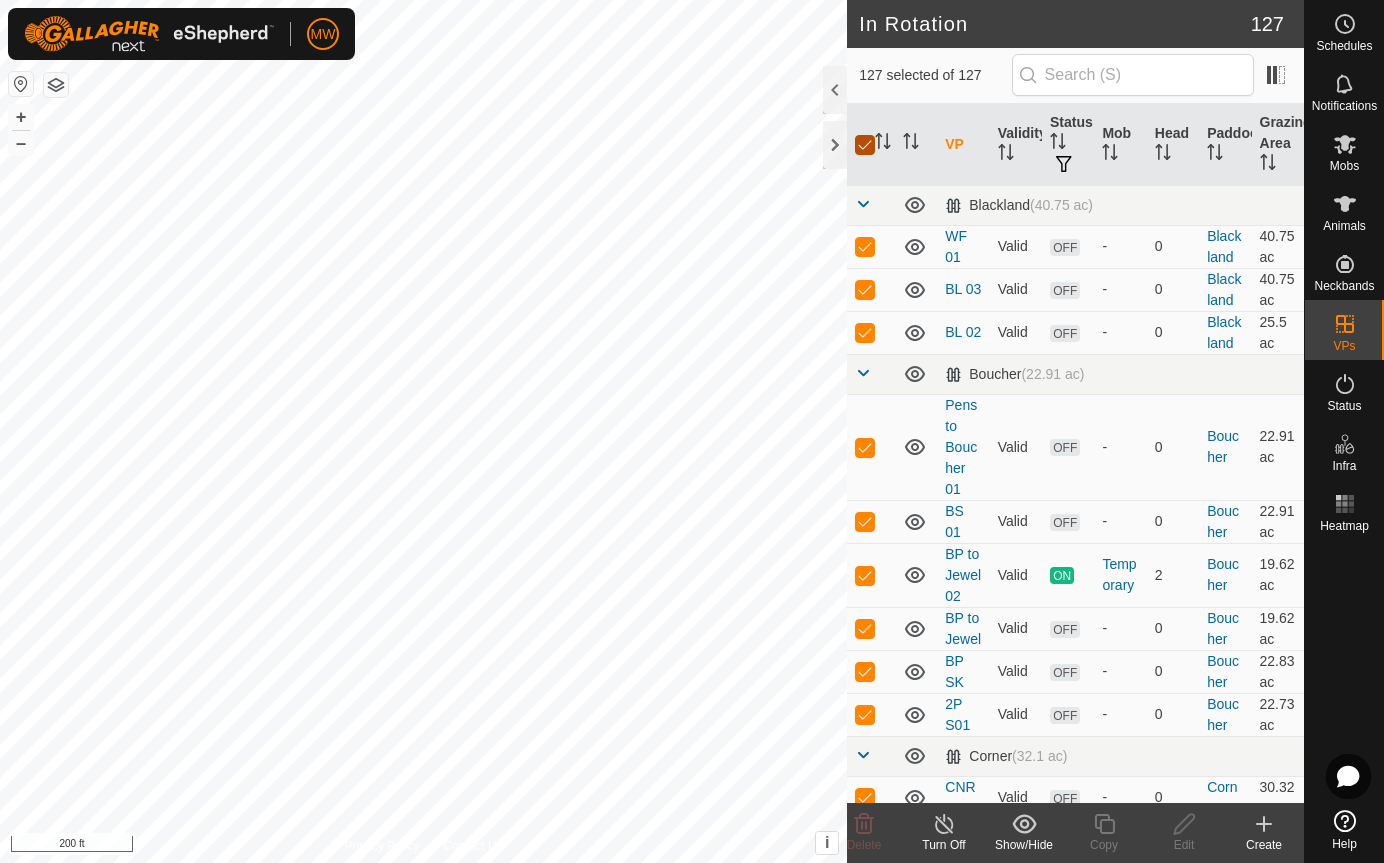 click at bounding box center [865, 145] 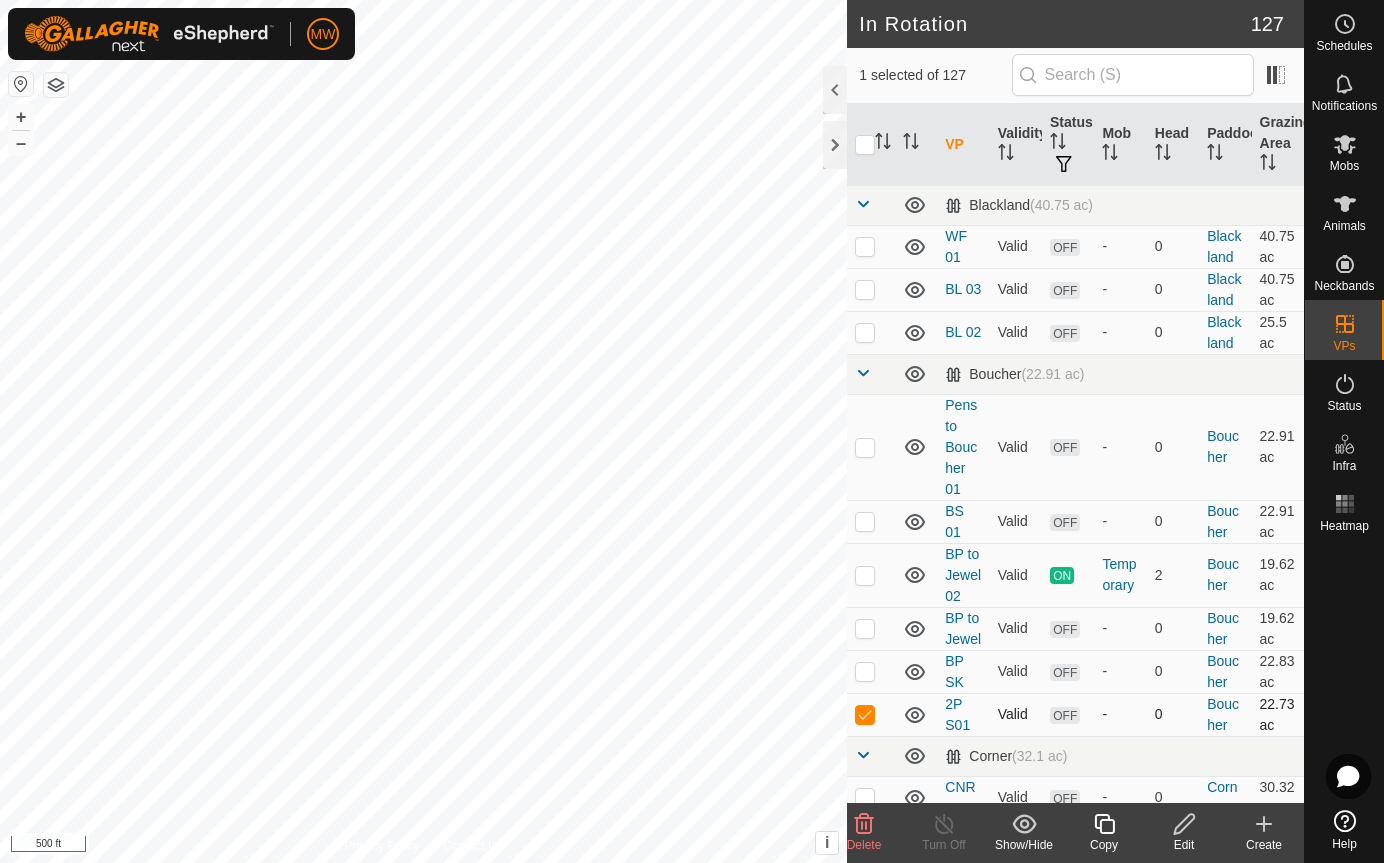 click at bounding box center (865, 714) 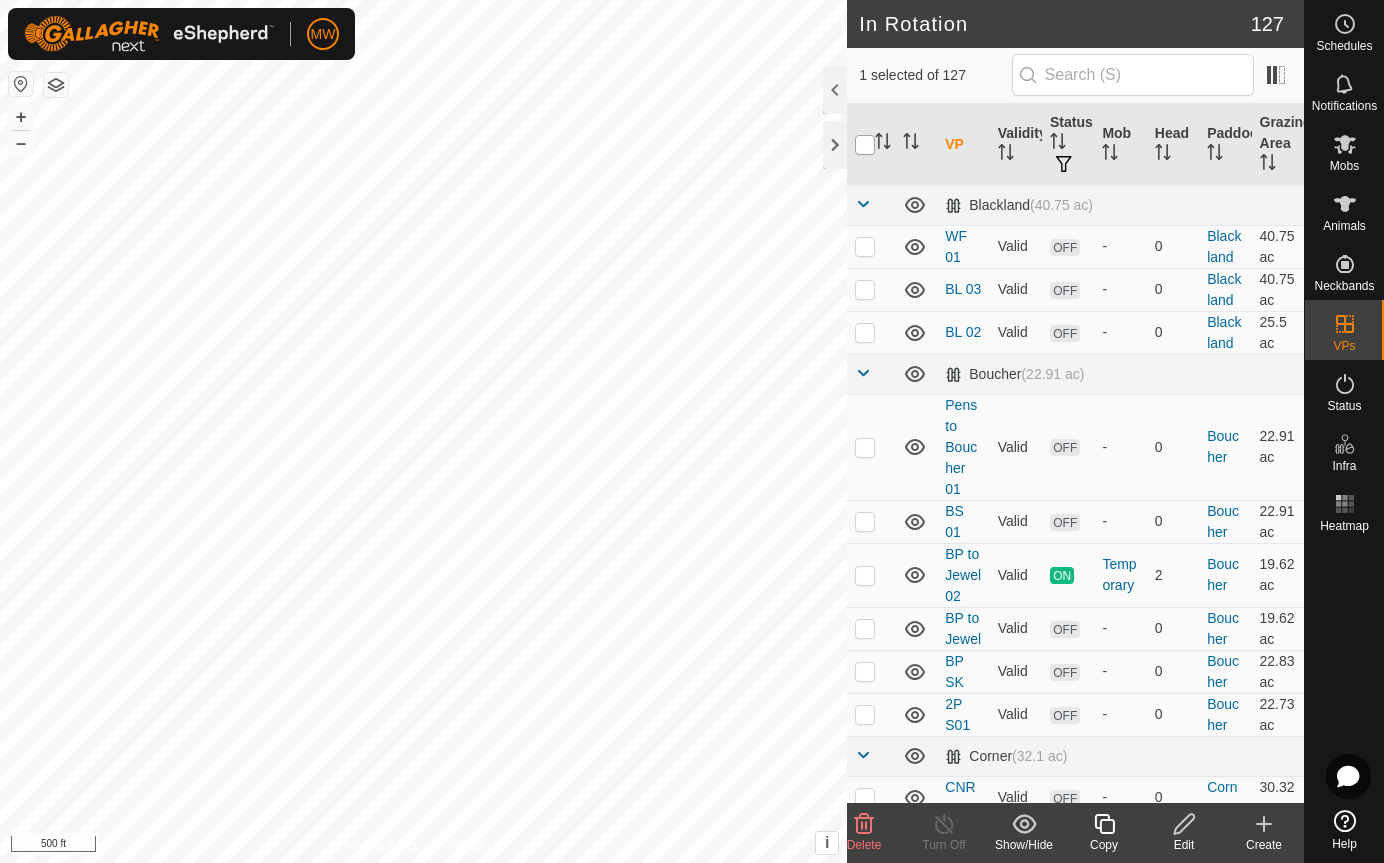 click at bounding box center [865, 145] 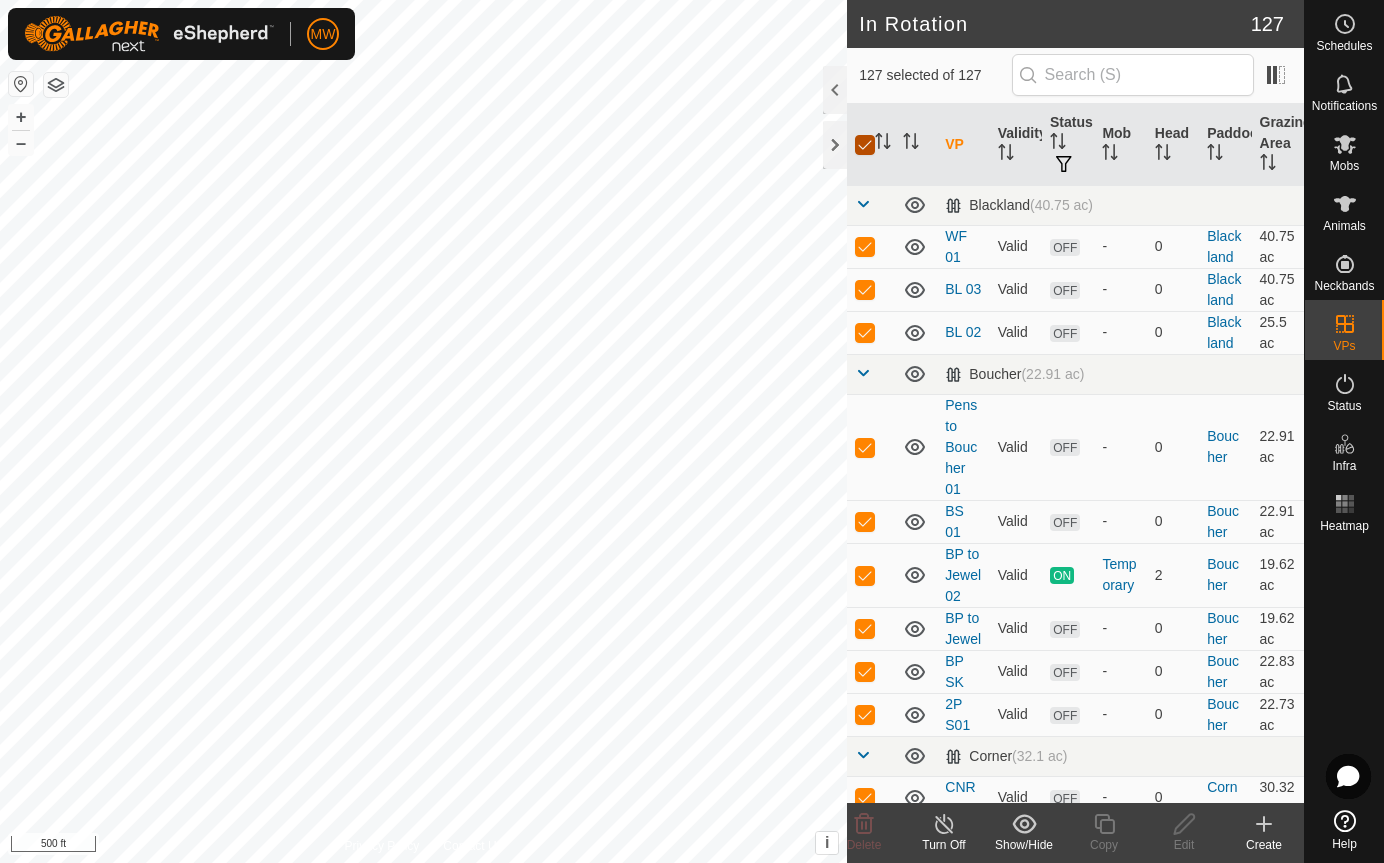 click at bounding box center (865, 145) 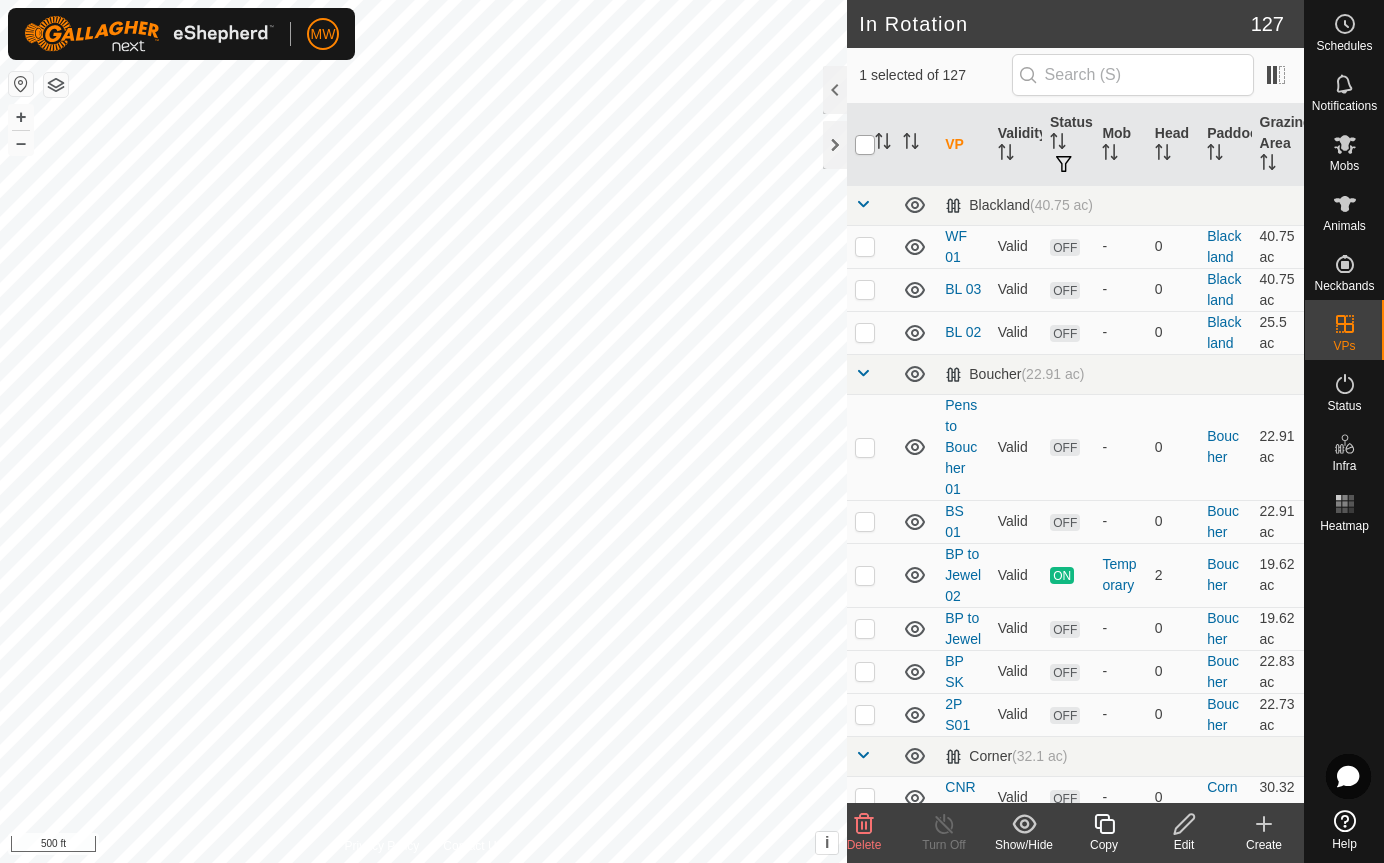 click at bounding box center [865, 145] 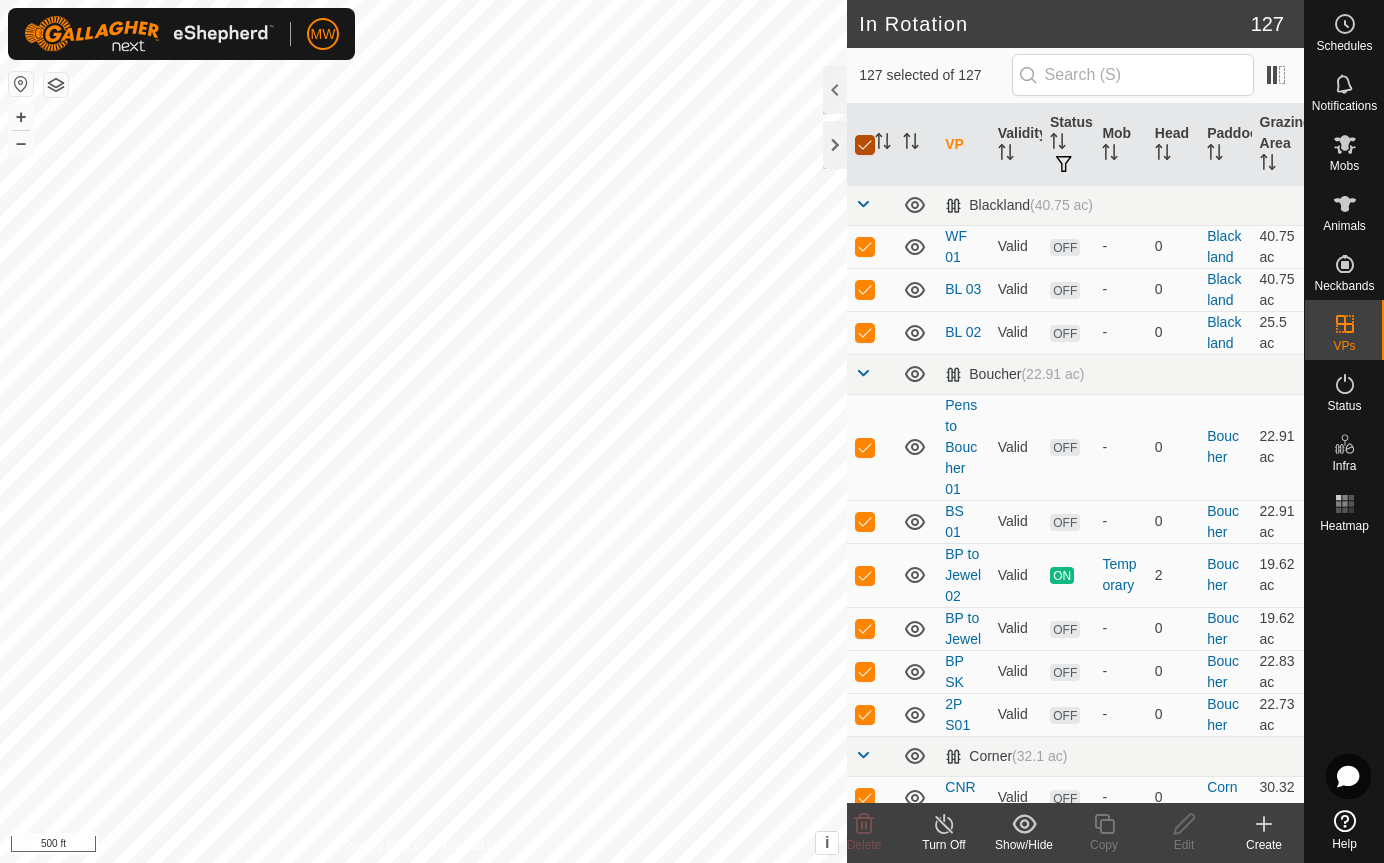 click at bounding box center [865, 145] 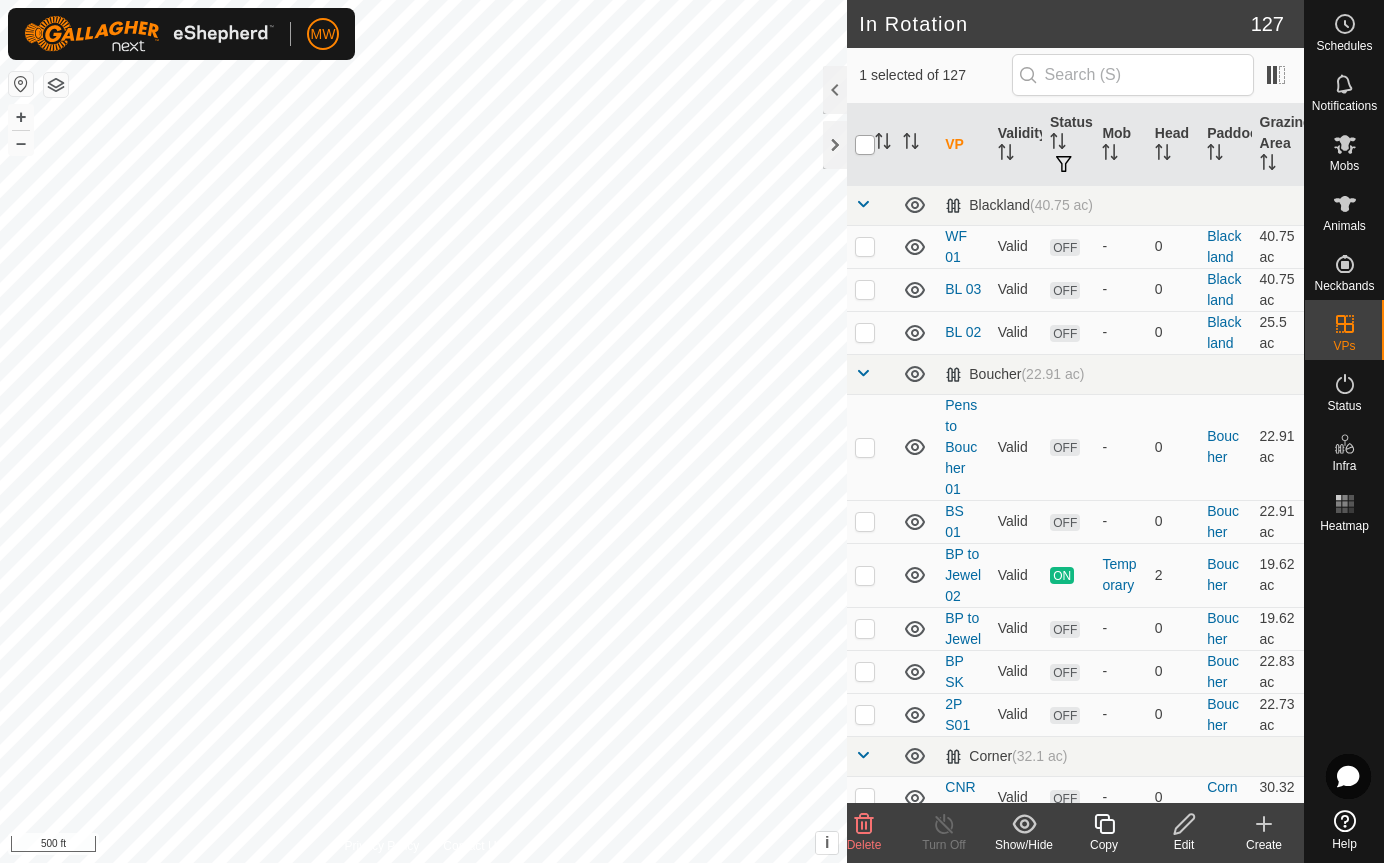 click at bounding box center [865, 145] 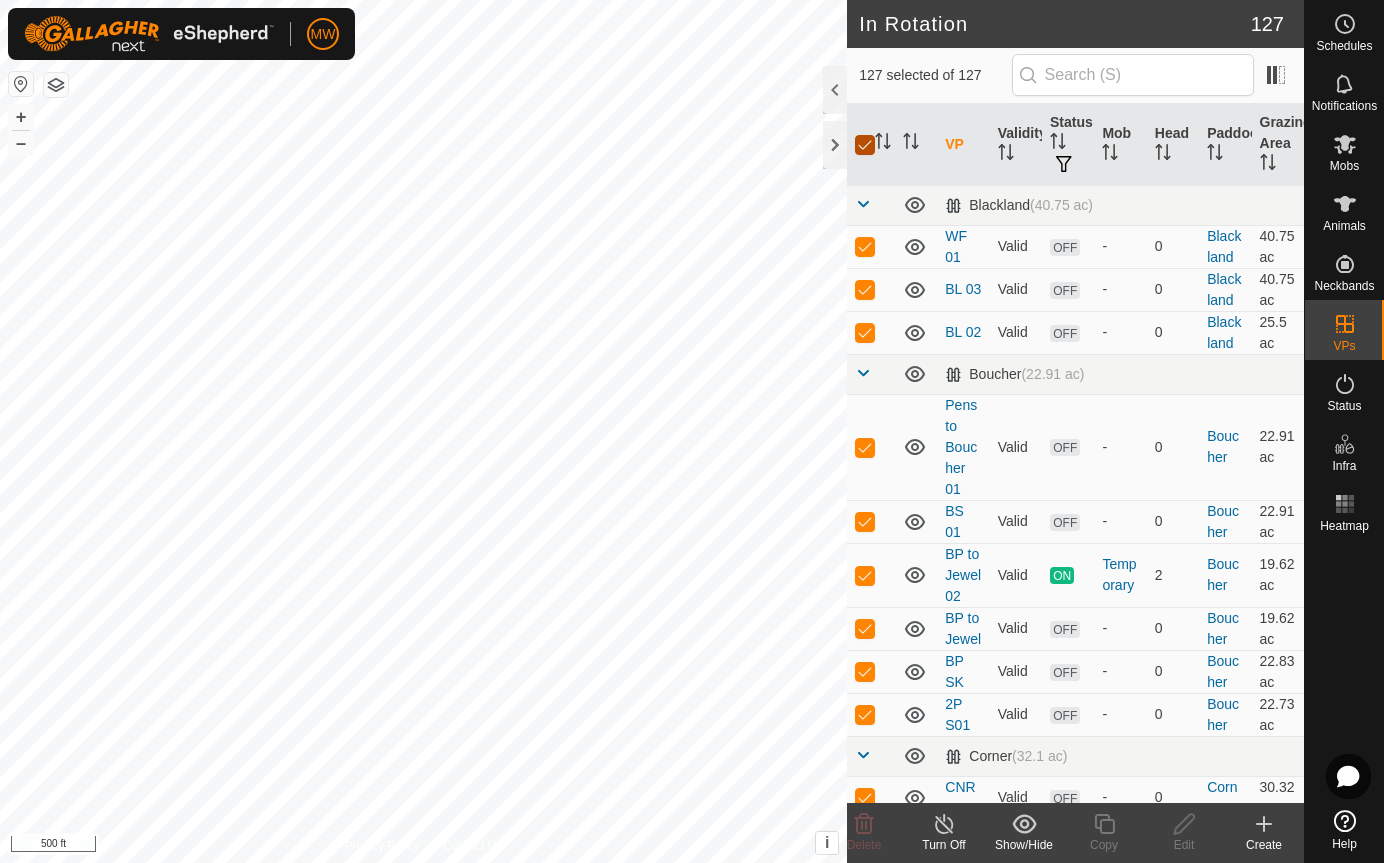 click at bounding box center (865, 145) 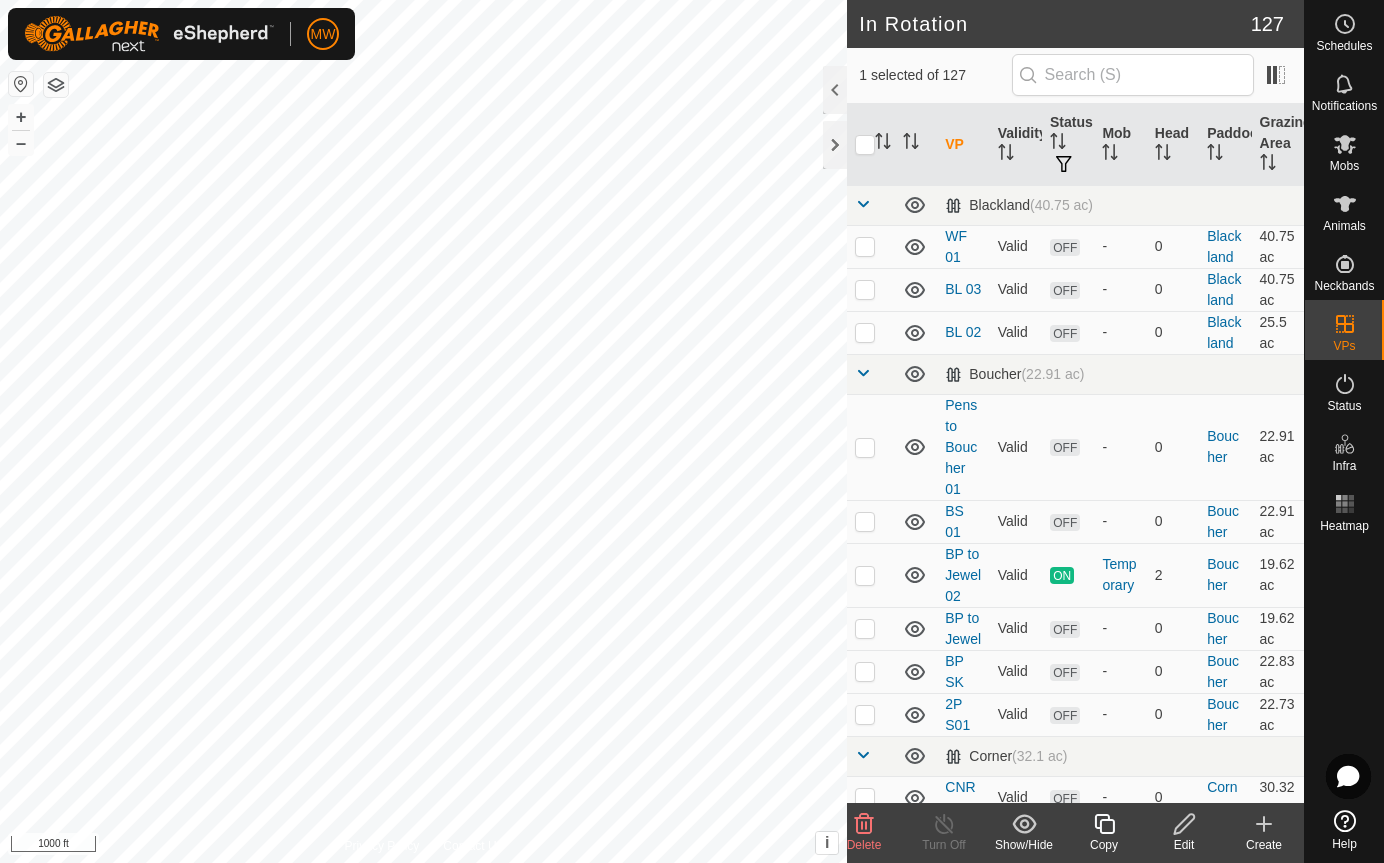 click 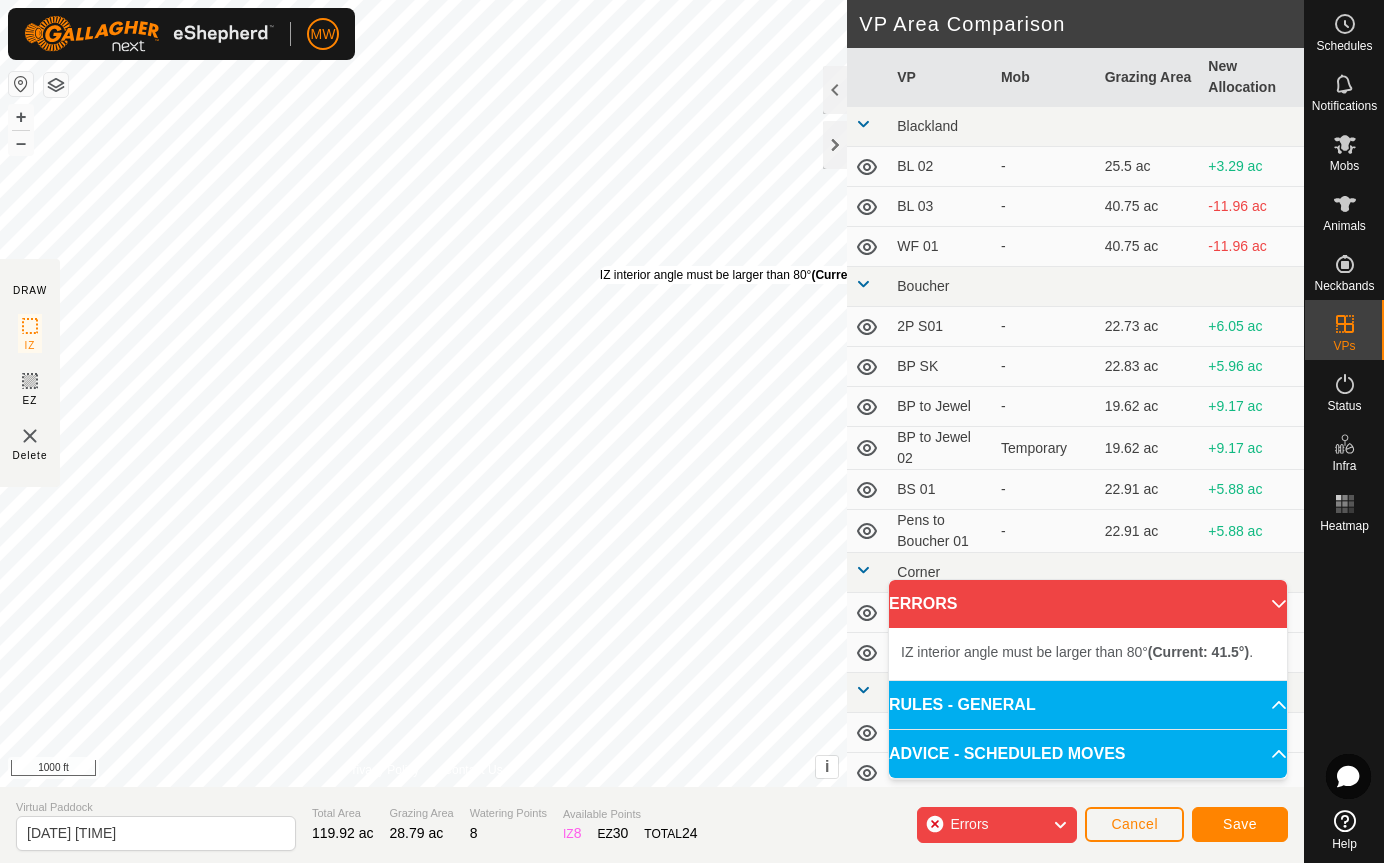 click on "IZ interior angle must be larger than 80°  (Current: [PERCENT]) ." at bounding box center (751, 275) 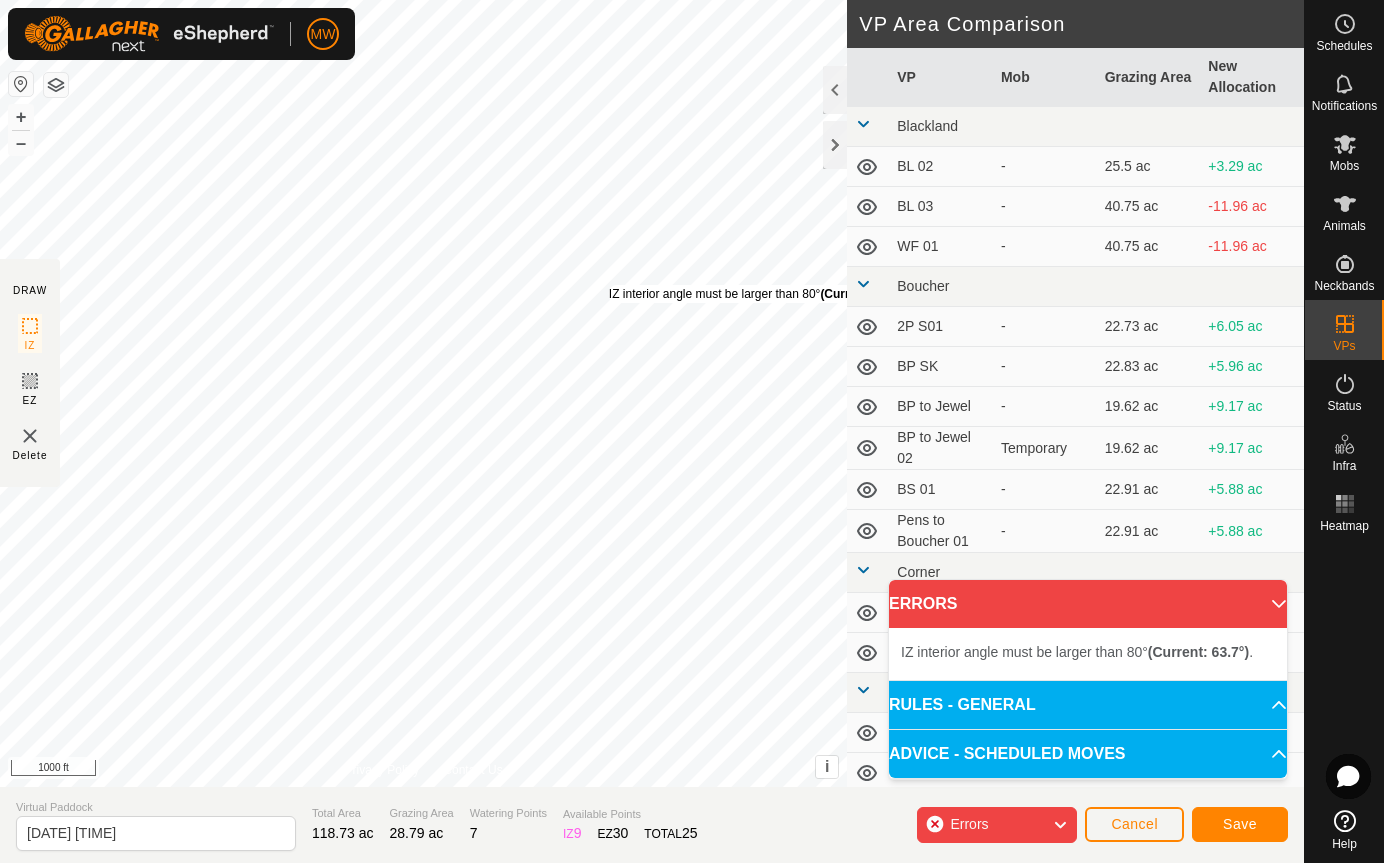 click on "IZ interior angle must be larger than 80°  (Current: 63.7°) ." at bounding box center [760, 294] 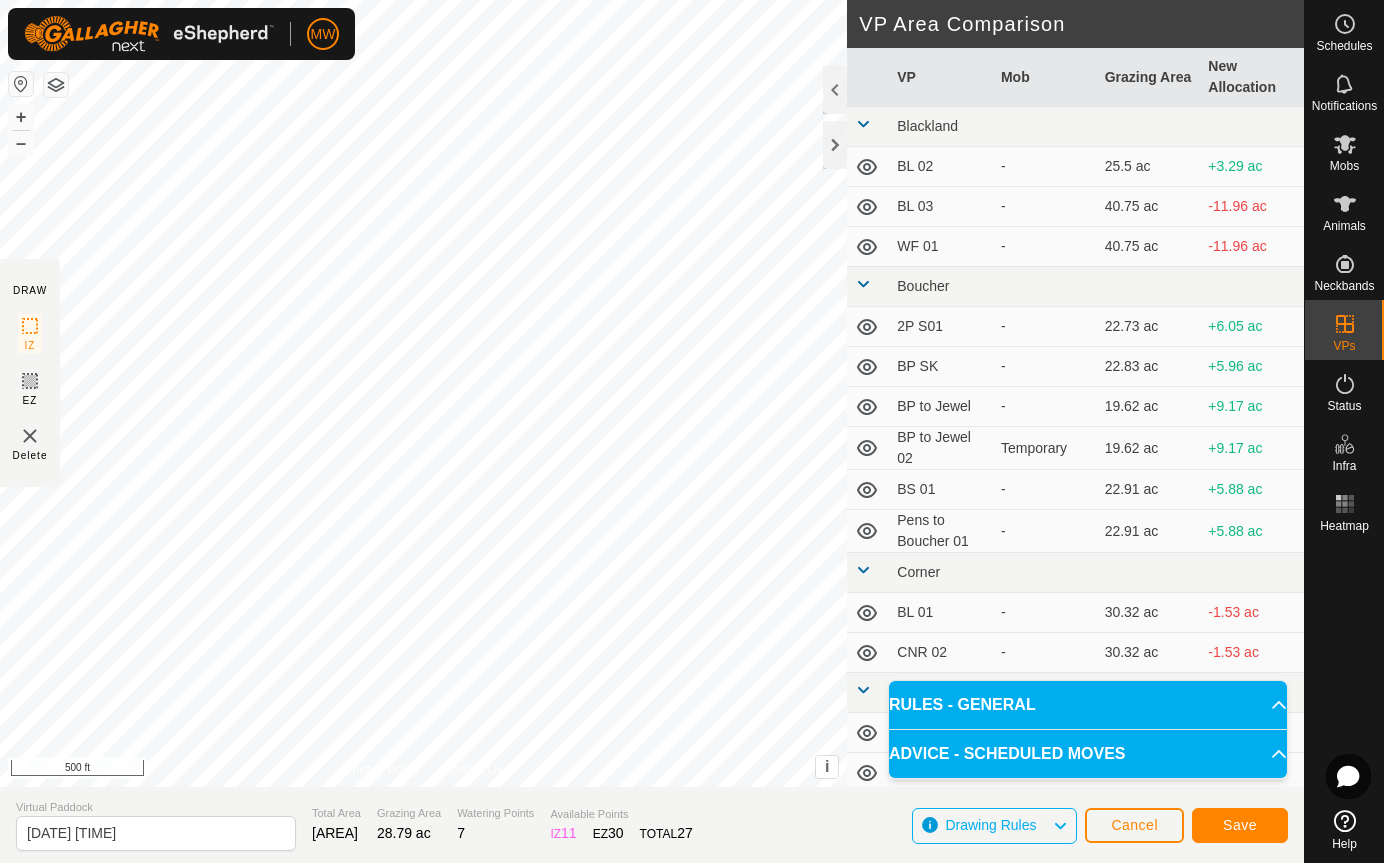 click on "DRAW IZ EZ Delete Privacy Policy Contact Us IZ interior angle must be larger than 80°  (Current: 48.6°) . + – ⇧ i This application includes HERE Maps. © 2024 HERE. All rights reserved. 500 ft VP Area Comparison     VP   Mob   Grazing Area   New Allocation  Blackland  BL 02  -  25.5 ac  +3.29 ac  BL 03  -  40.75 ac  -11.96 ac  WF 01  -  40.75 ac  -11.96 ac Boucher  2P S01  -  22.73 ac  +6.05 ac  BP SK  -  22.83 ac  +5.96 ac  BP to Jewel  -  19.62 ac  +9.17 ac  BP to Jewel 02   Temporary   19.62 ac  +9.17 ac  BS 01  -  22.91 ac  +5.88 ac  Pens to Boucher 01  -  22.91 ac  +5.88 ac  Corner  BL 01  -  30.32 ac  -1.53 ac  CNR 02  -  30.32 ac  -1.53 ac  Creek Bottom  CB 02  -  23.3 ac  +5.49 ac  CB 03  -  34.17 ac  -5.39 ac  CB 04  -  46.68 ac  -17.89 ac  Dogwood Home  High Trap 01.07.12.25  -  13.44 ac  +15.35 ac  North Trap 02 7.14.25  -  7.73 ac  +21.05 ac  Square field 01.7.17.25  -  13.62 ac  +15.17 ac  Square field 02.7.29.25  -  12.06 ac  +16.73 ac  Square Field 03.08.05.25   Allen   13.91 ac  +14.88 ac -" 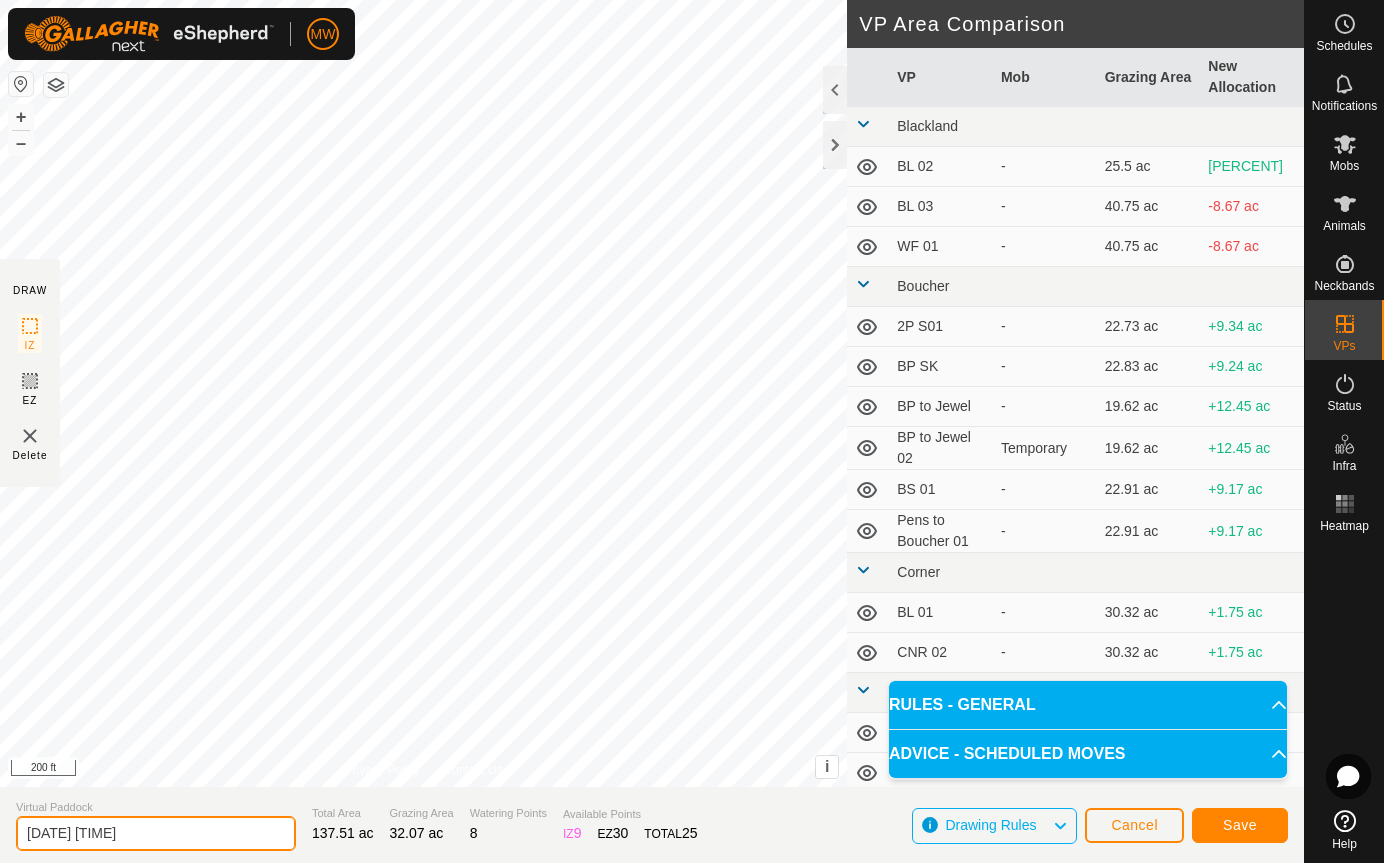drag, startPoint x: 195, startPoint y: 828, endPoint x: -120, endPoint y: 674, distance: 350.62943 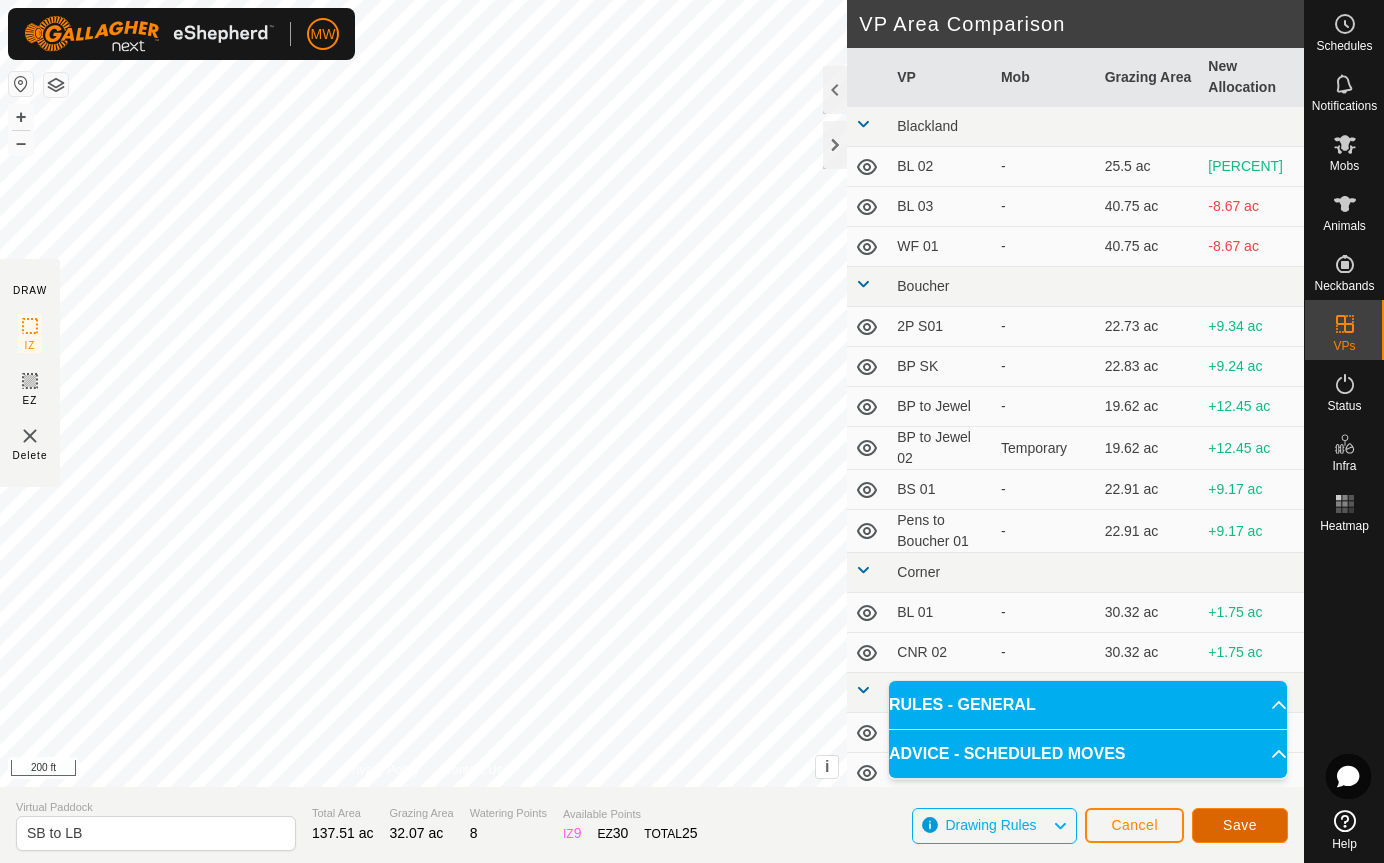 click on "Save" 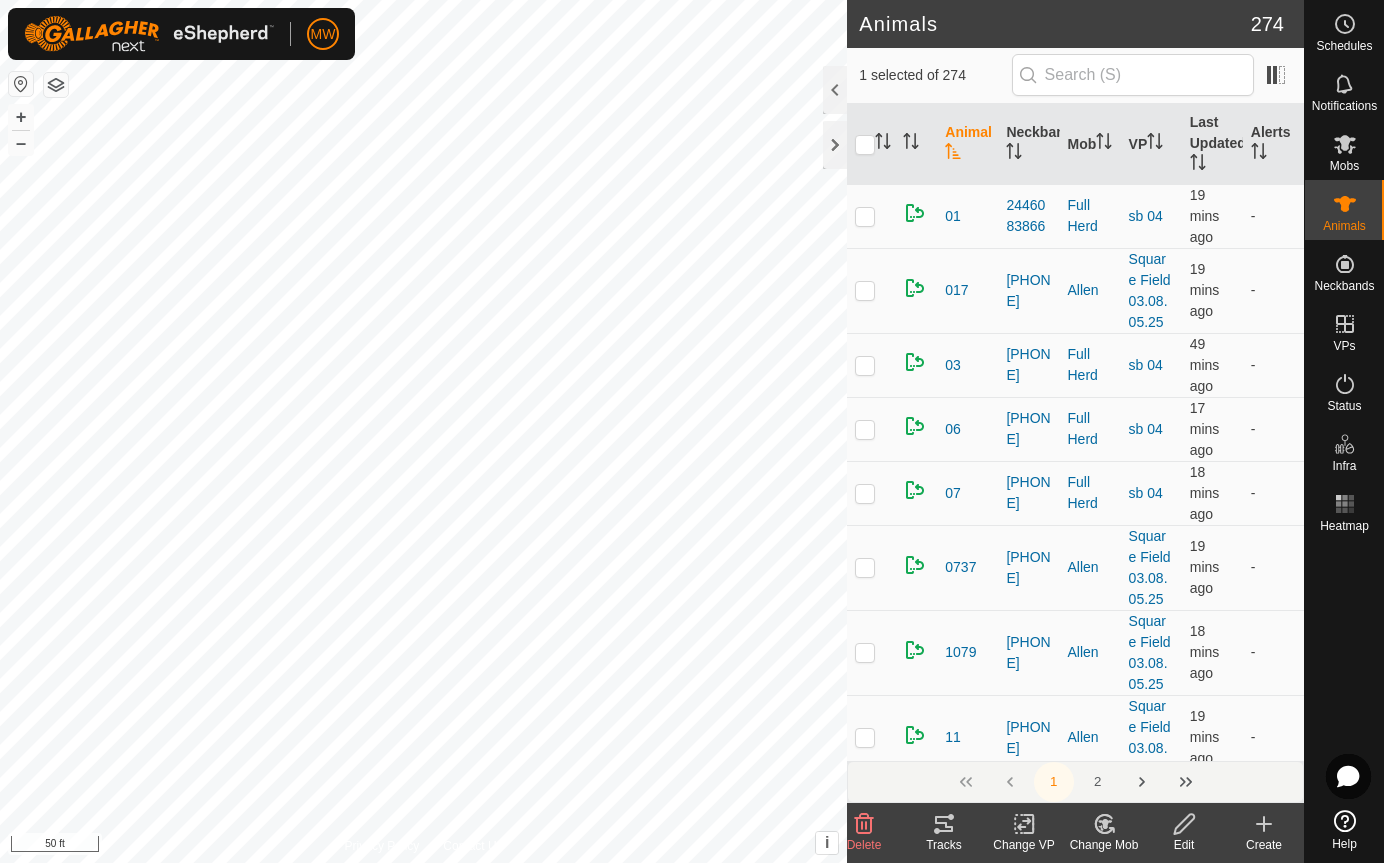 click 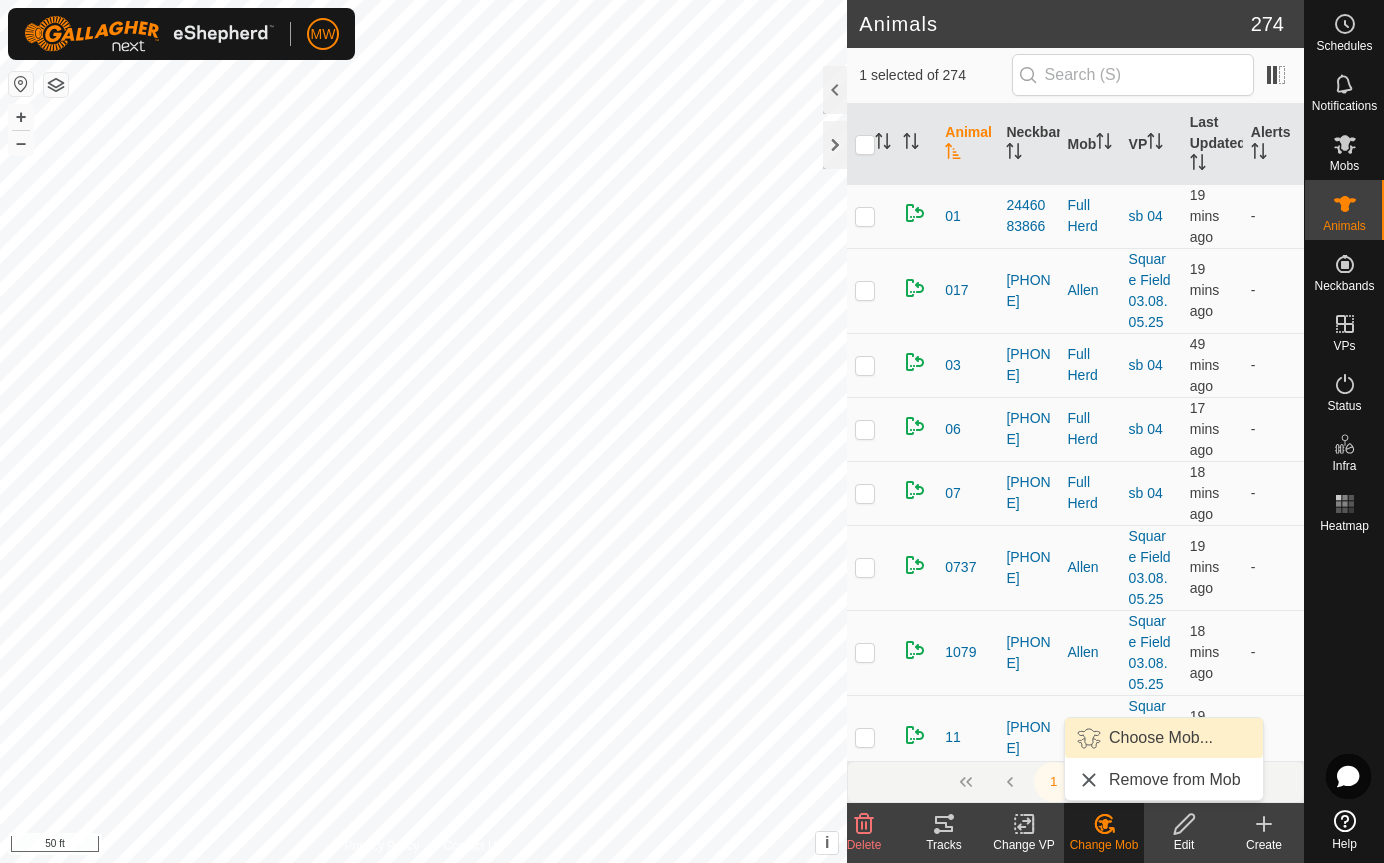 click on "Choose Mob..." at bounding box center (1164, 738) 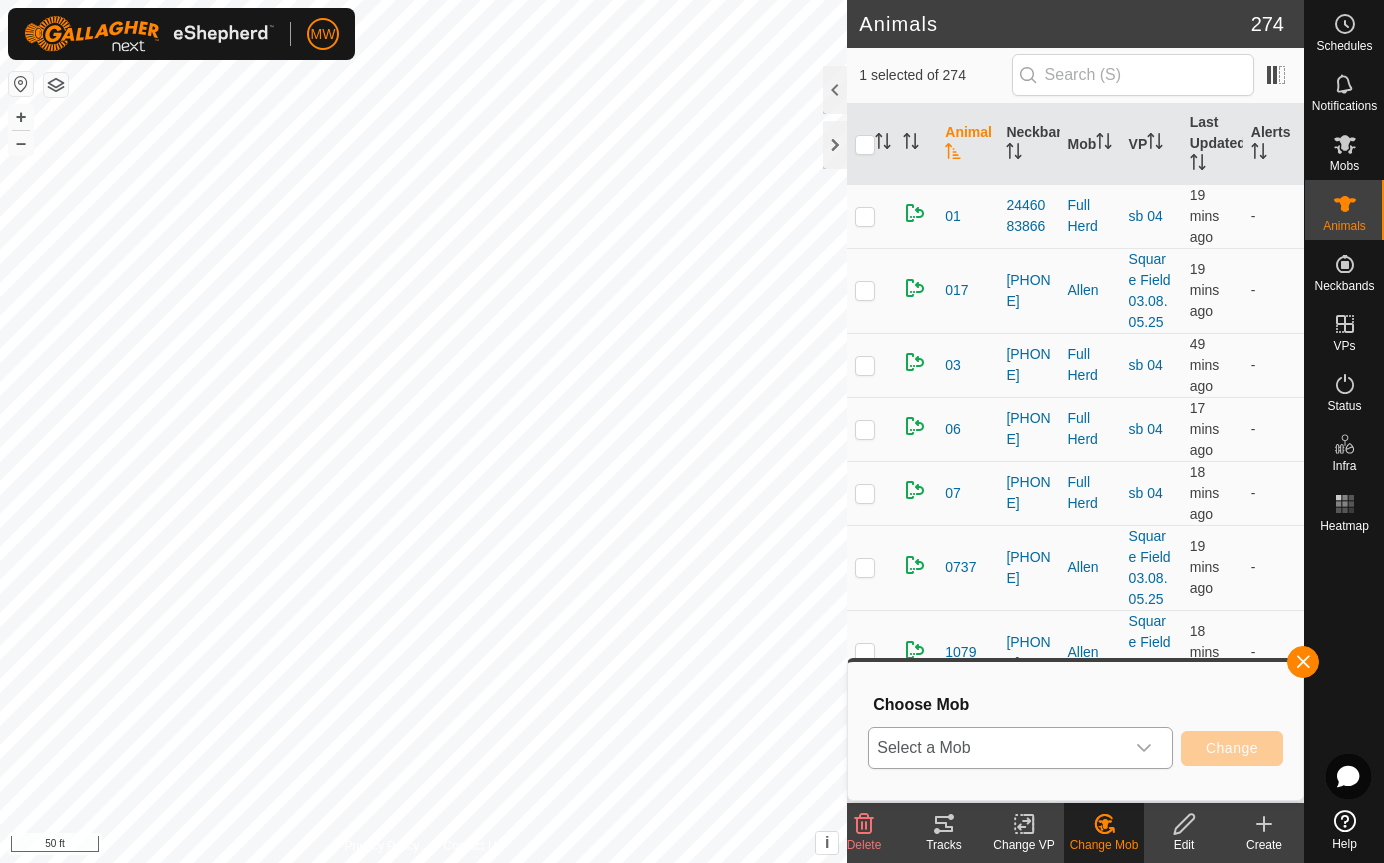 click 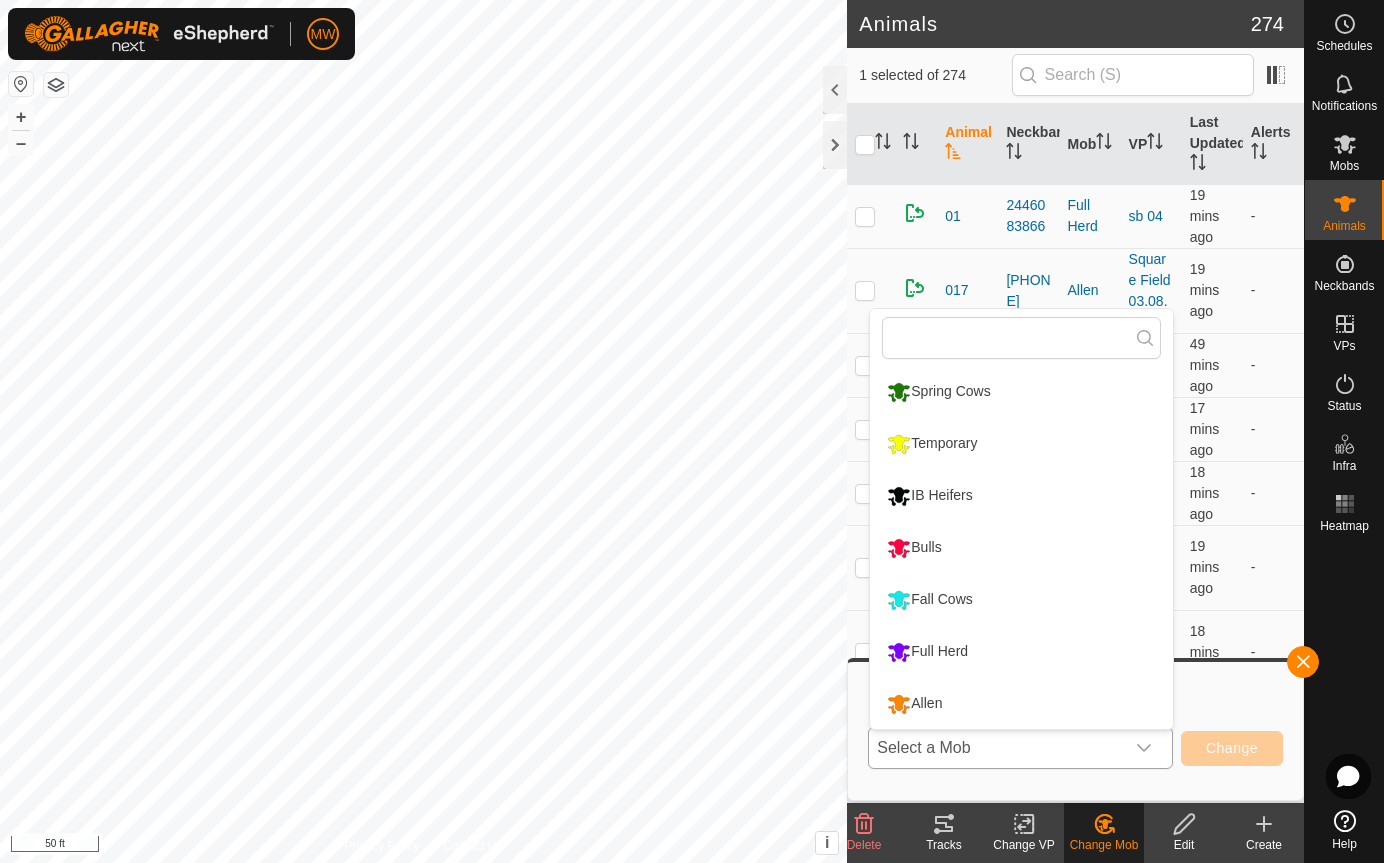click on "Full Herd" at bounding box center [1021, 652] 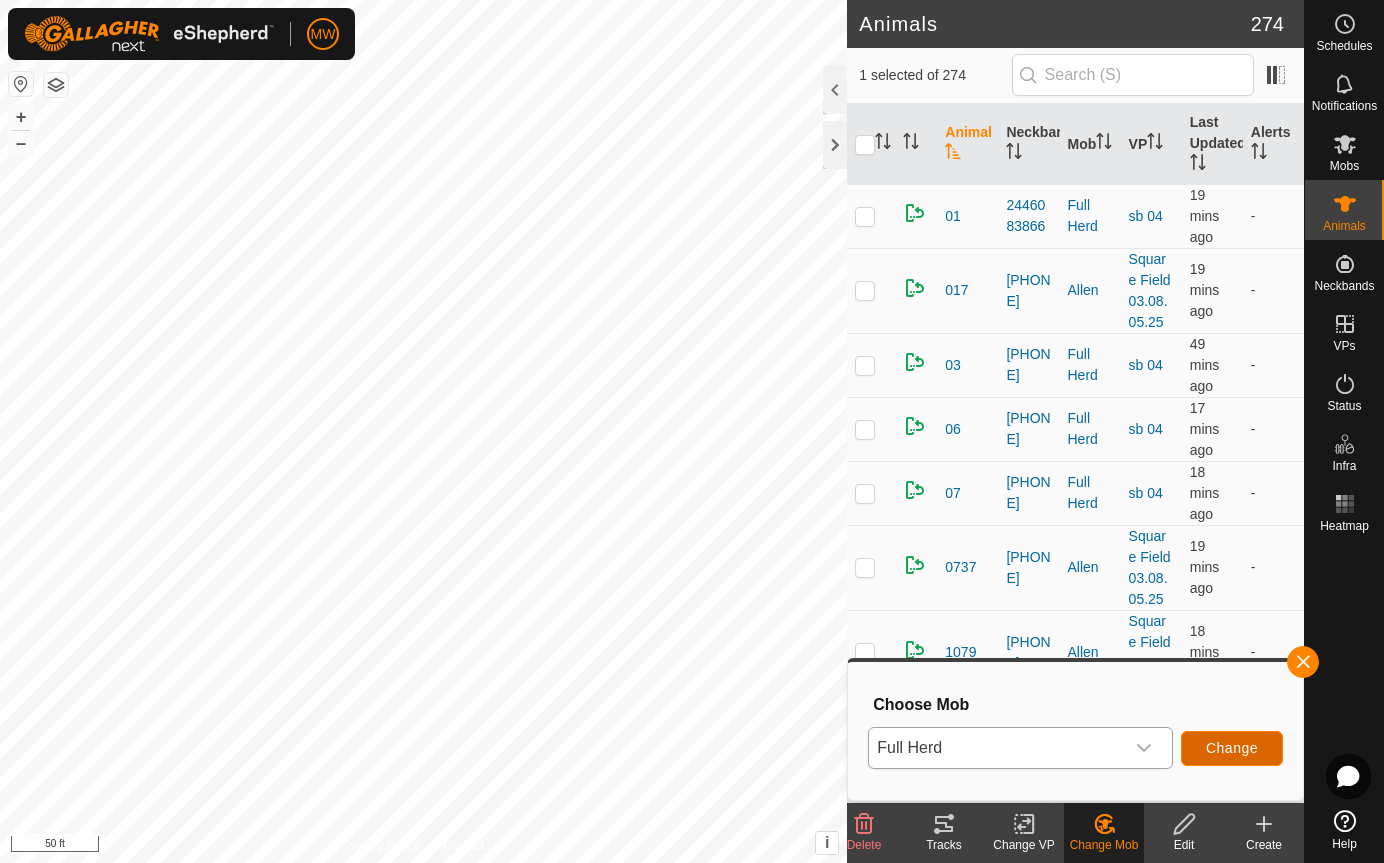 click on "Change" at bounding box center [1232, 748] 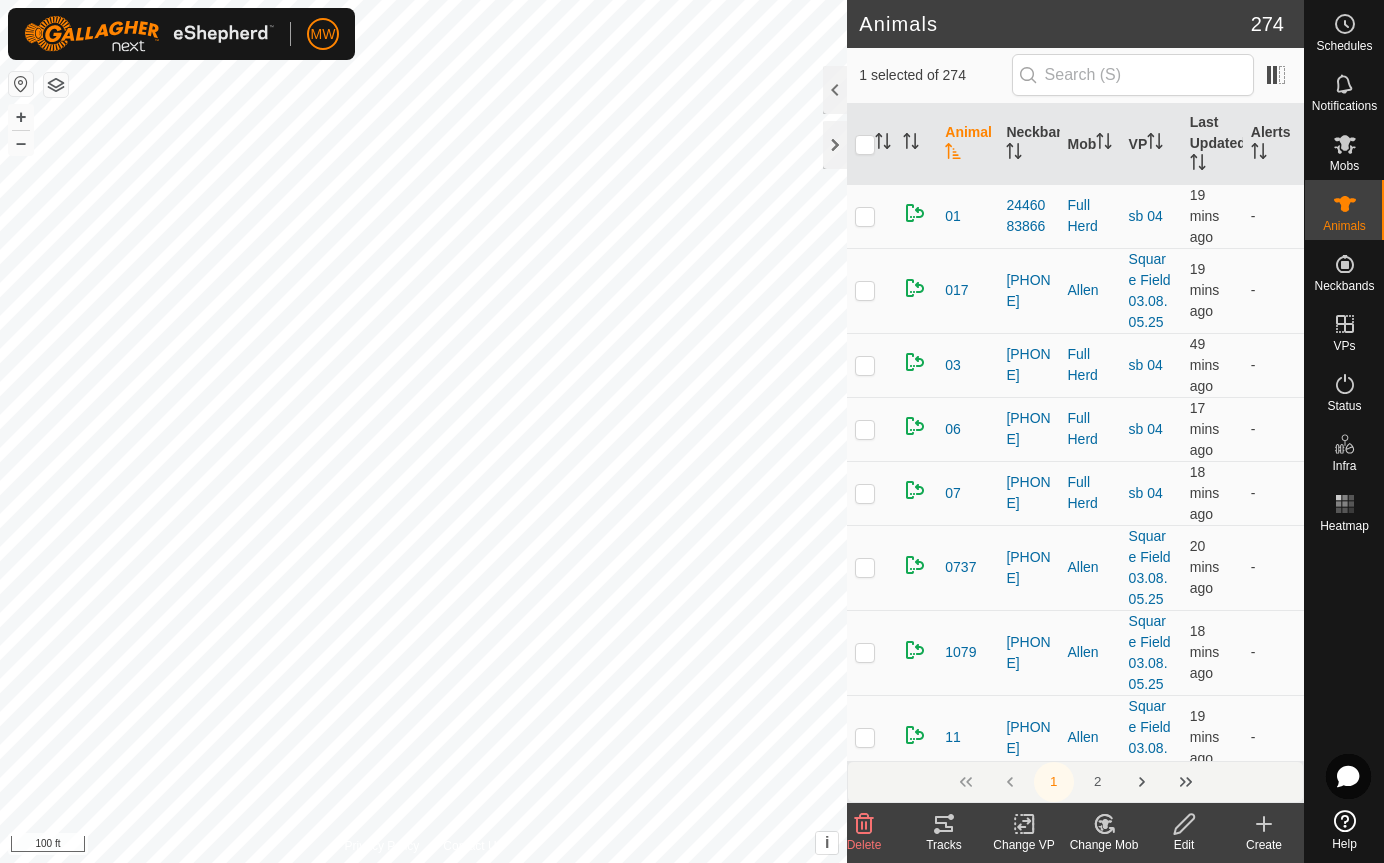 click 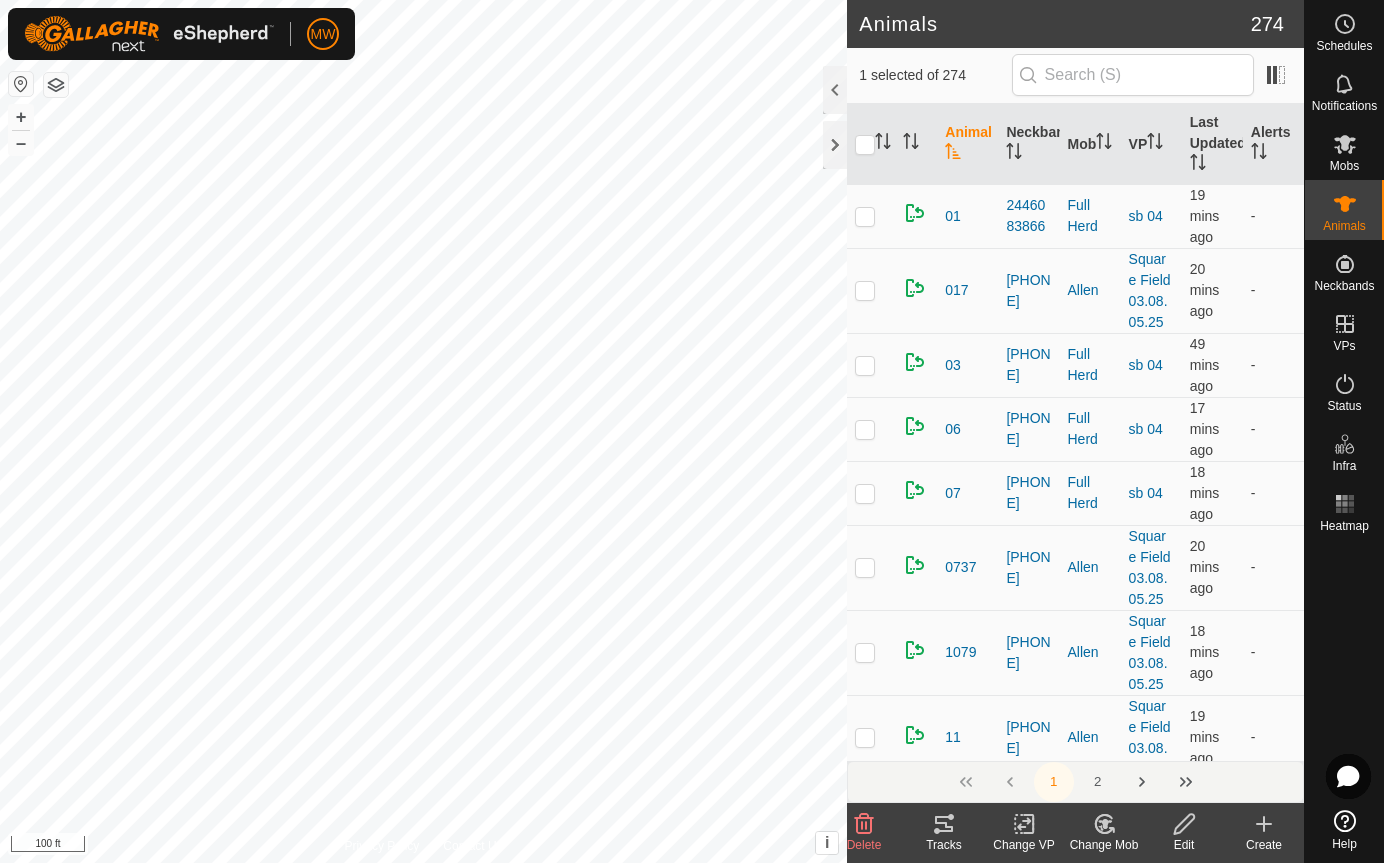 click 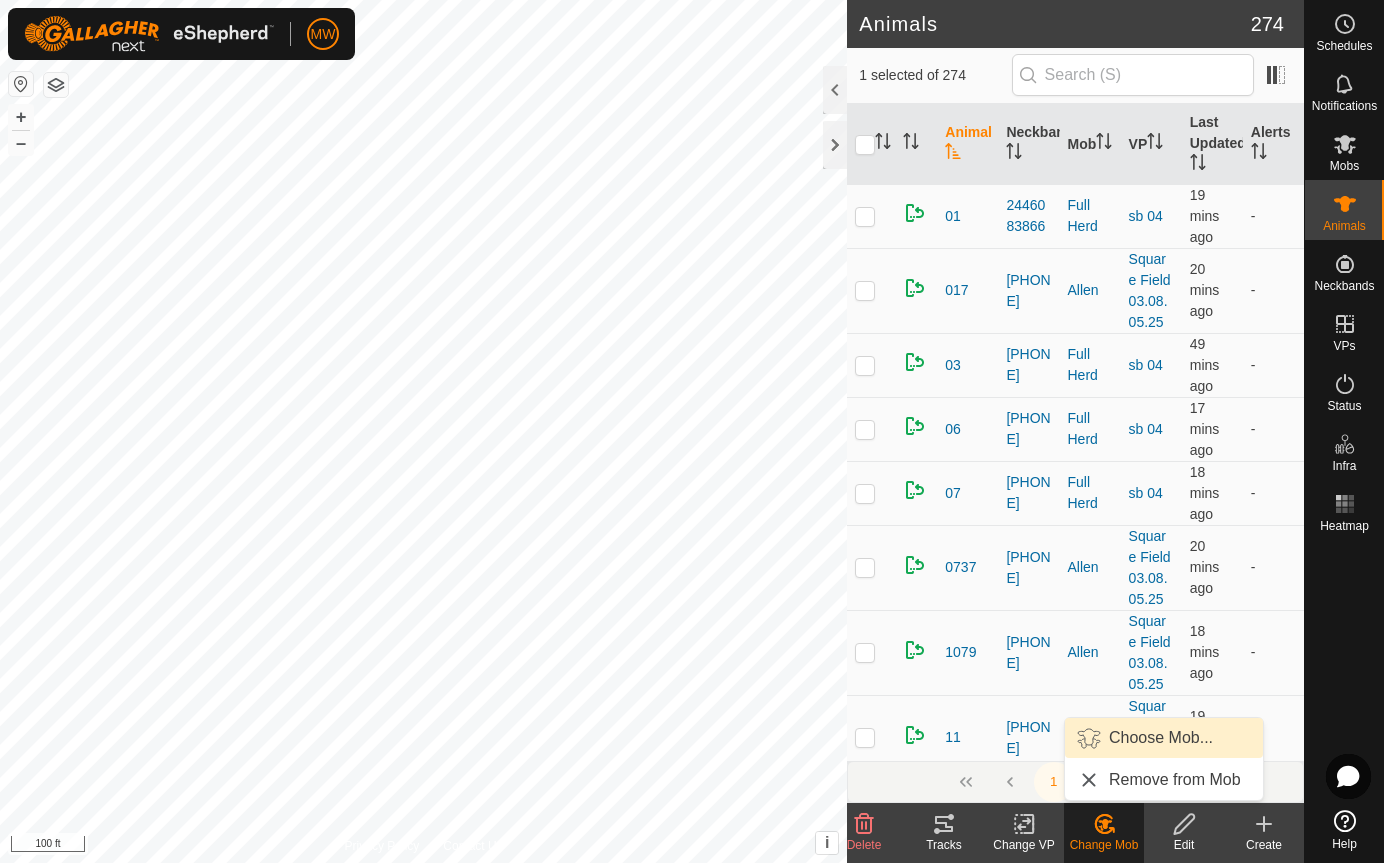 click on "Choose Mob..." at bounding box center (1164, 738) 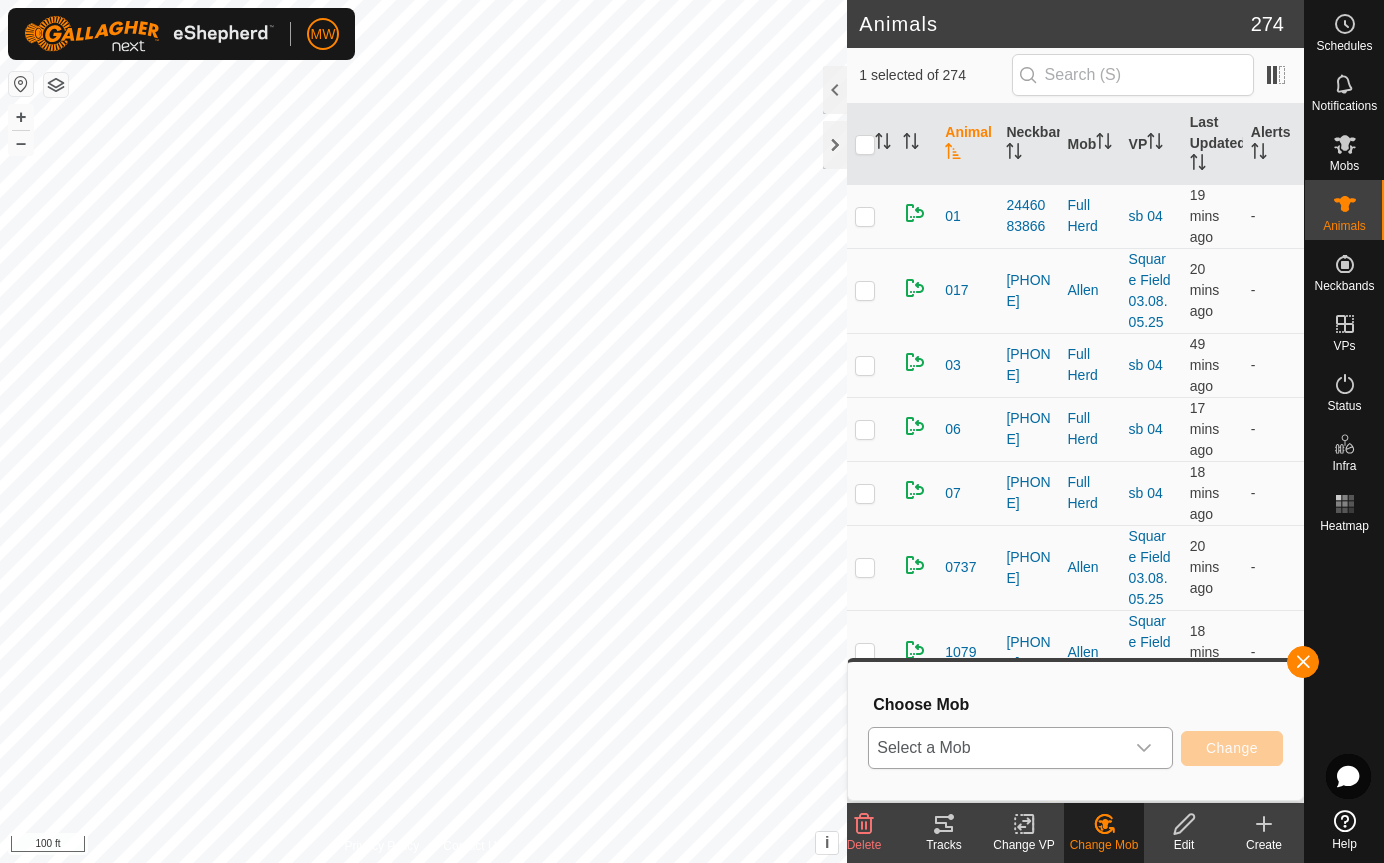 click 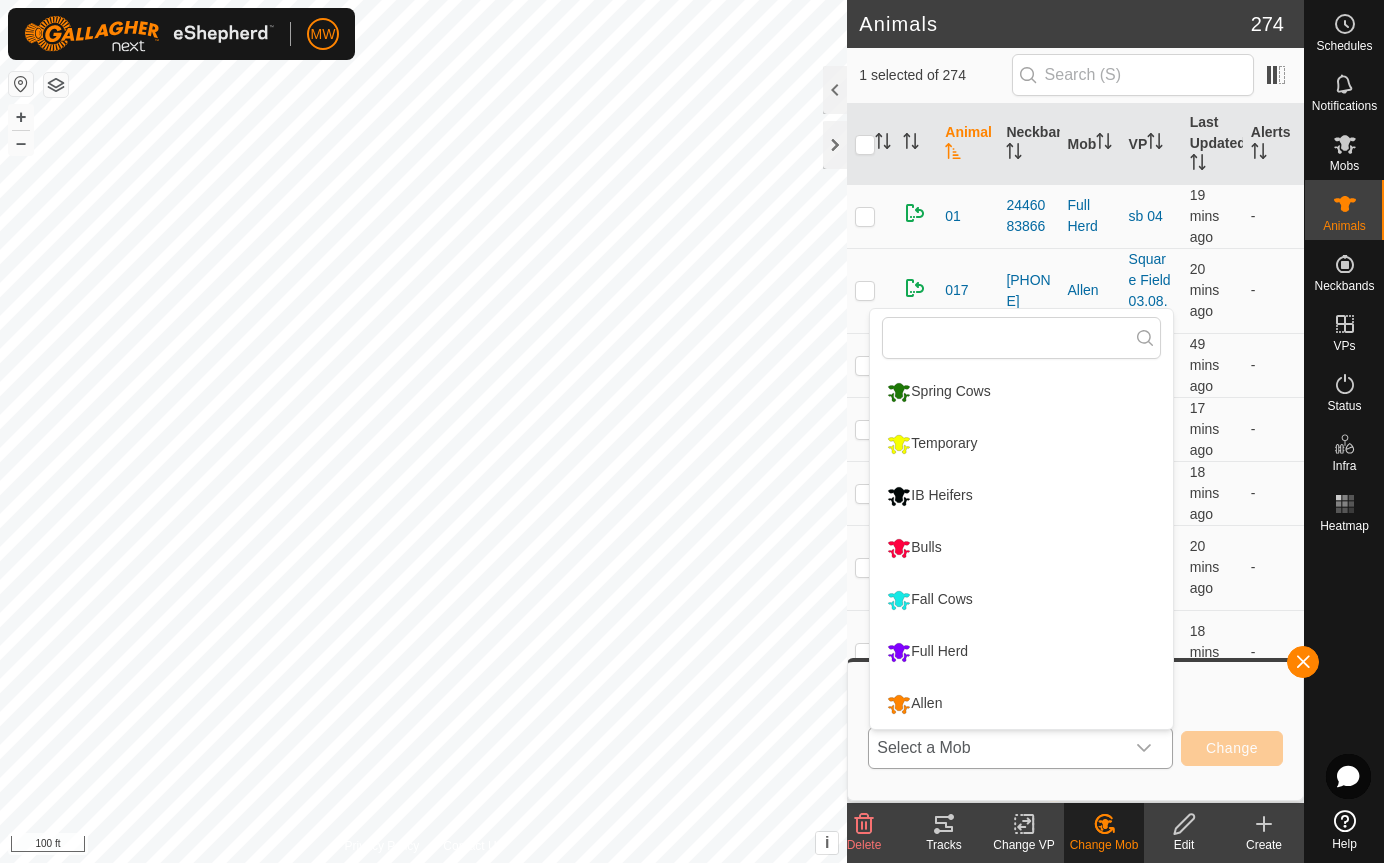 click on "Temporary" at bounding box center (1021, 444) 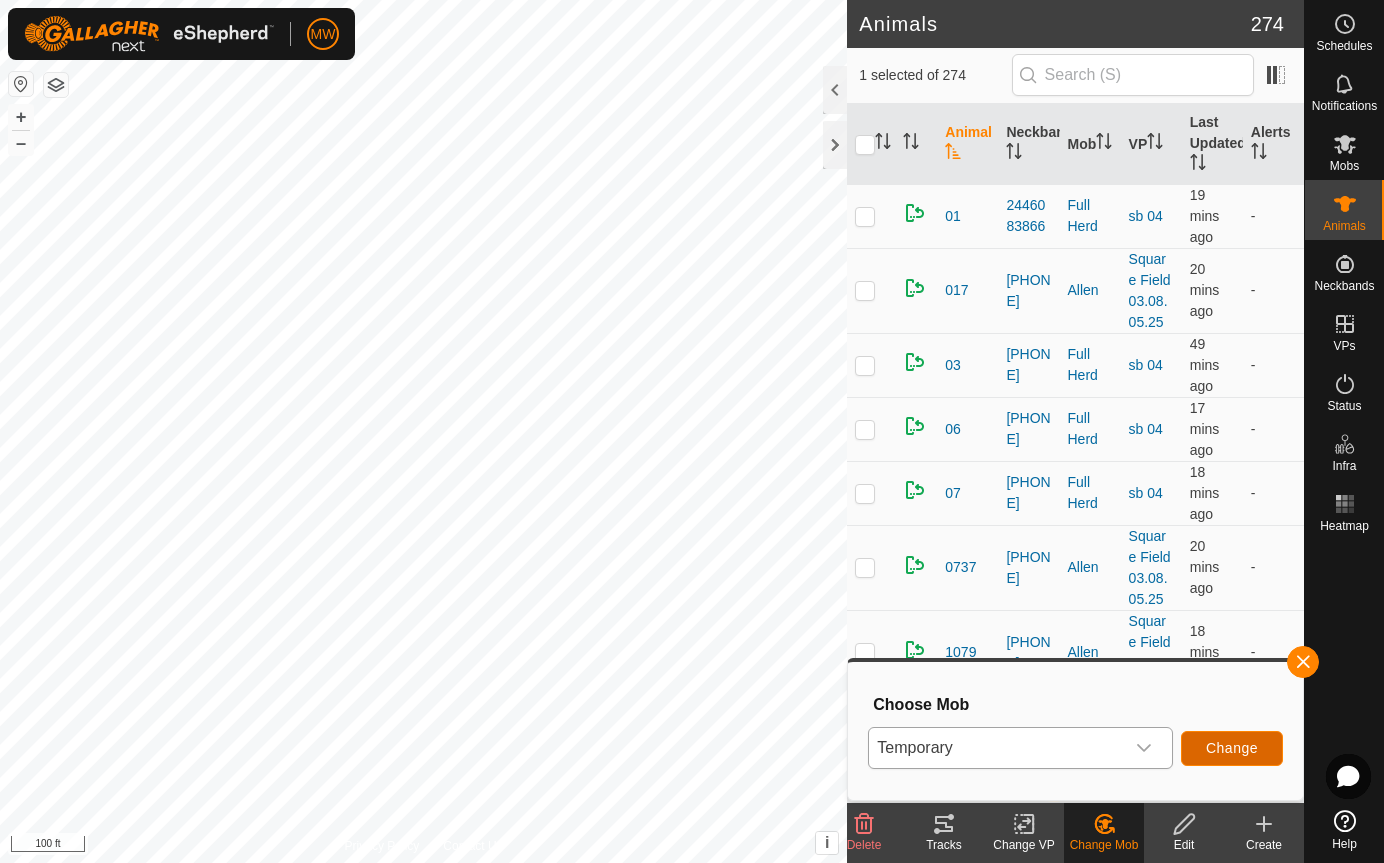click on "Change" at bounding box center (1232, 748) 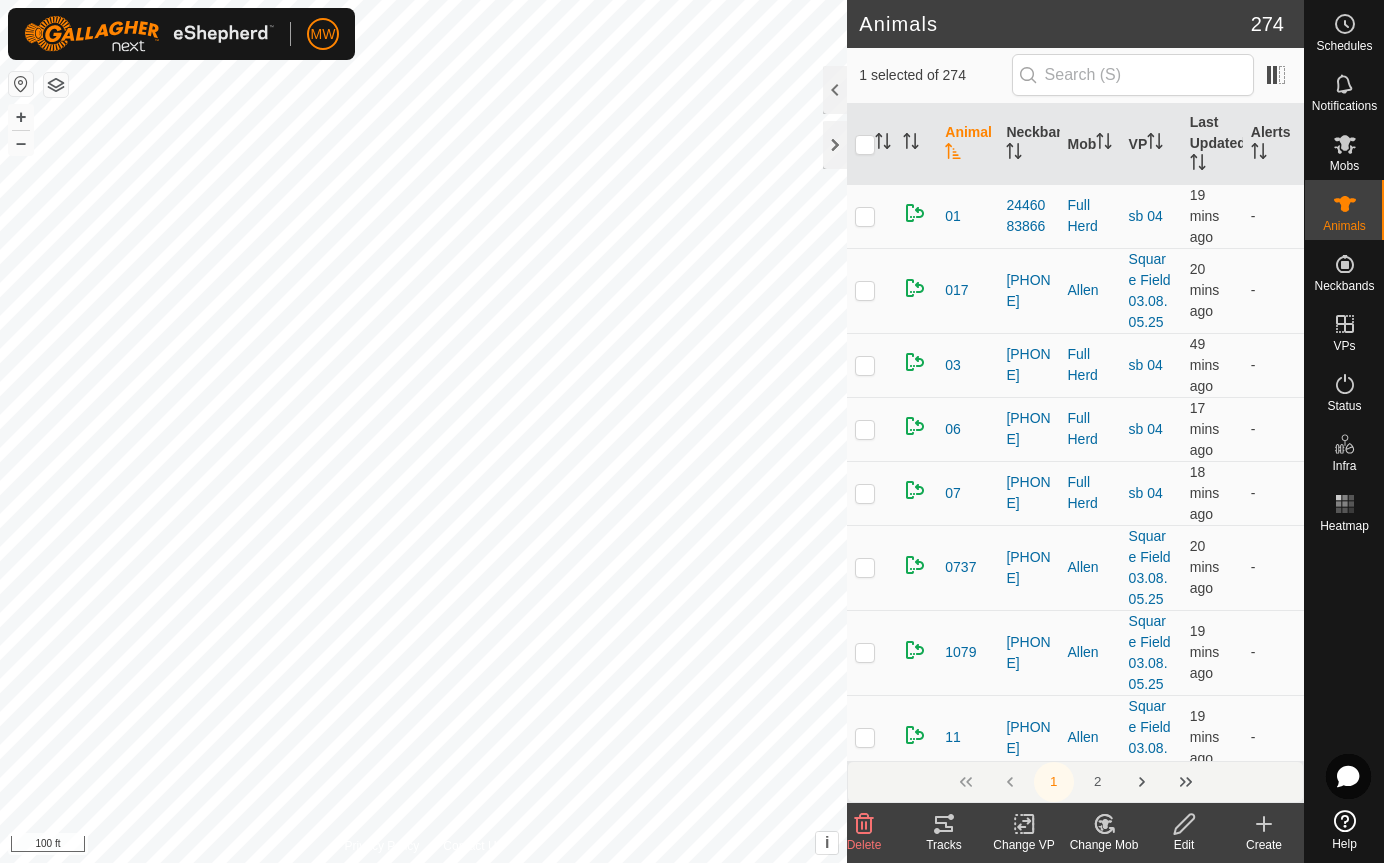 click 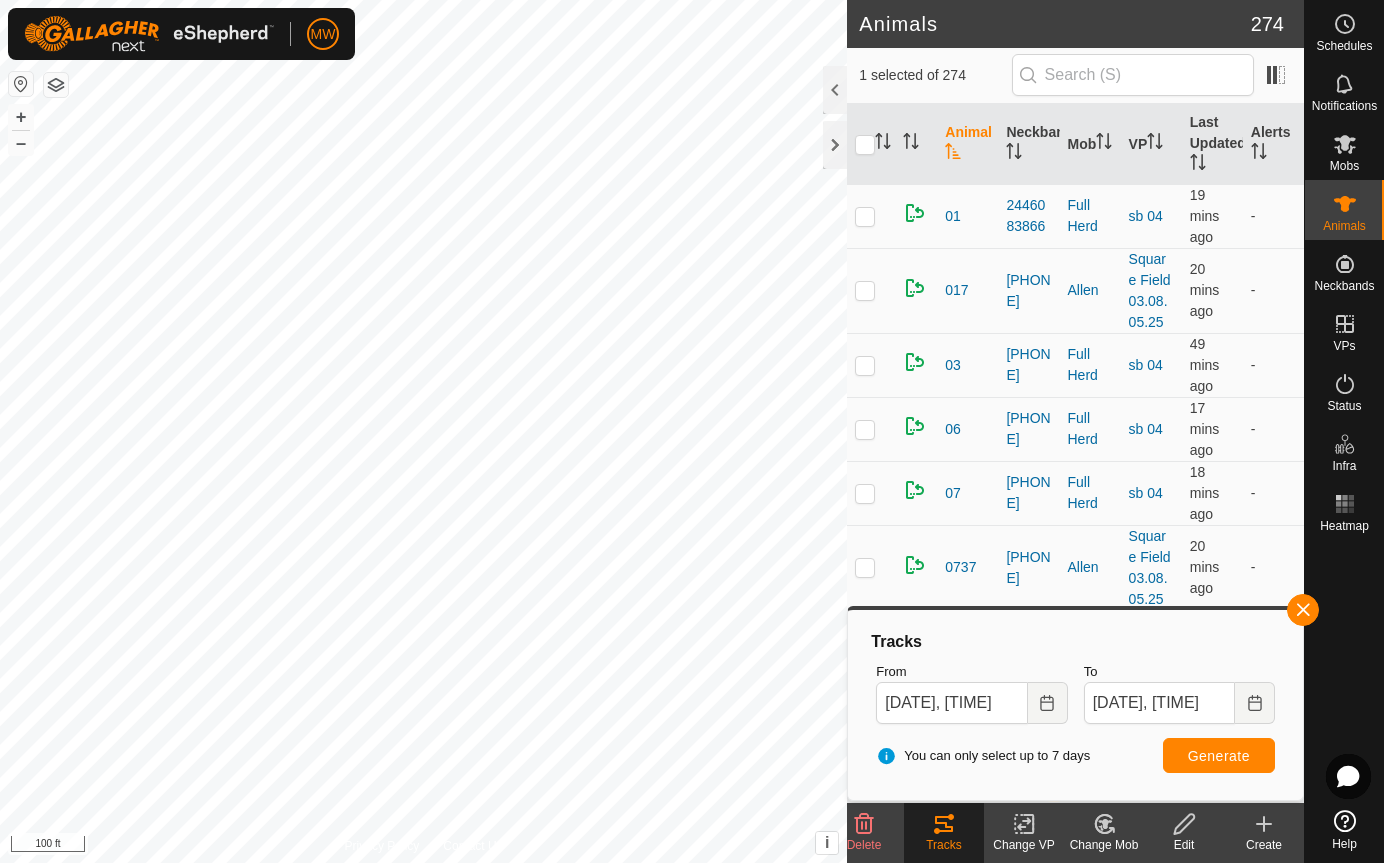 click 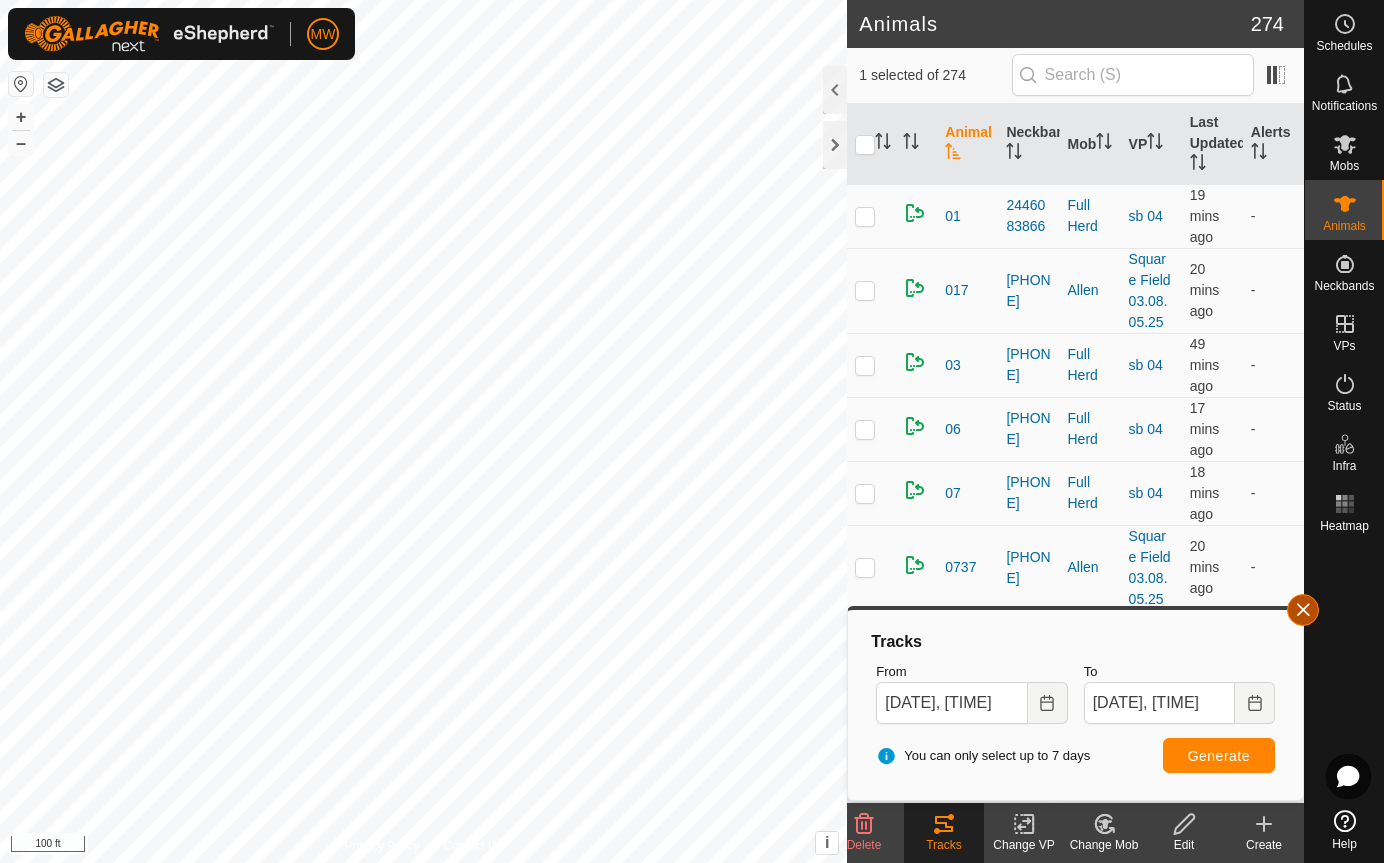 click at bounding box center [1303, 610] 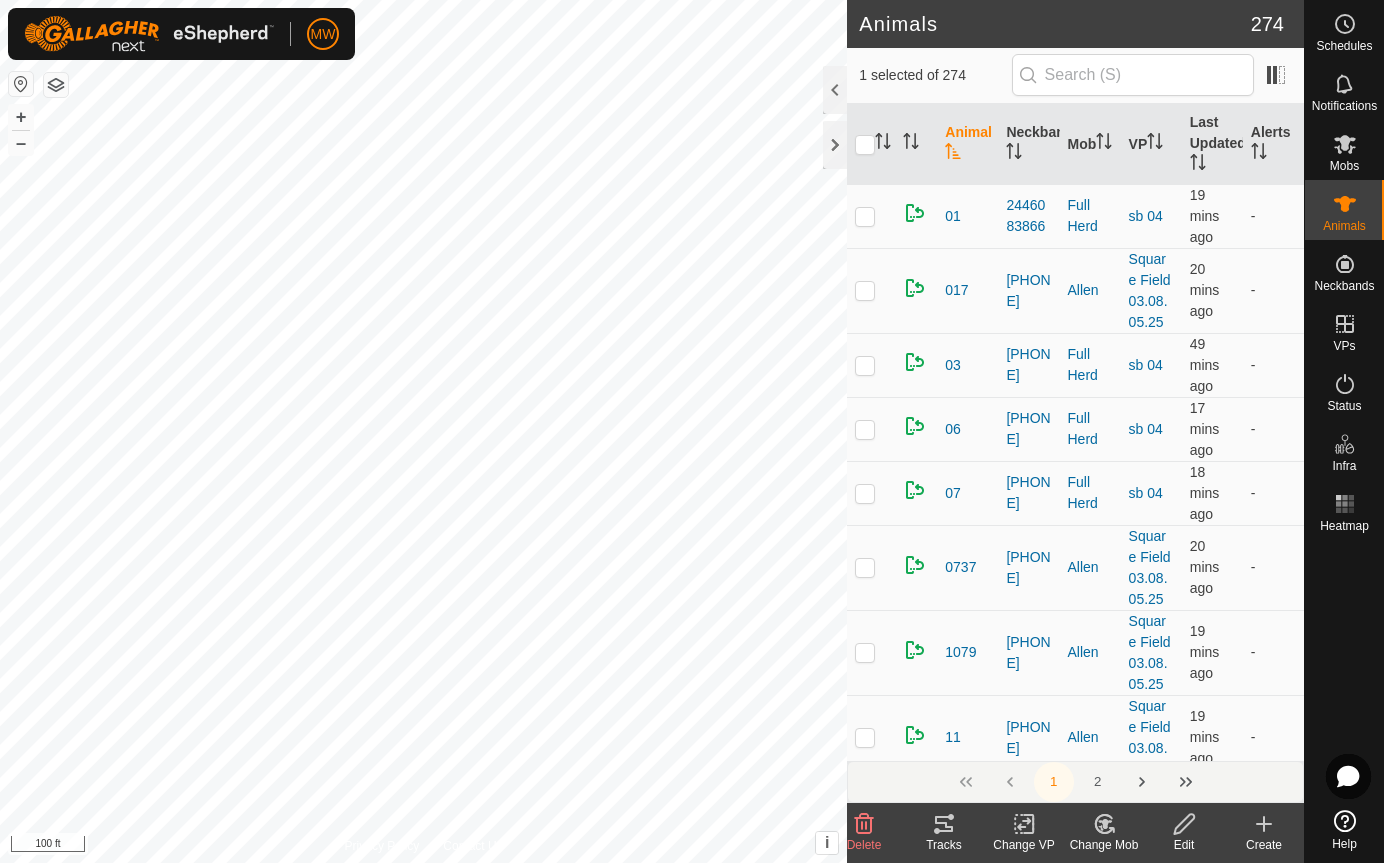 click 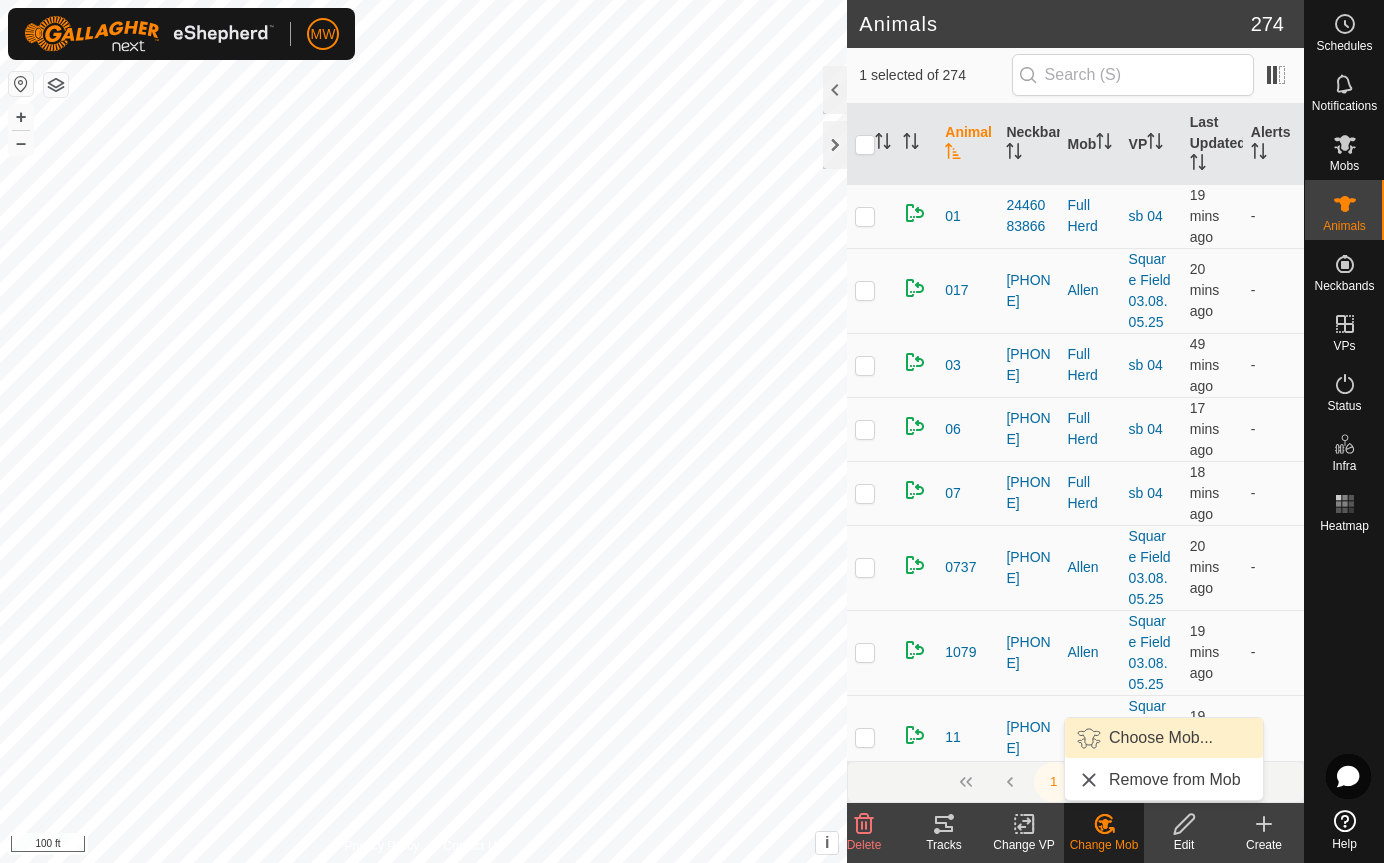 click on "Choose Mob..." at bounding box center [1164, 738] 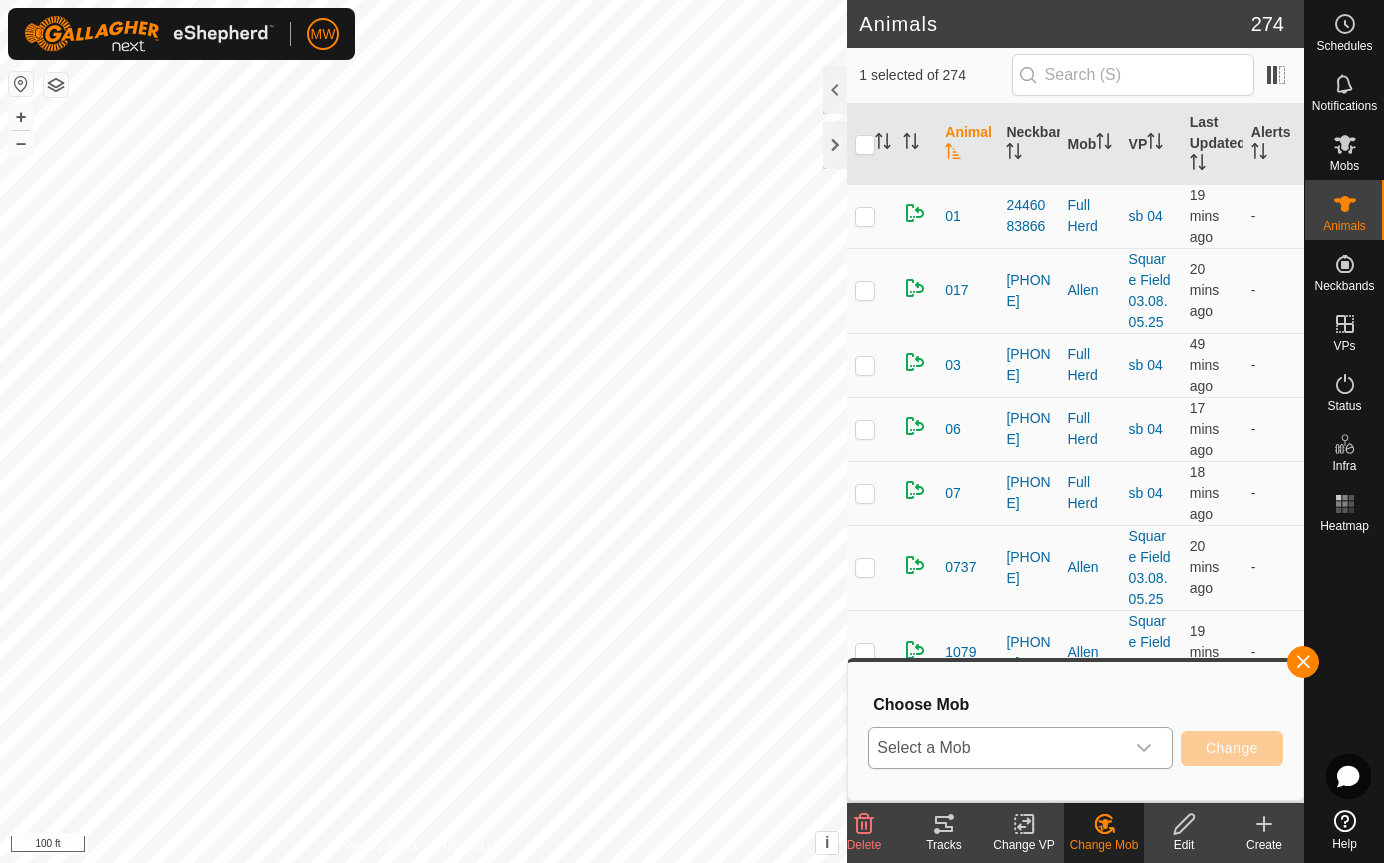 click on "Select a Mob" at bounding box center [996, 748] 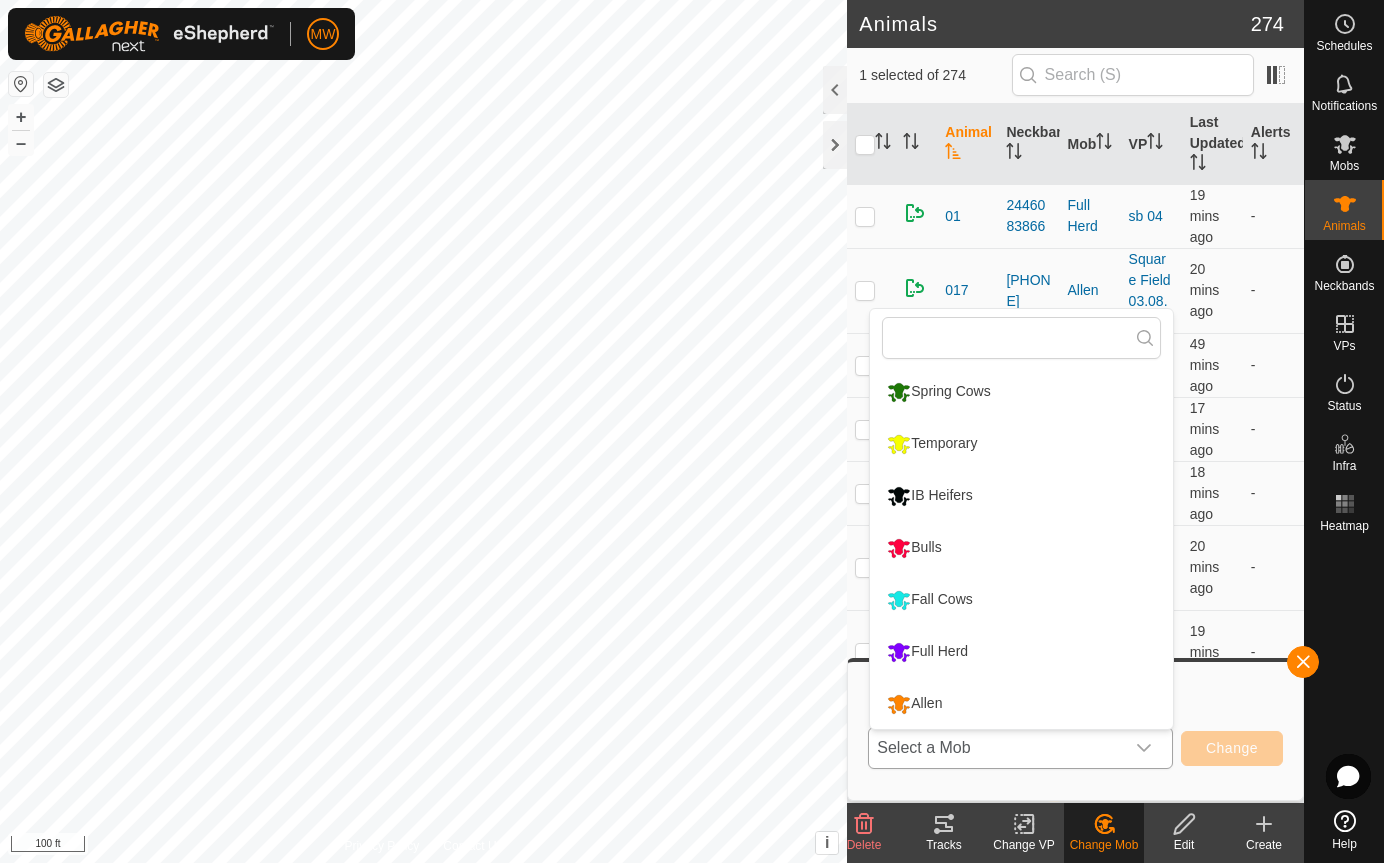 click on "Temporary" at bounding box center [1021, 444] 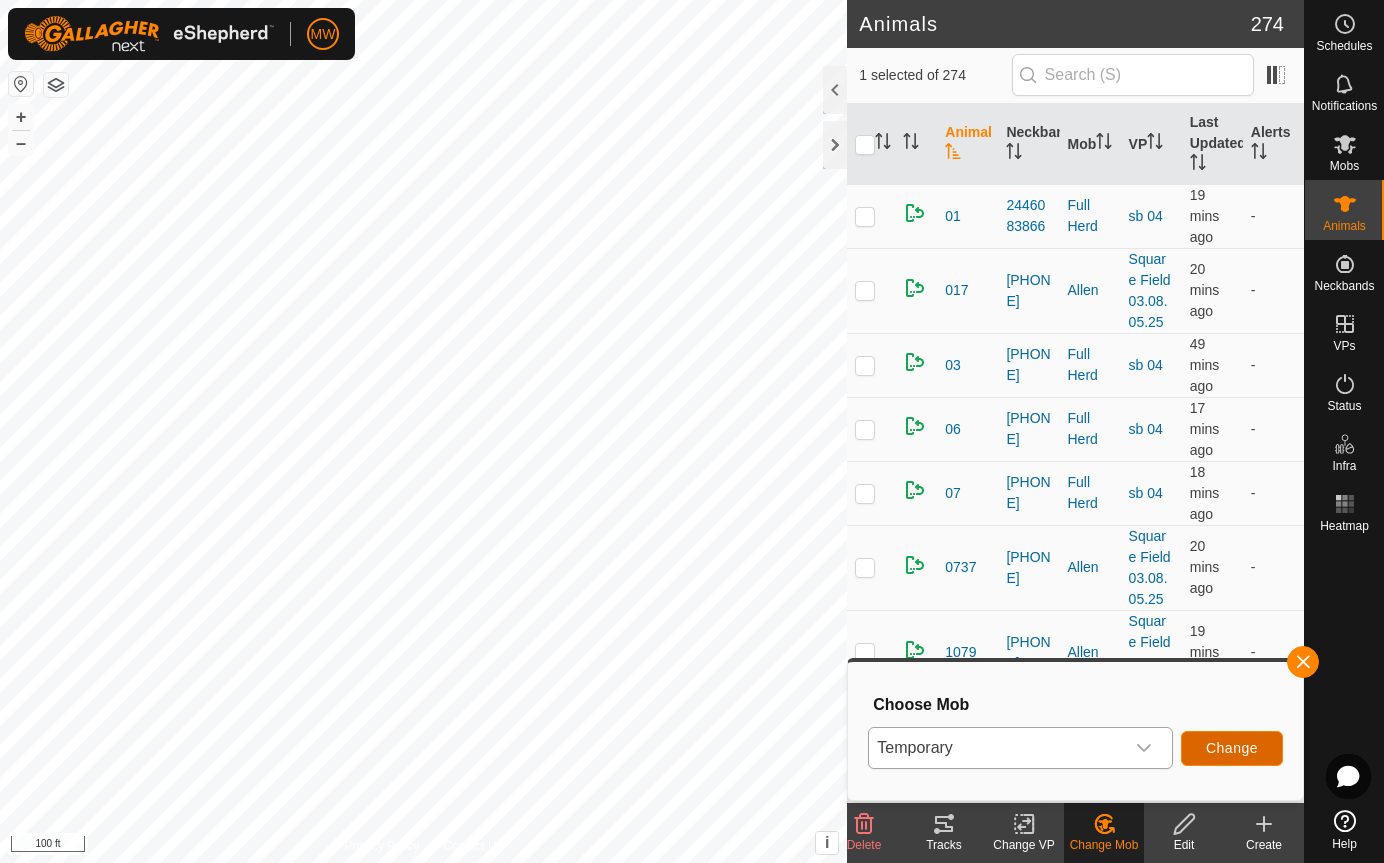 click on "Change" at bounding box center [1232, 748] 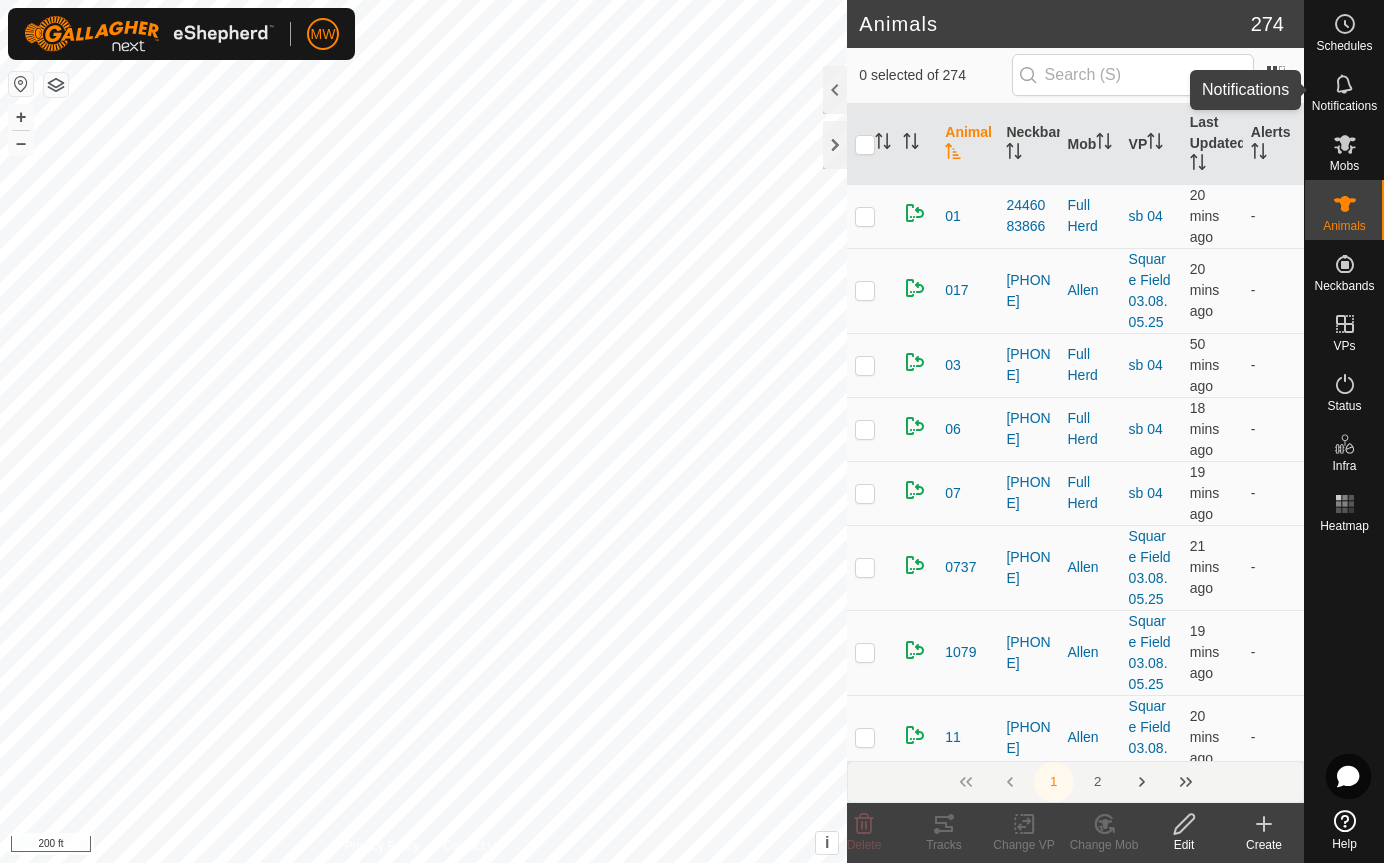 click 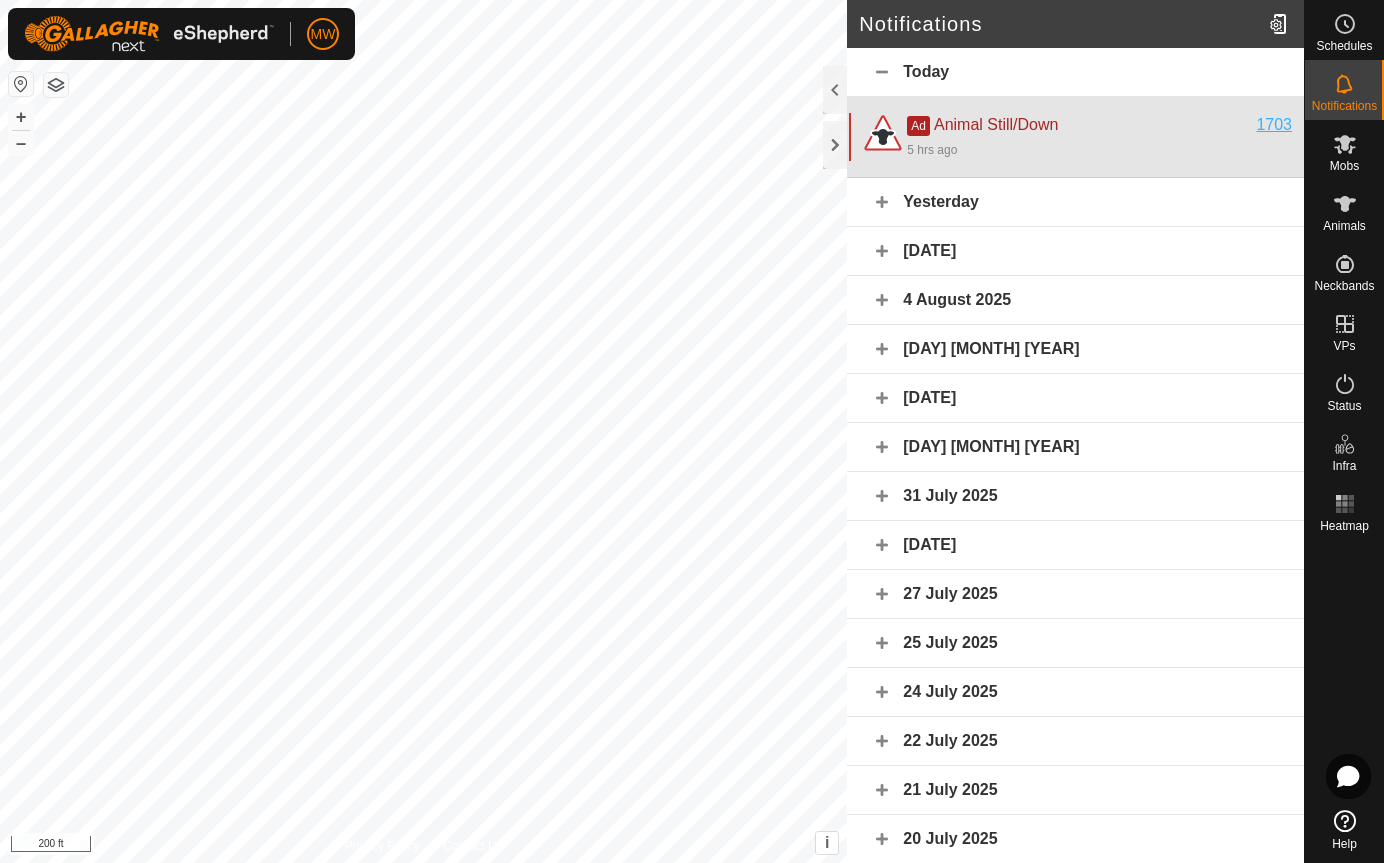 click on "1703" 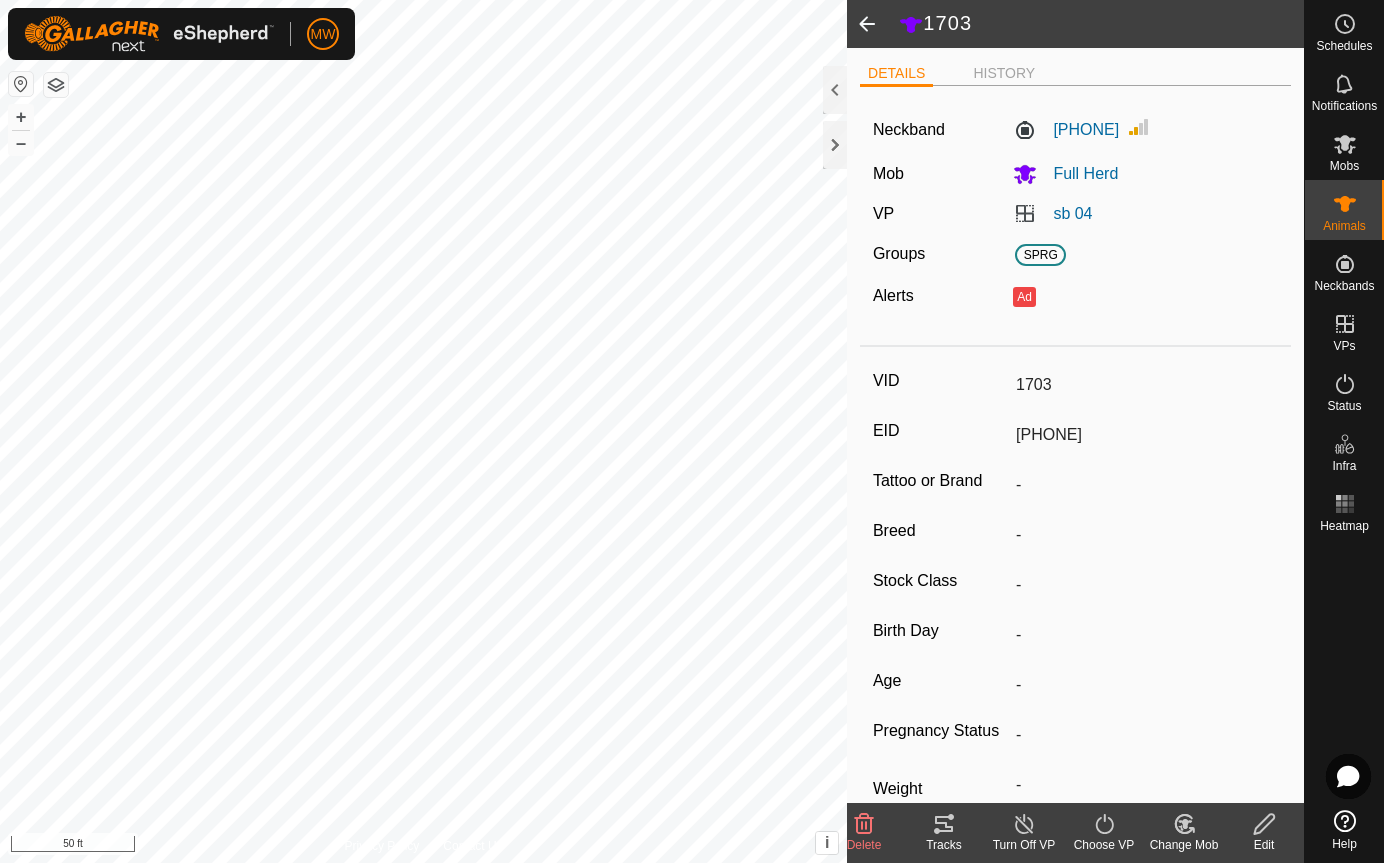 click 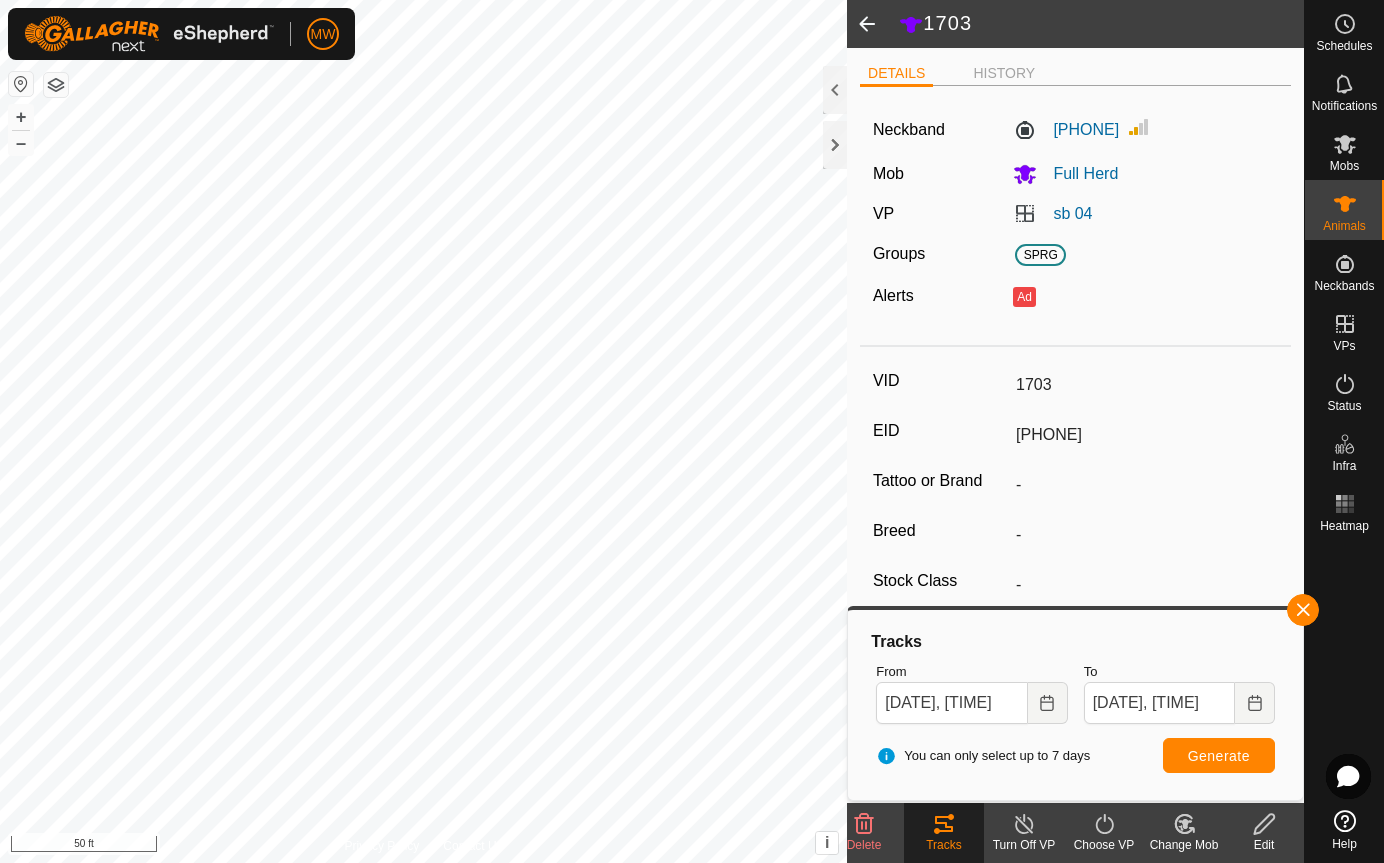 click 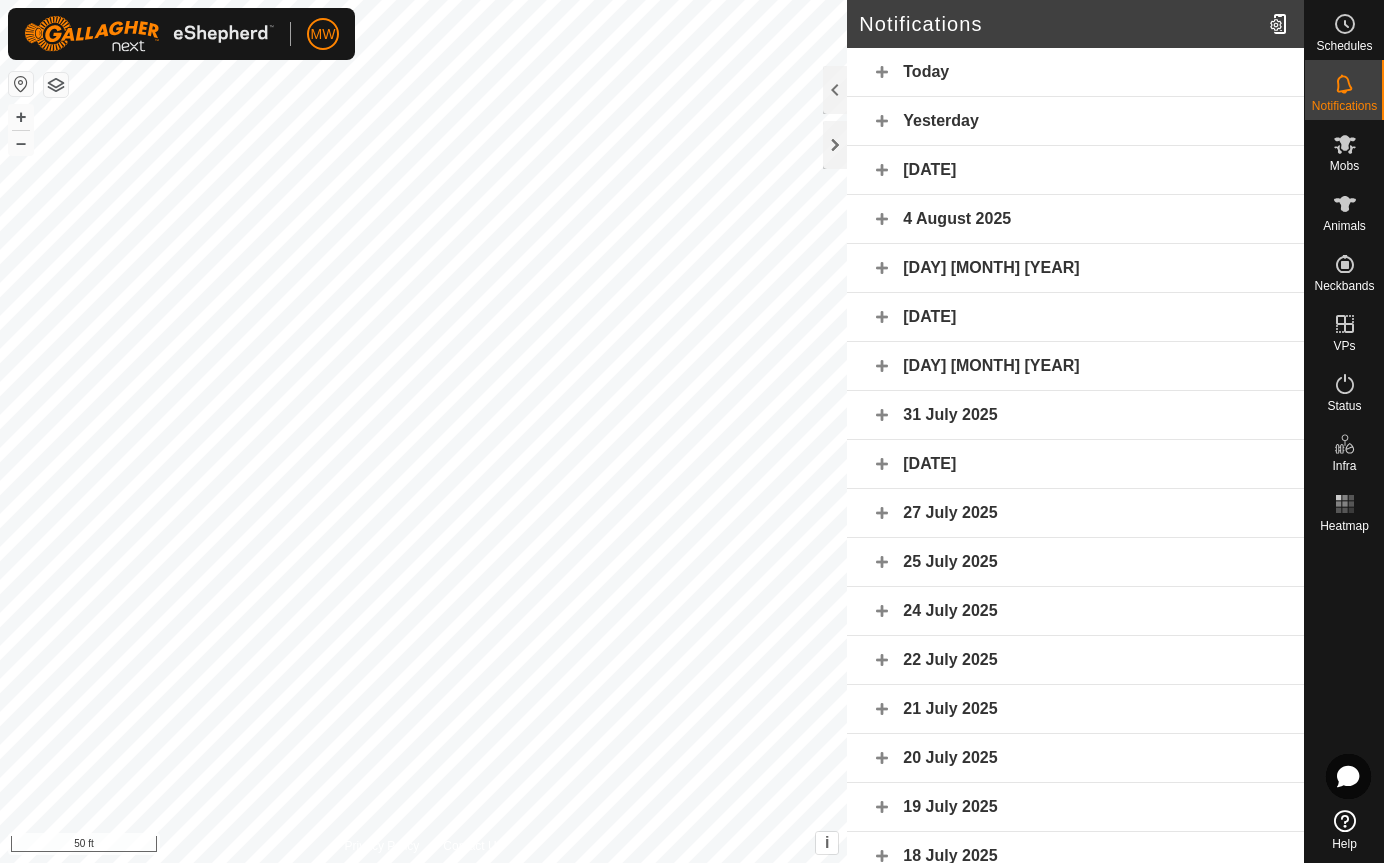 click on "Yesterday" 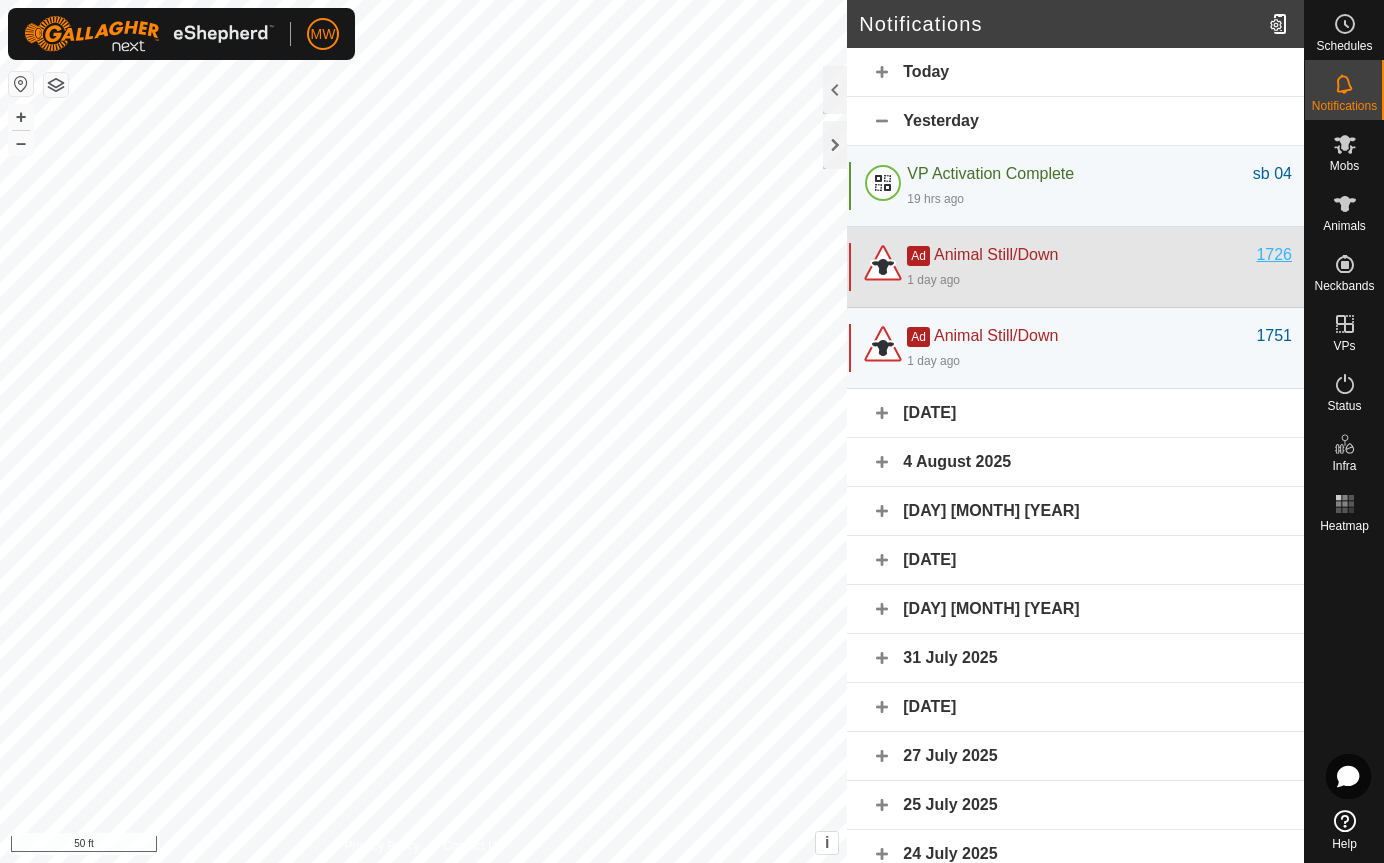 click on "1726" 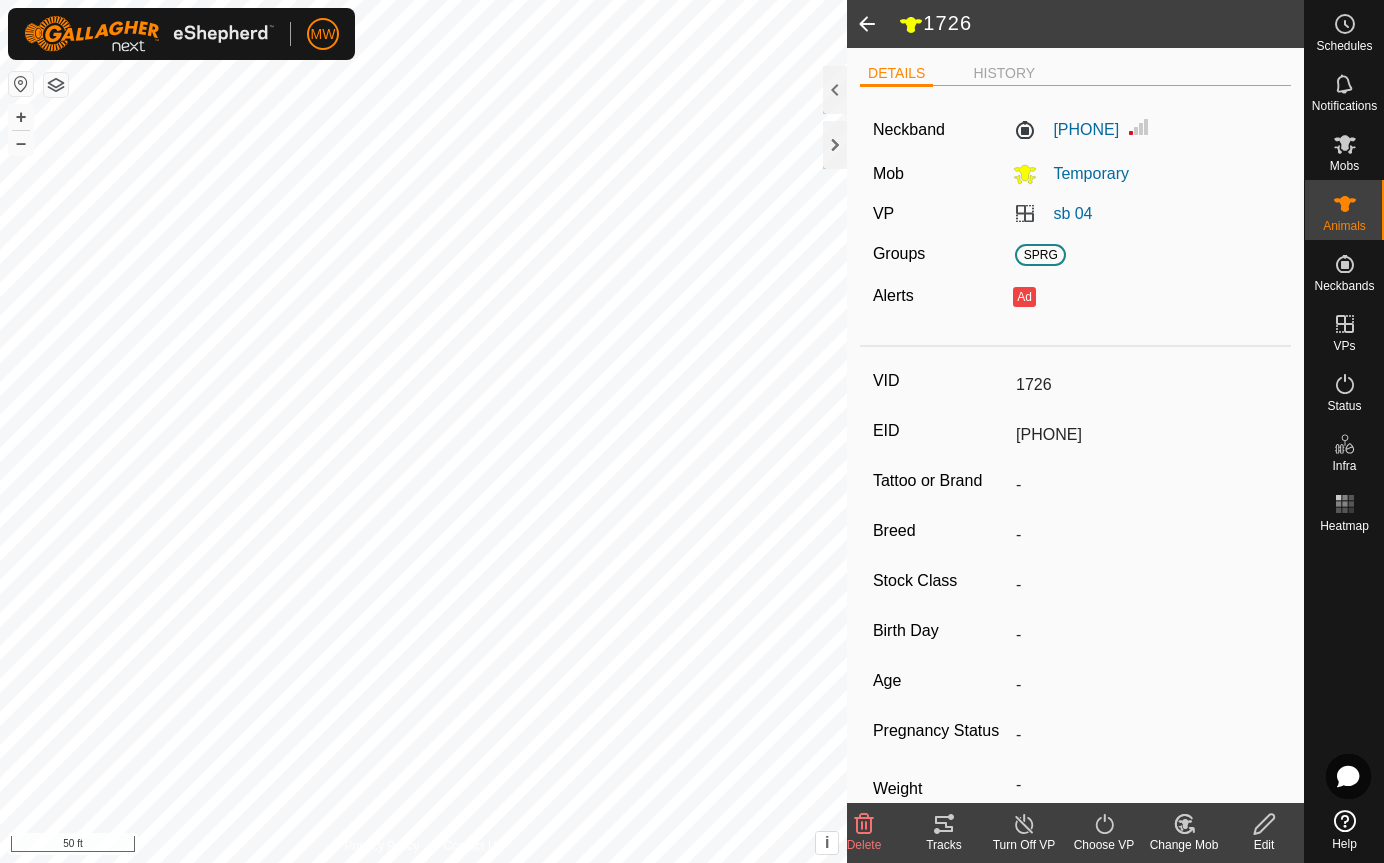 click 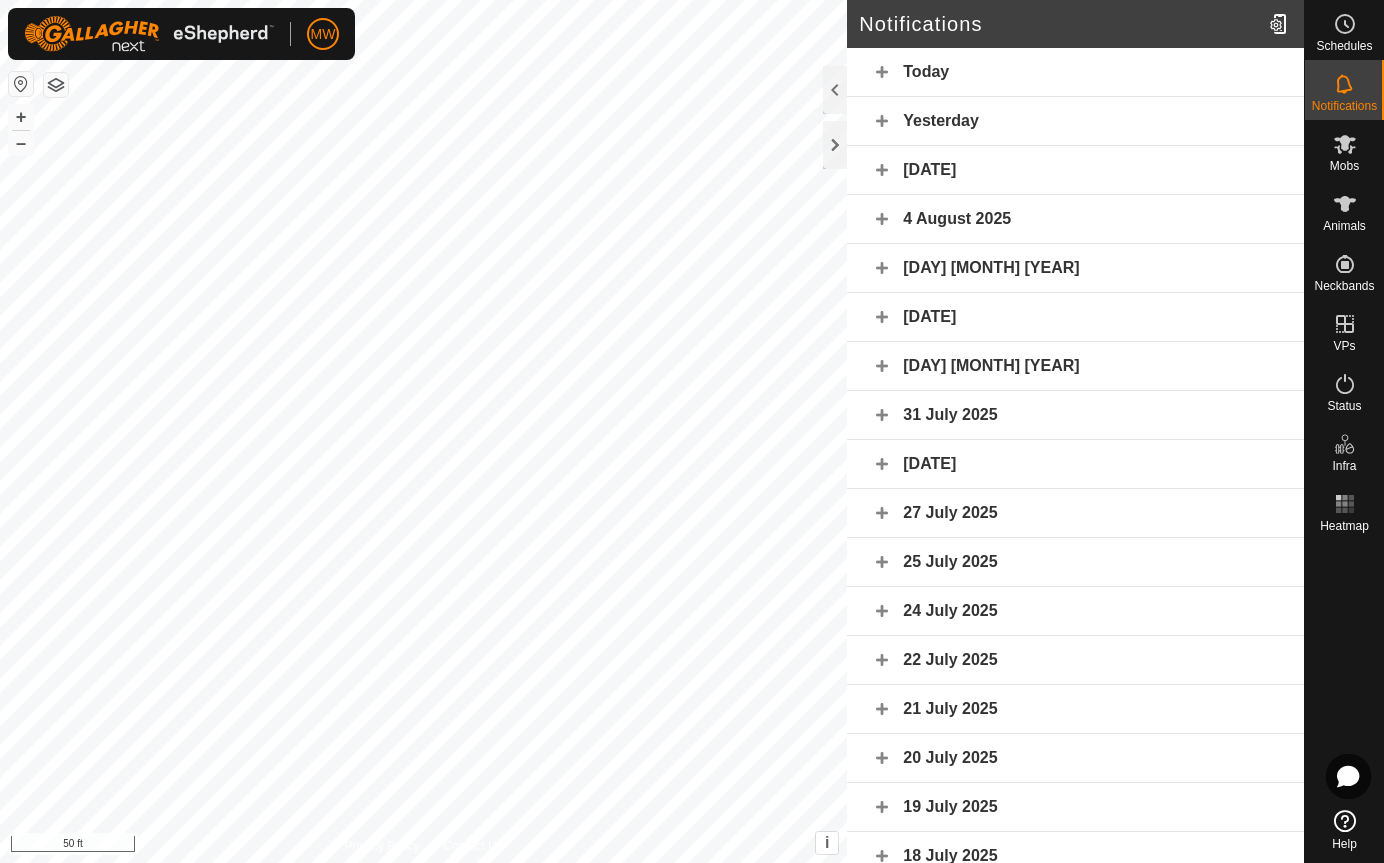click on "Yesterday" 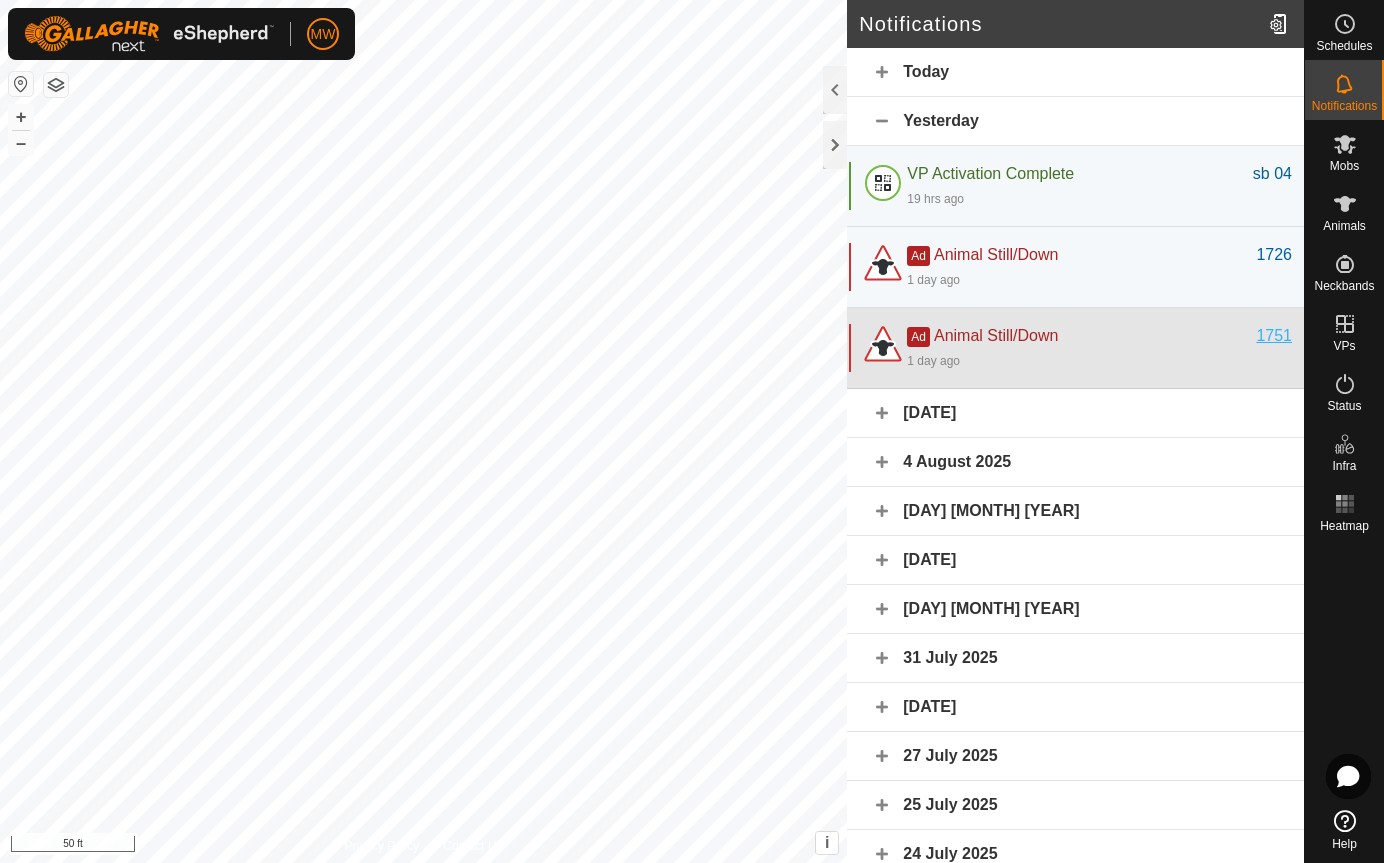 click on "1751" 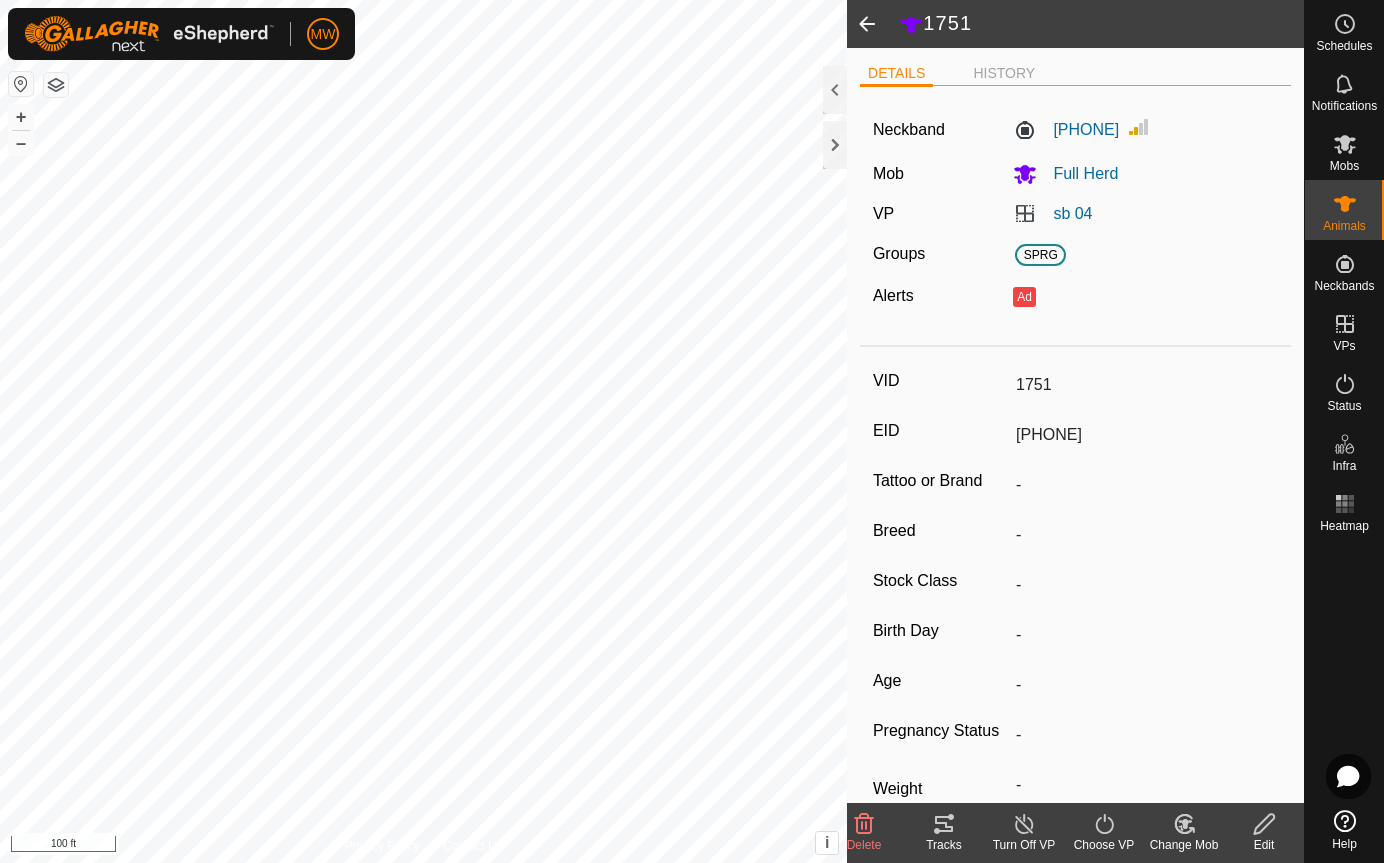 click 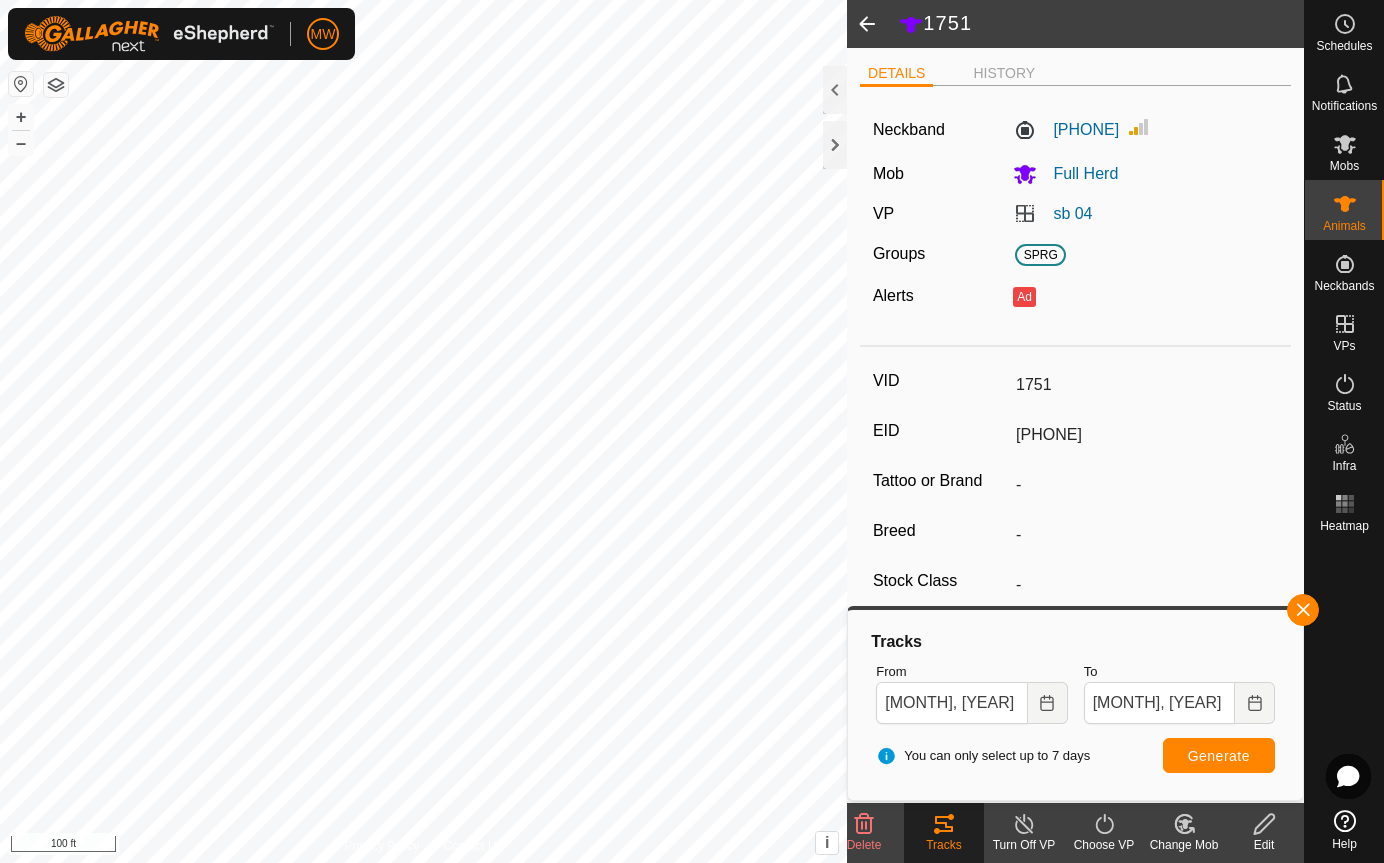 click 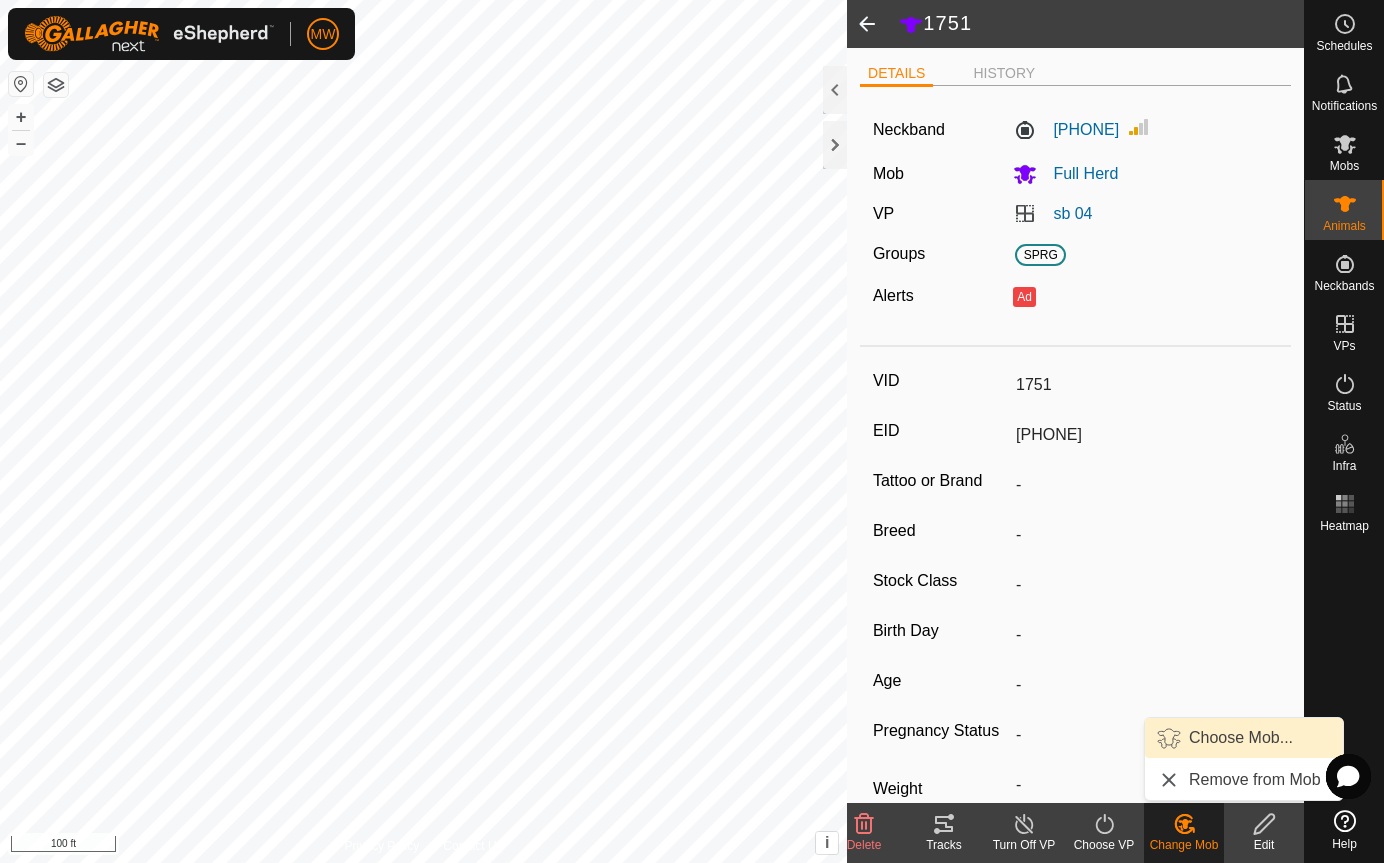 click on "Choose Mob..." at bounding box center (1244, 738) 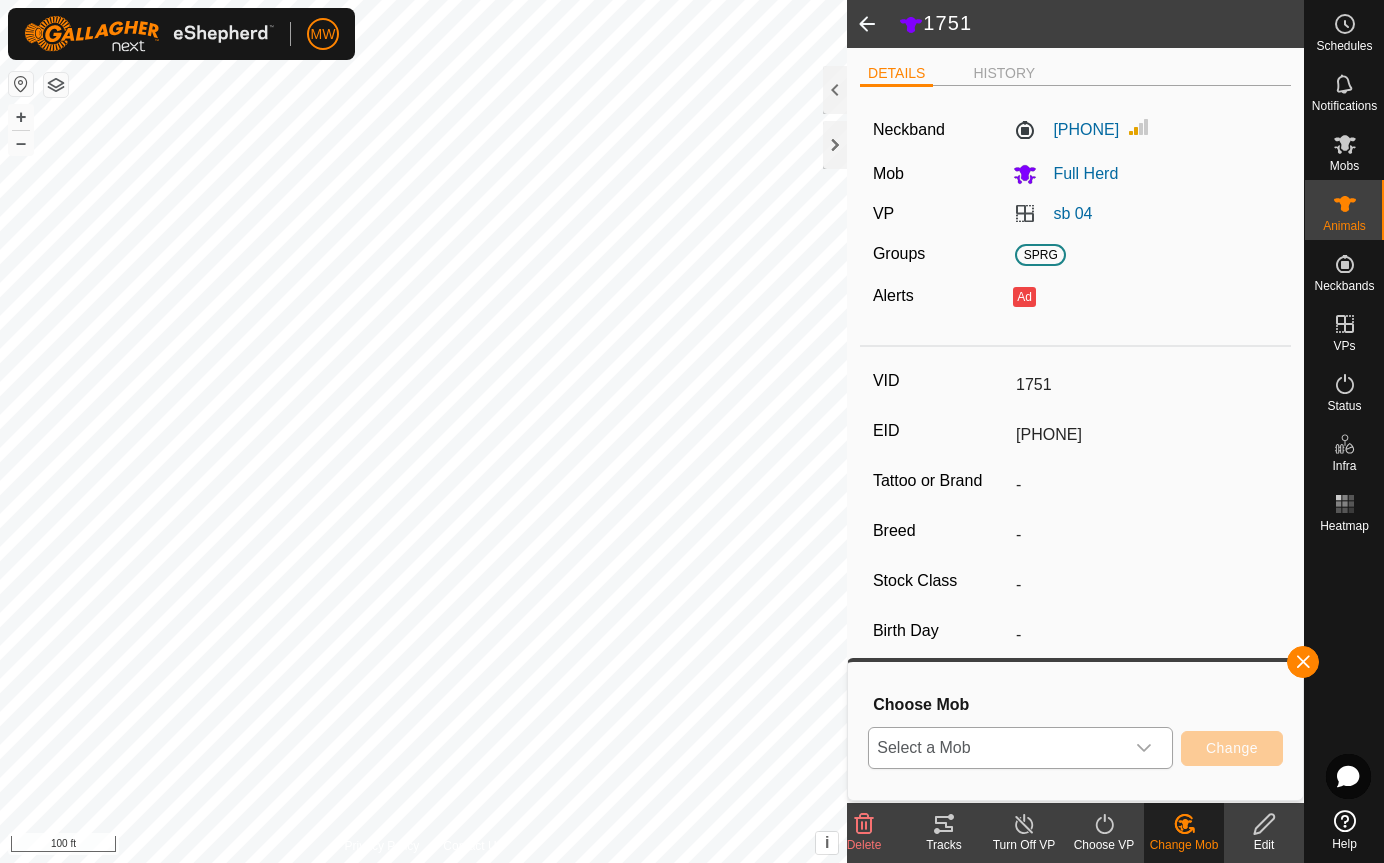 click on "Select a Mob" at bounding box center (996, 748) 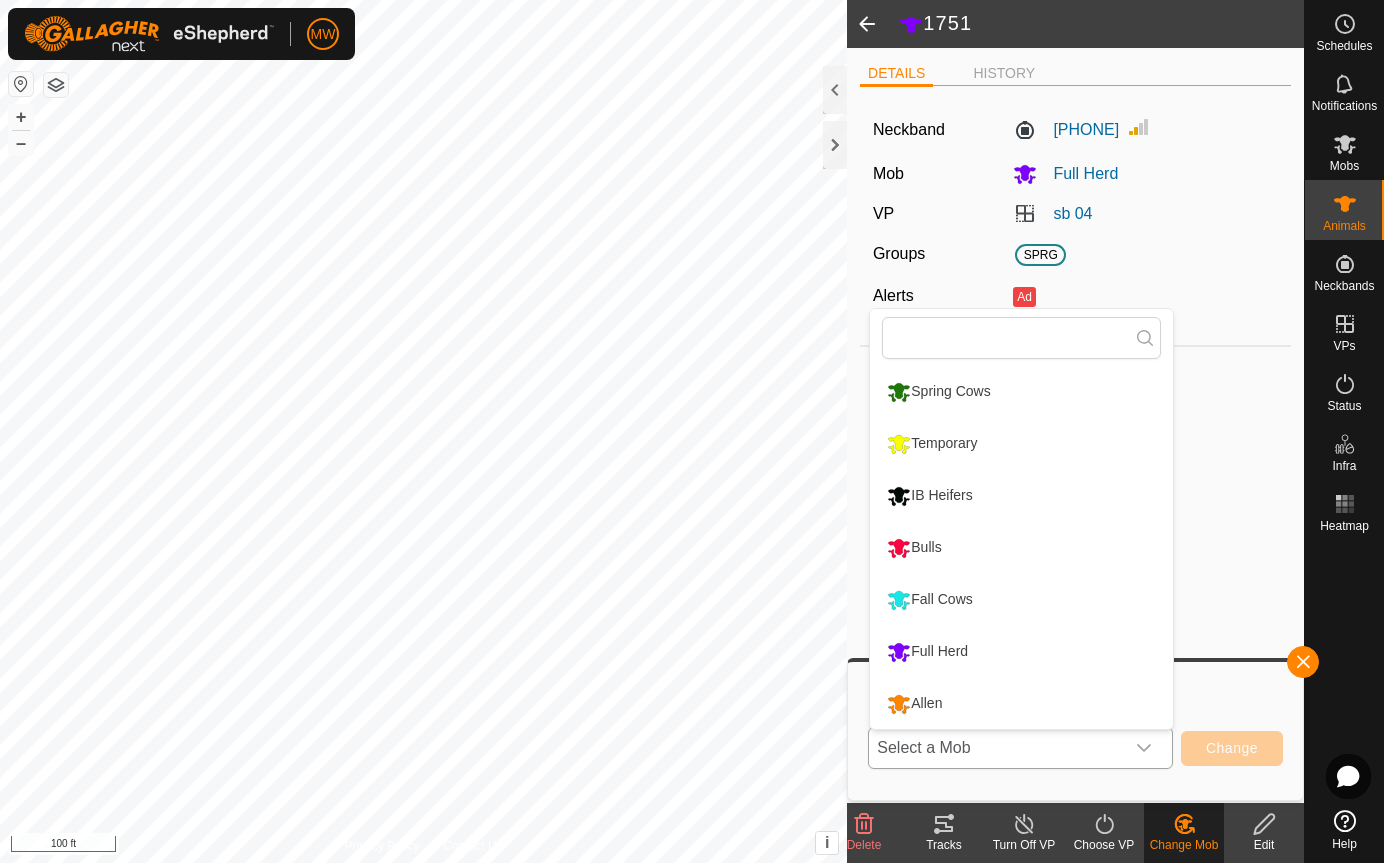 click on "Temporary" at bounding box center [1021, 444] 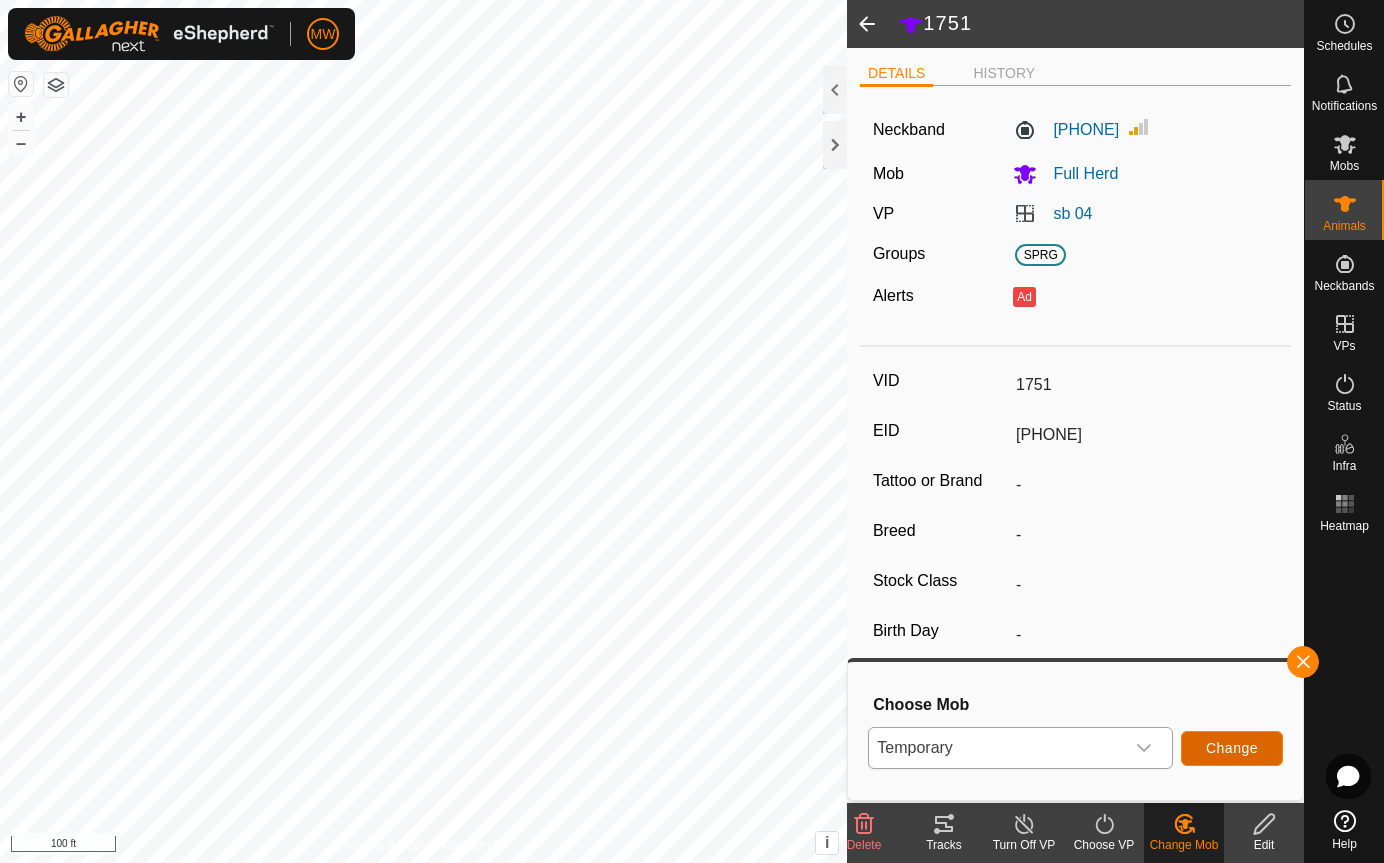 click on "Change" at bounding box center (1232, 748) 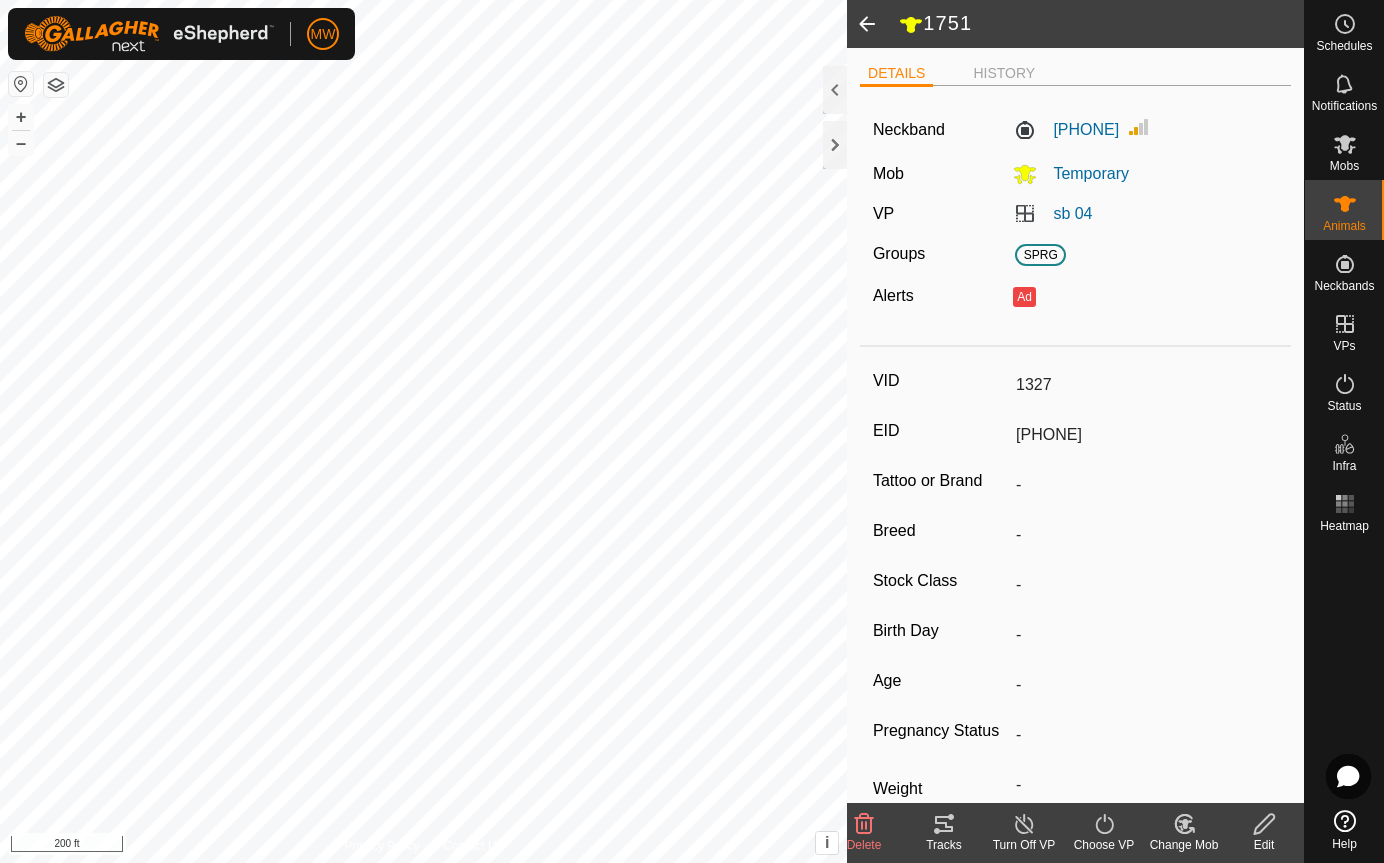 click 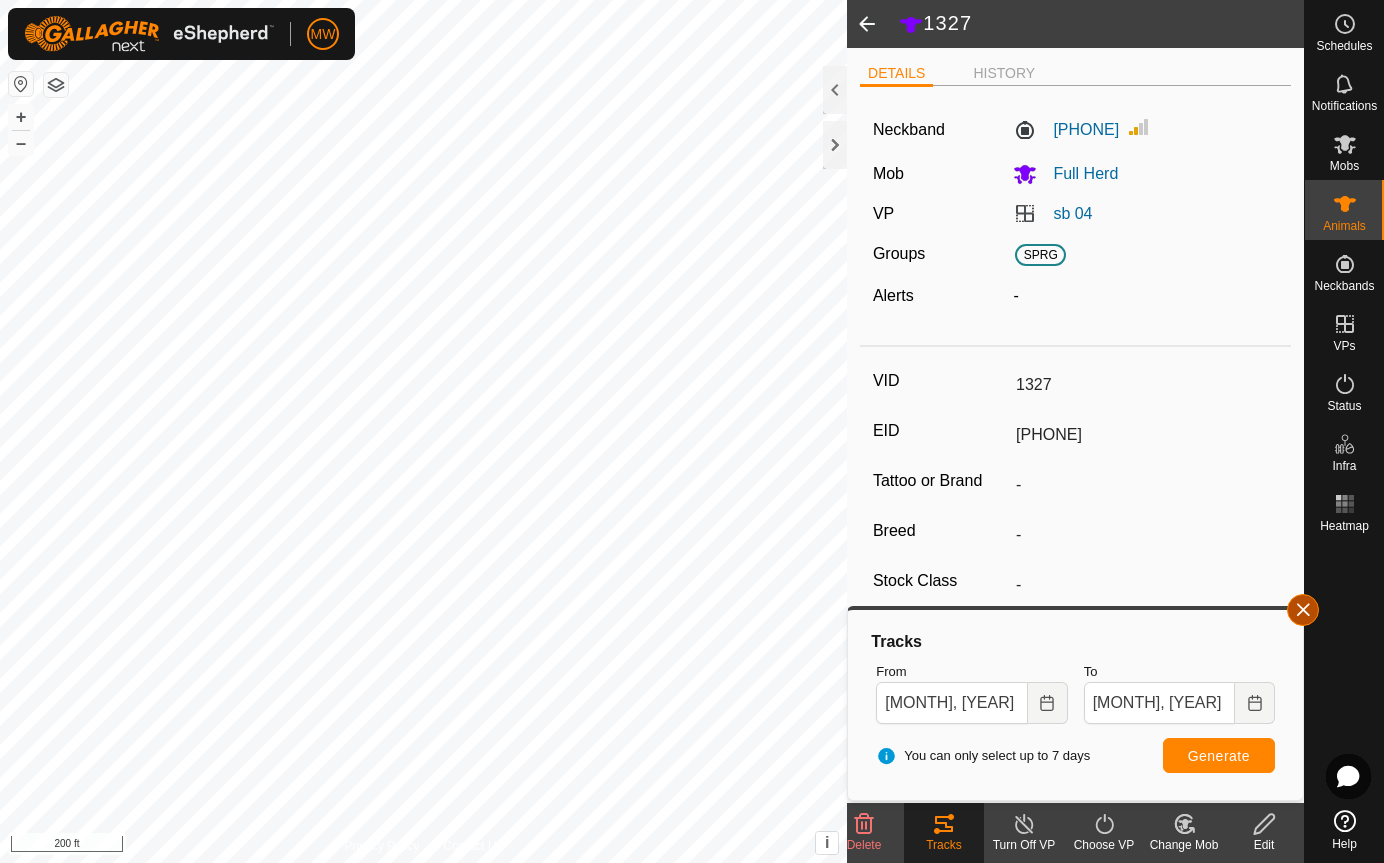 click at bounding box center (1303, 610) 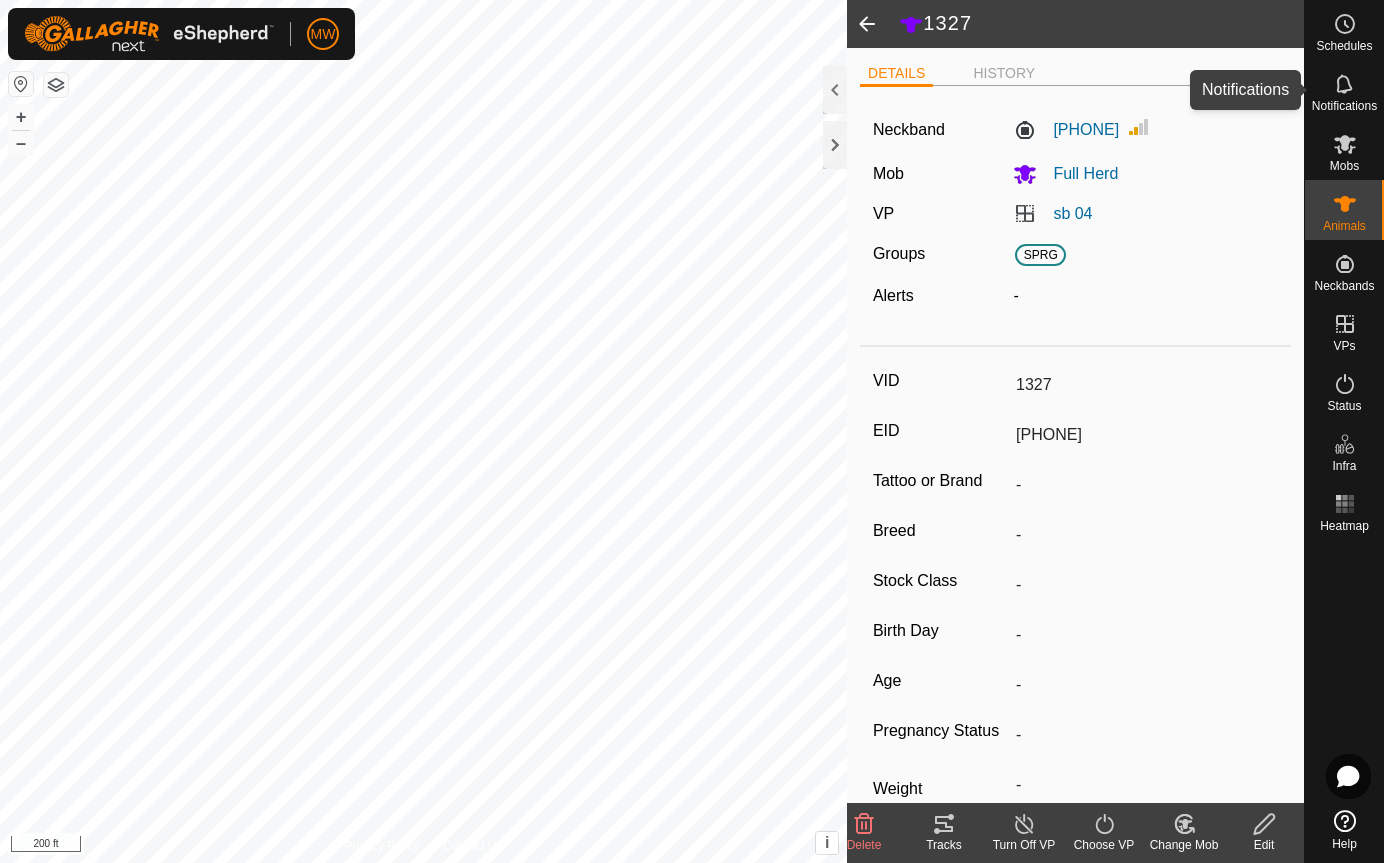 click at bounding box center [1345, 84] 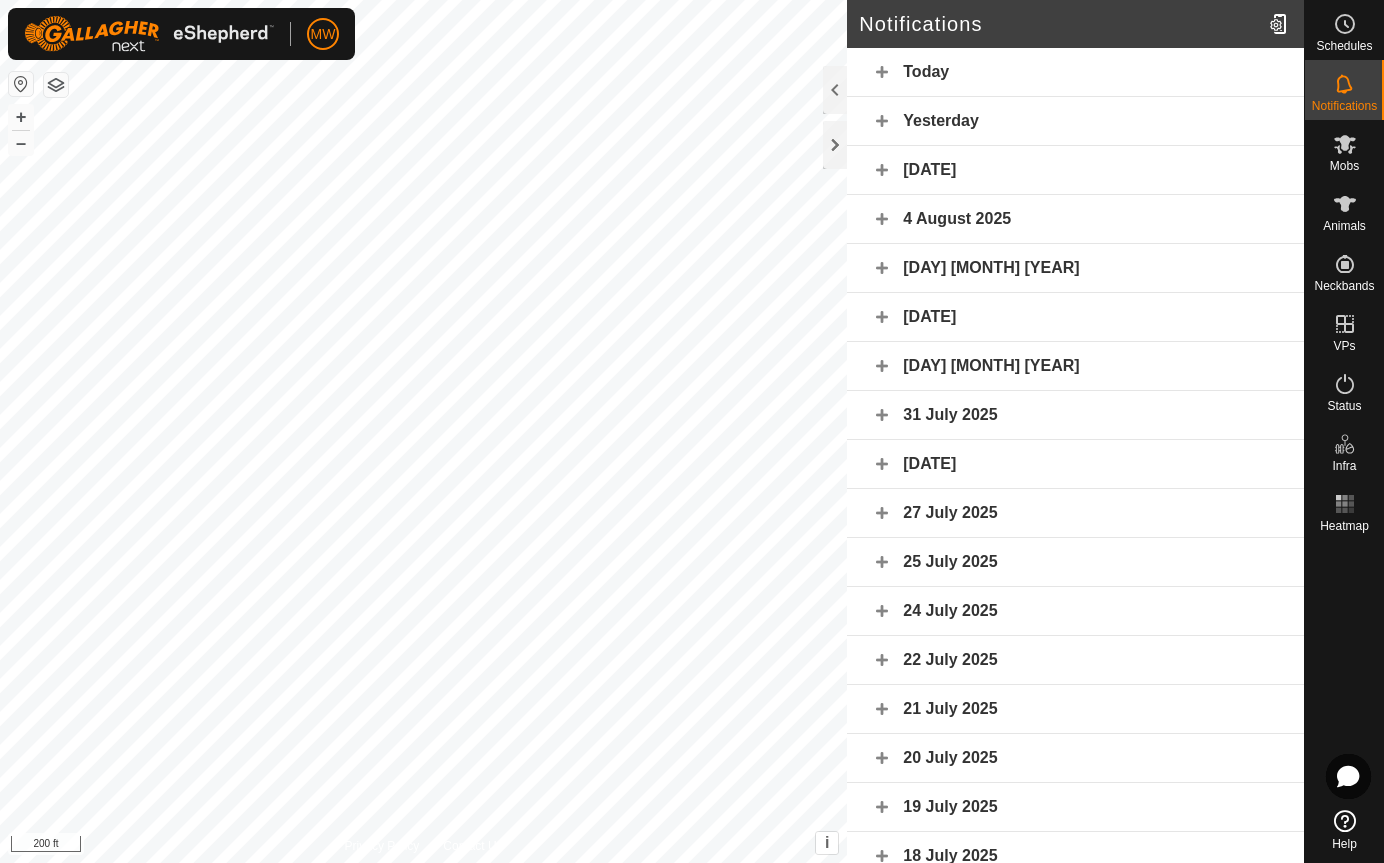 click on "Yesterday" 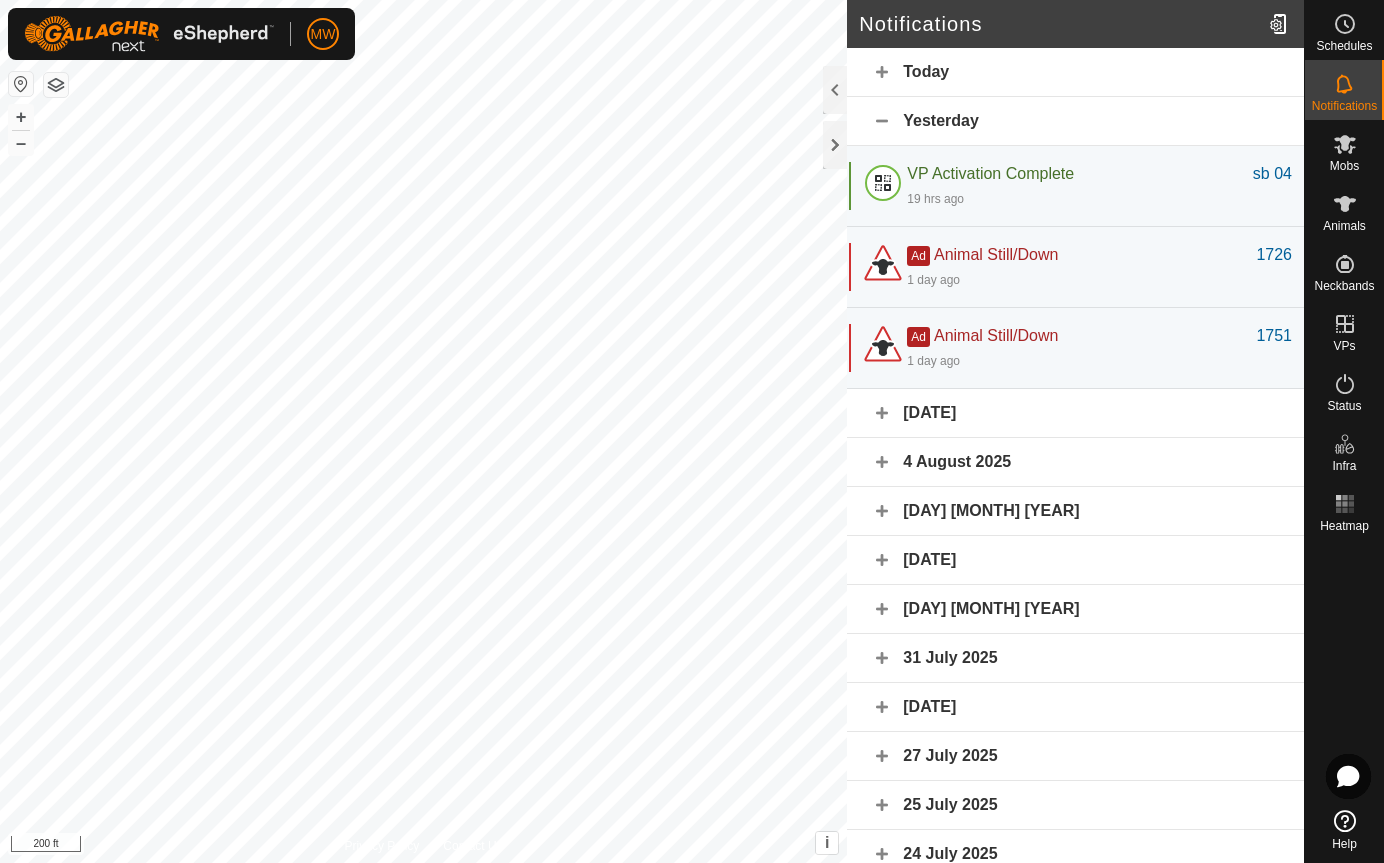 click on "Today" 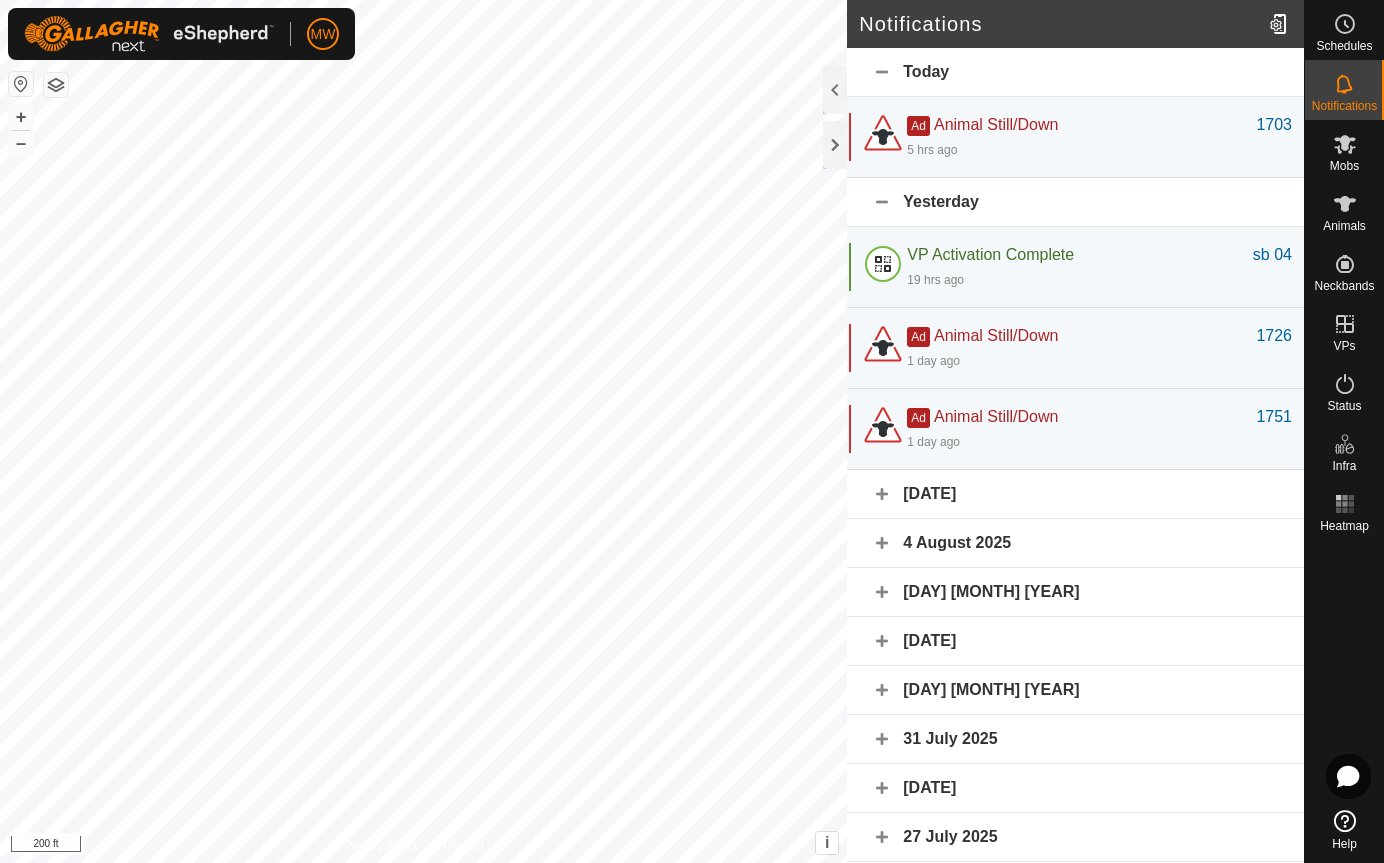 click on "[DATE]" 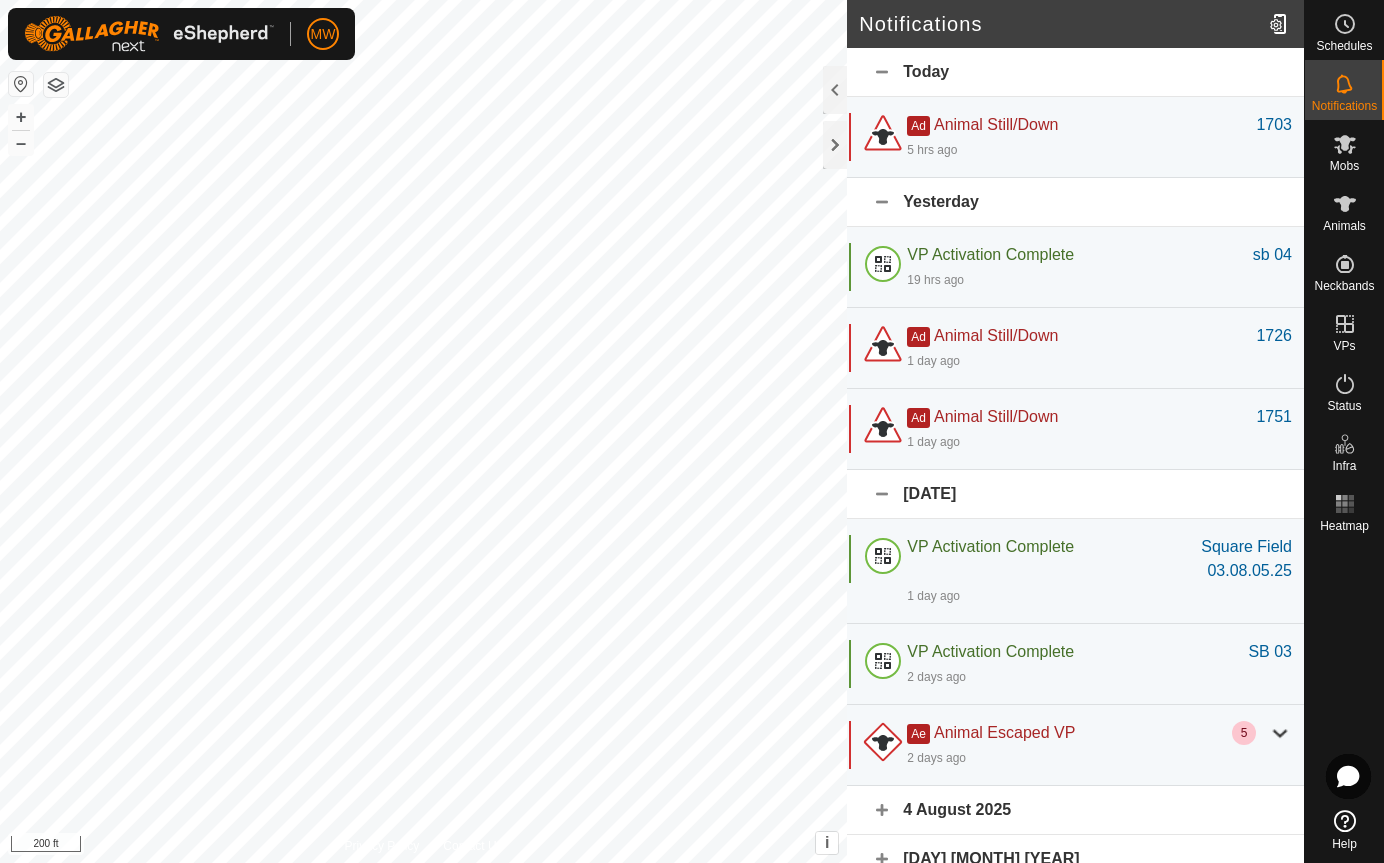 drag, startPoint x: 1126, startPoint y: 726, endPoint x: 1126, endPoint y: 510, distance: 216 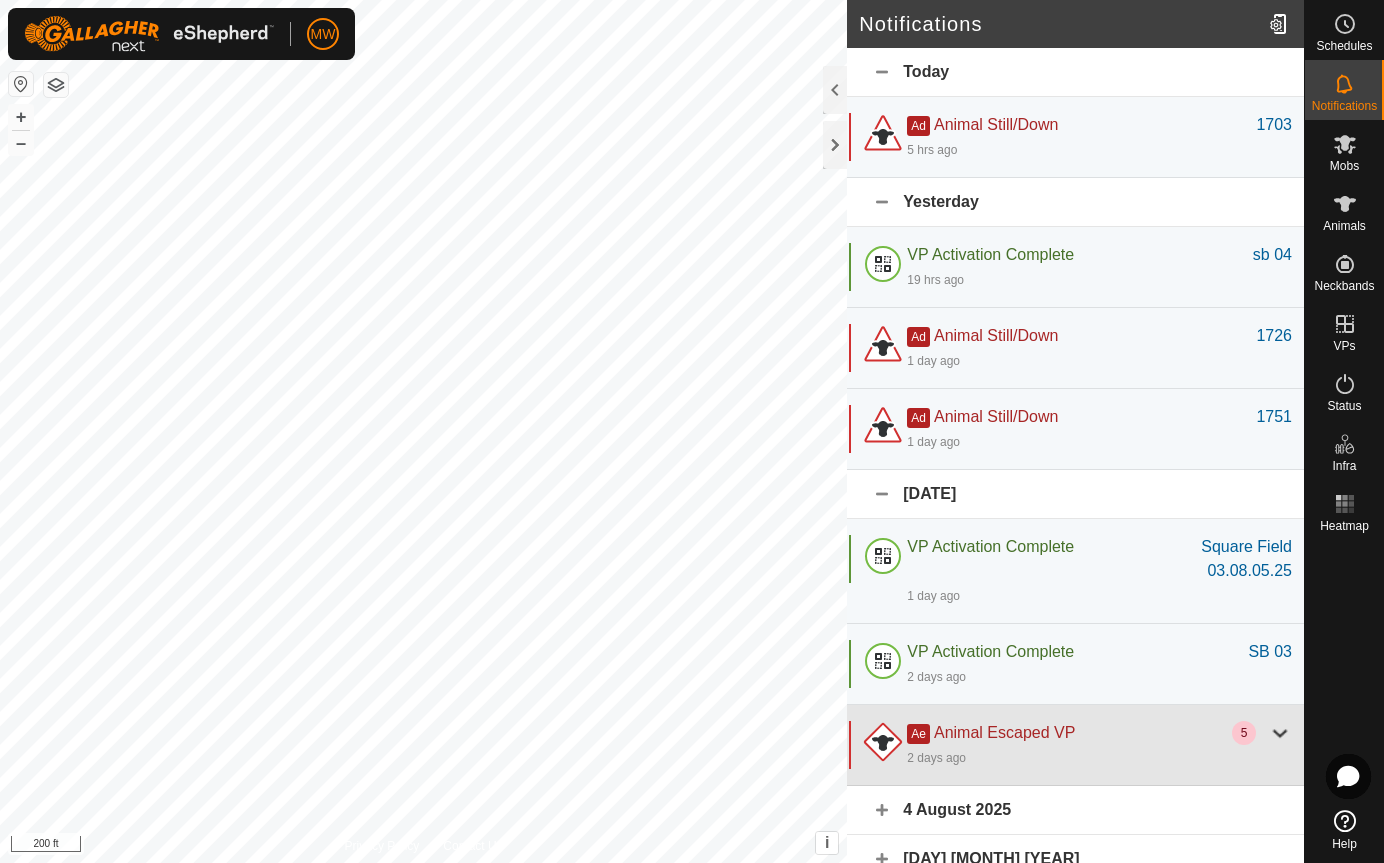 click 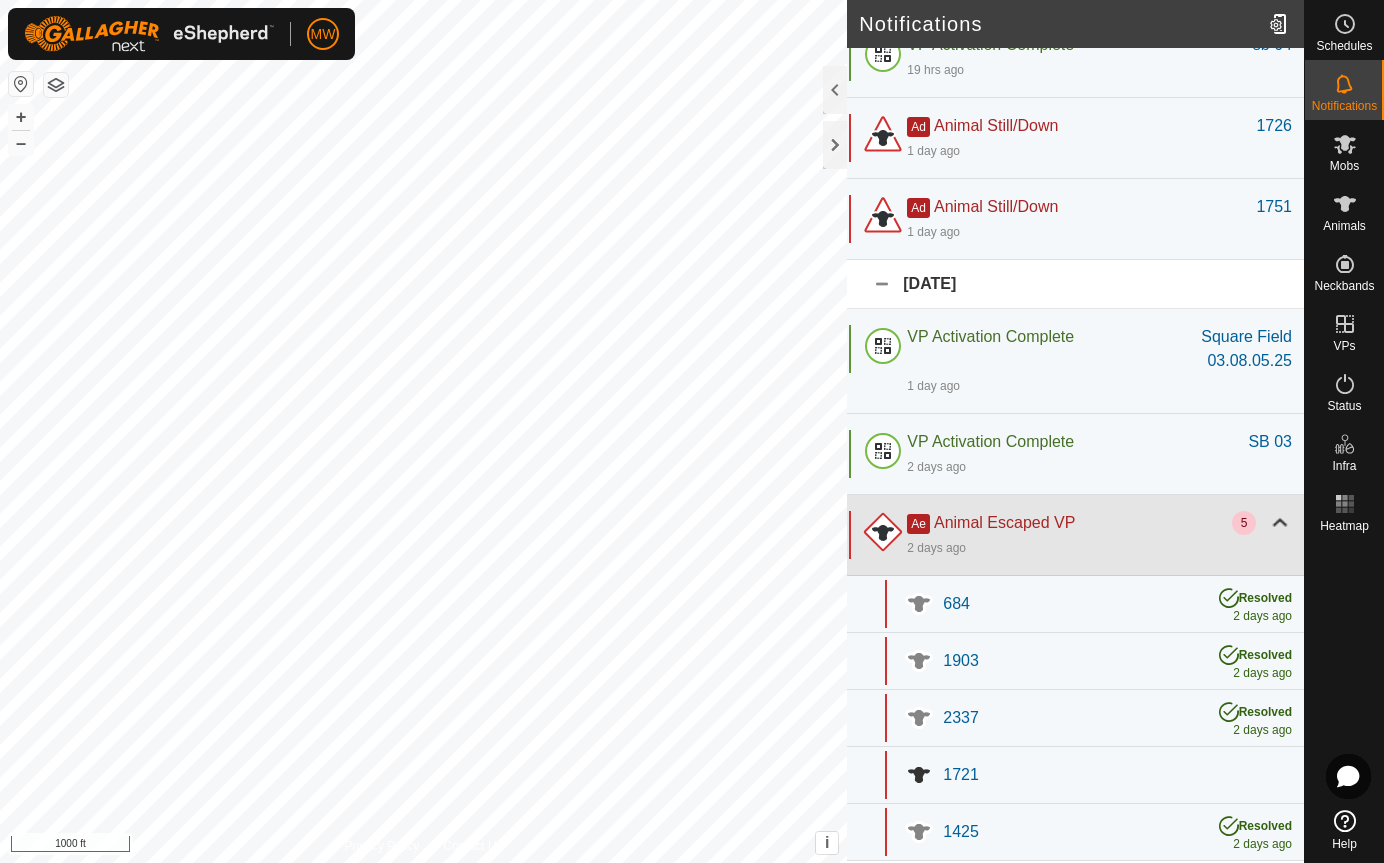 scroll, scrollTop: 300, scrollLeft: 0, axis: vertical 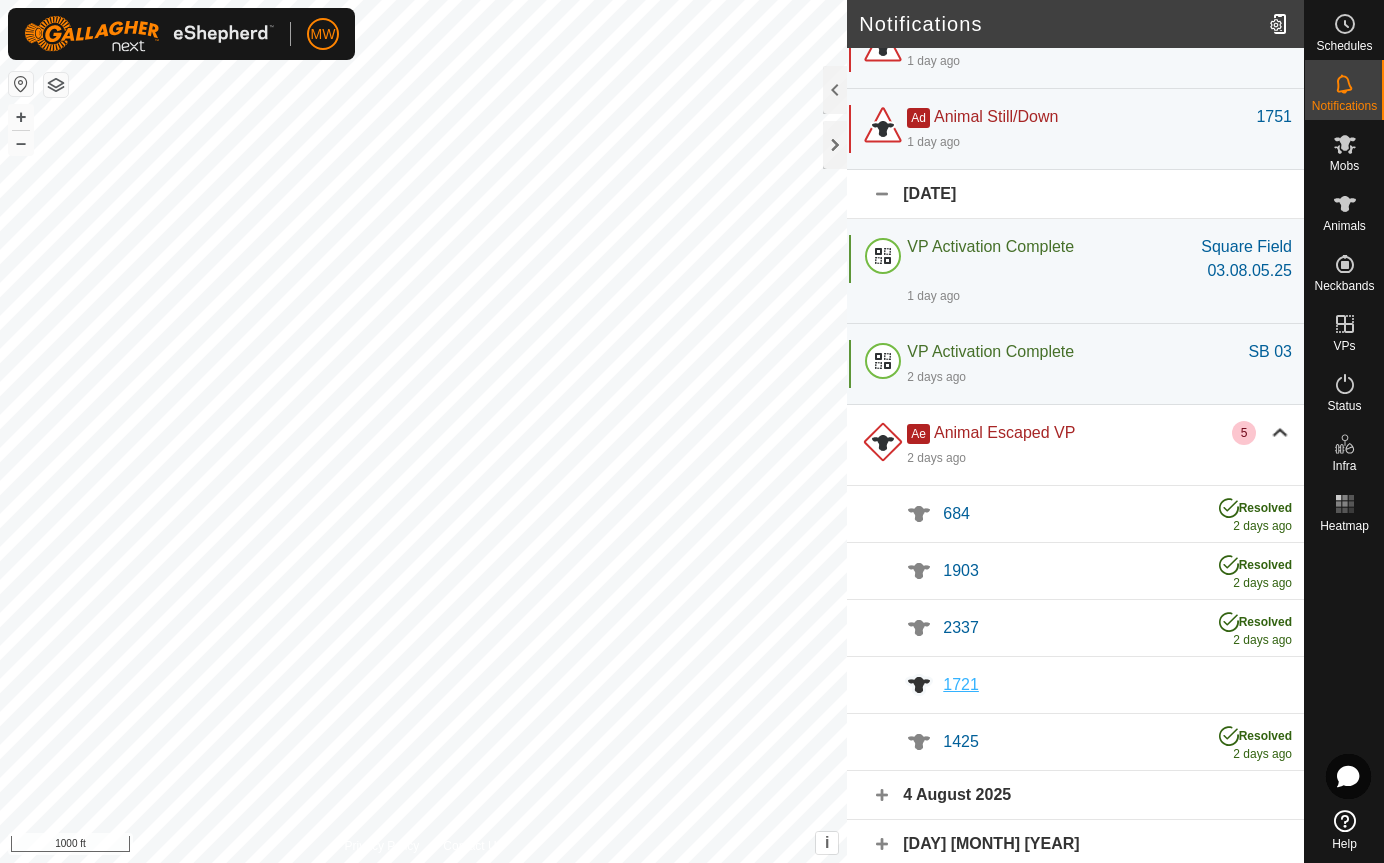 click on "1721" 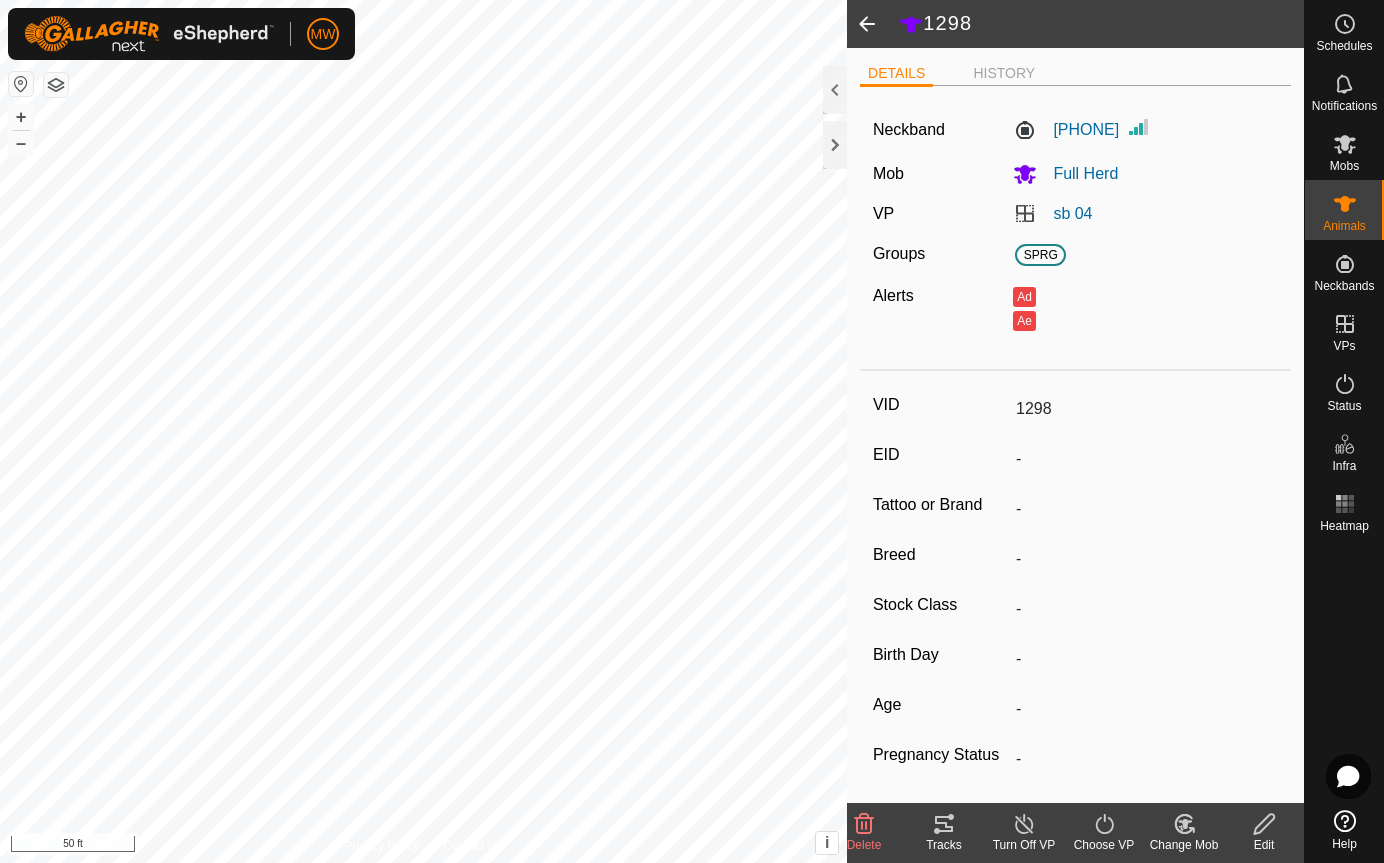 click 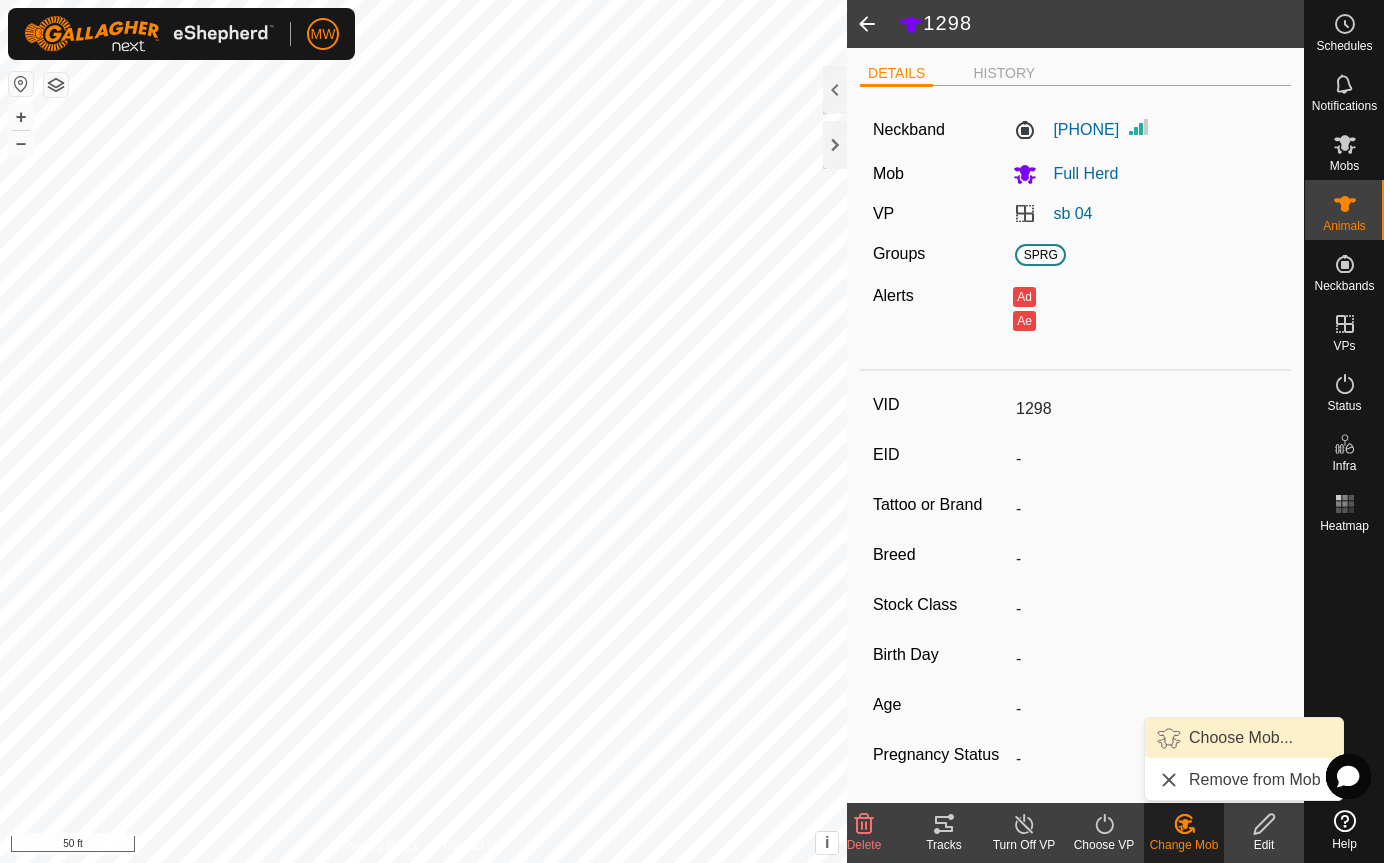 click on "Choose Mob..." at bounding box center [1244, 738] 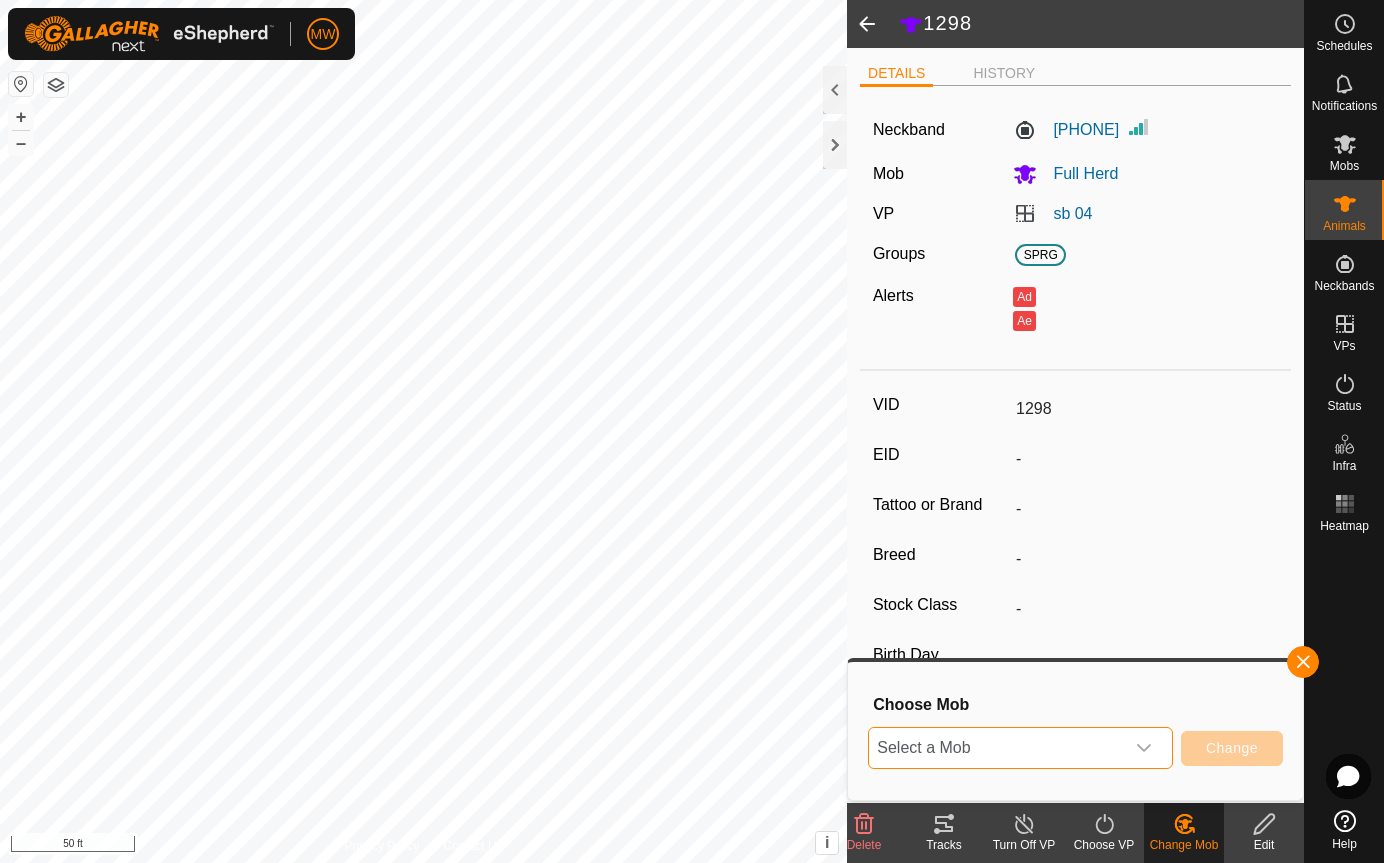 click on "Select a Mob" at bounding box center [996, 748] 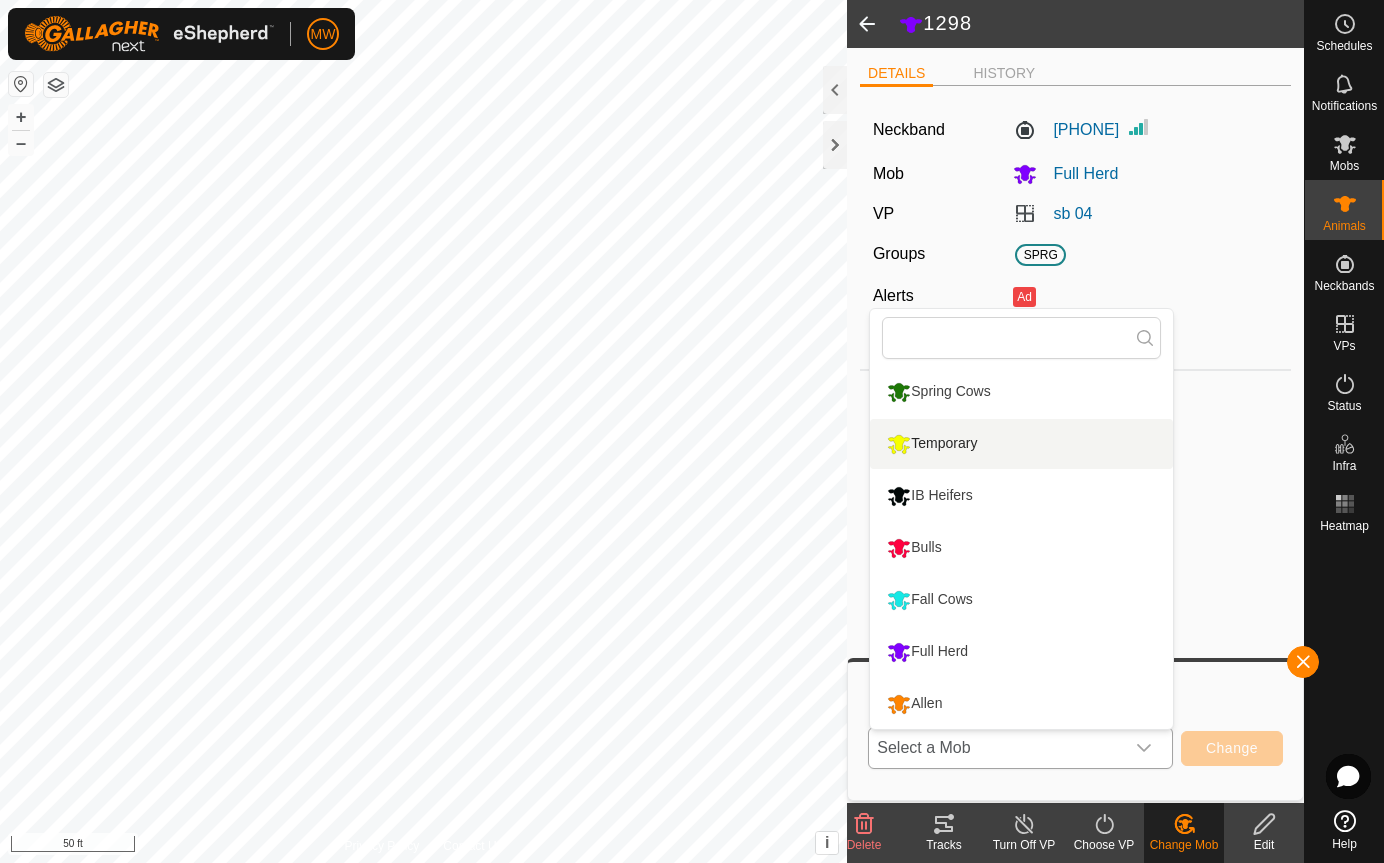 click on "Temporary" at bounding box center [1021, 444] 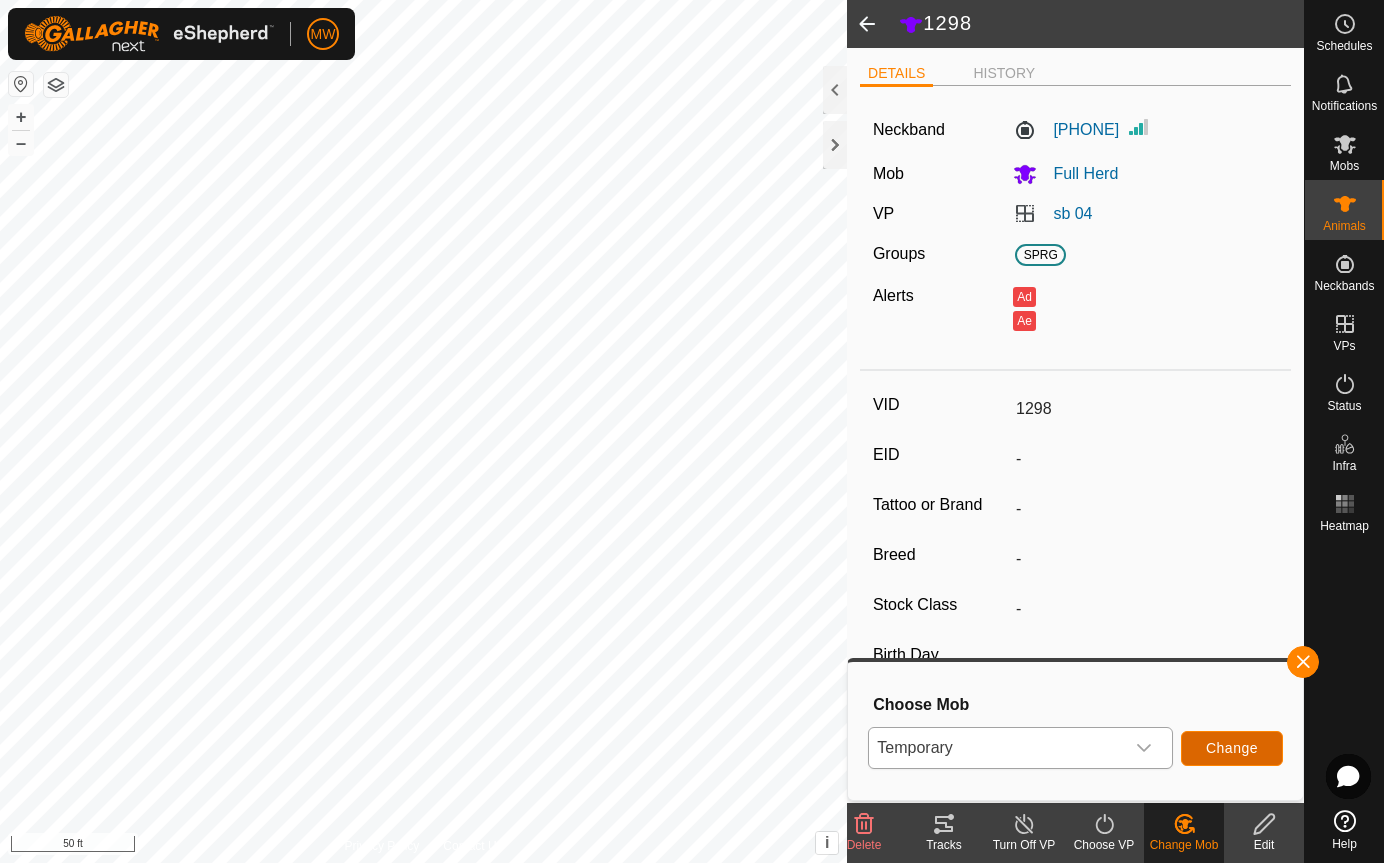 click on "Change" at bounding box center [1232, 748] 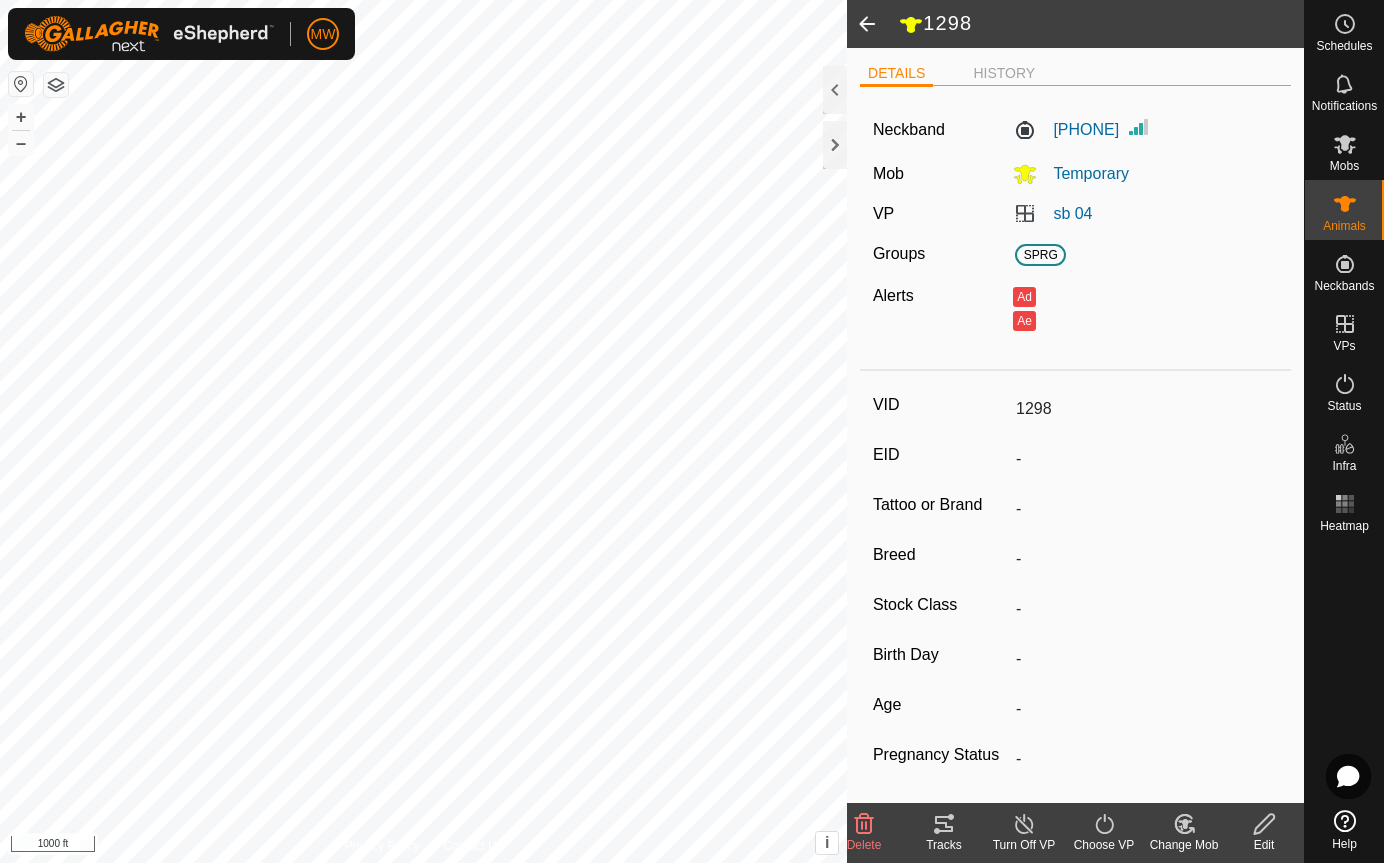 click 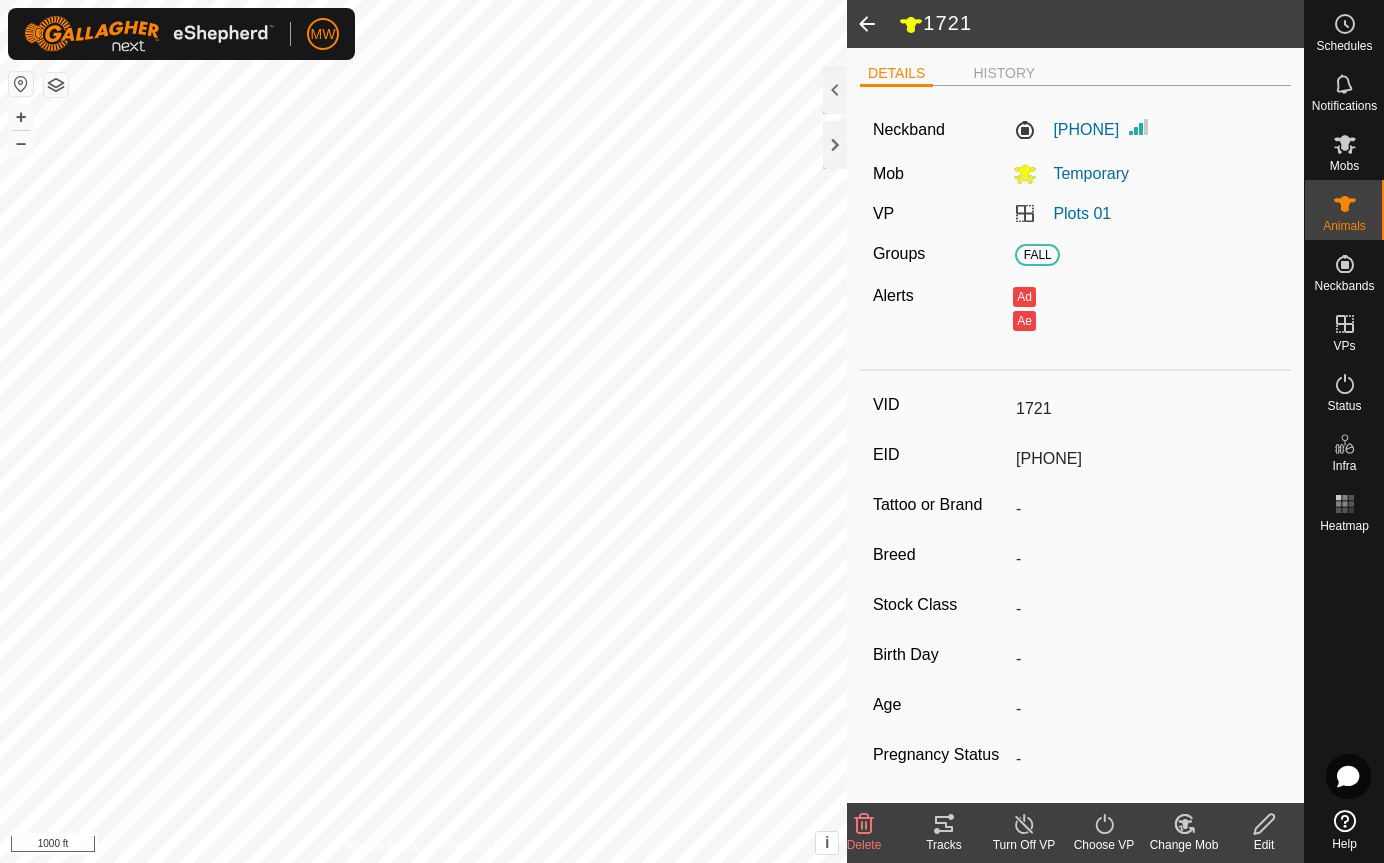 click 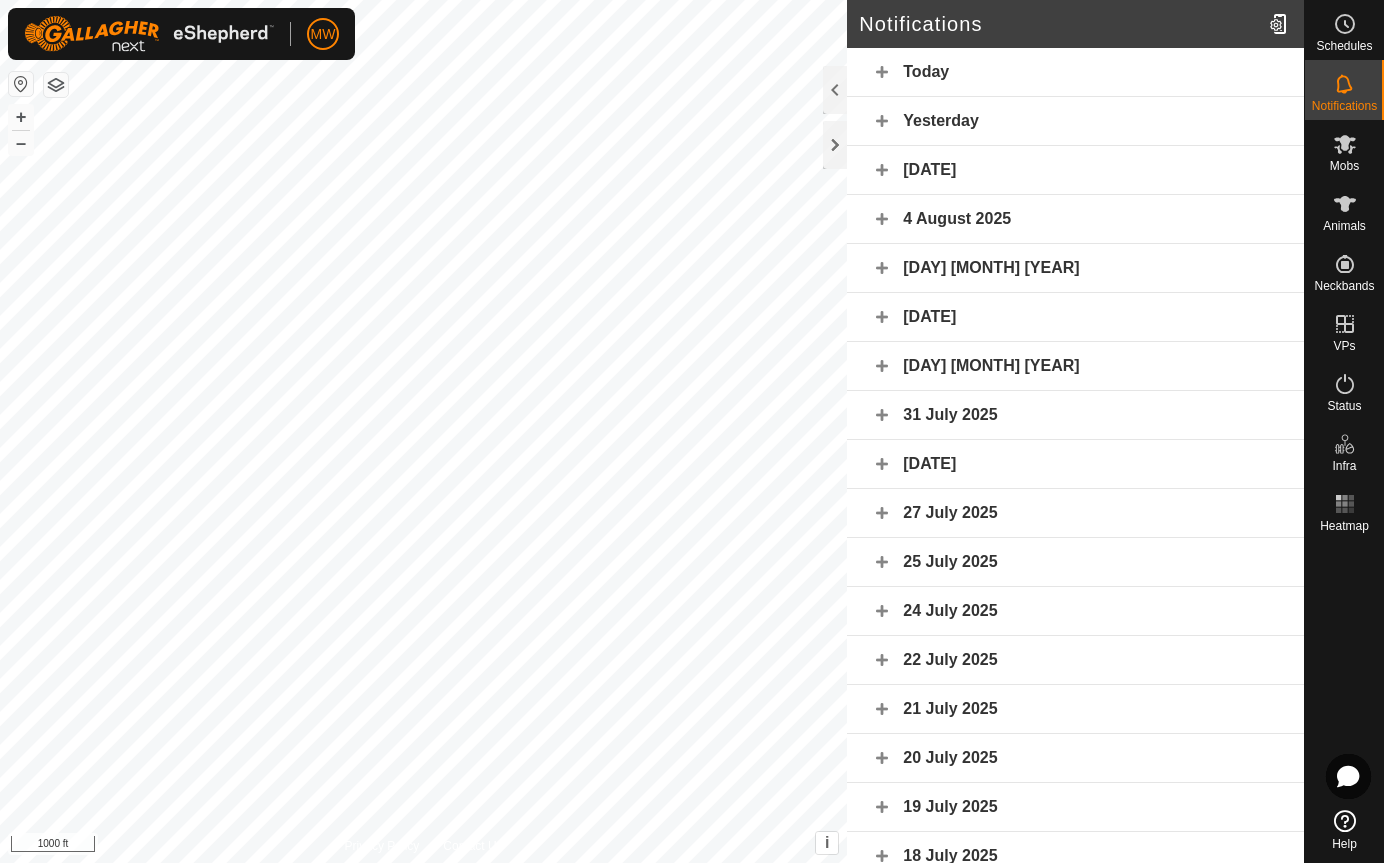 click on "4 August 2025" 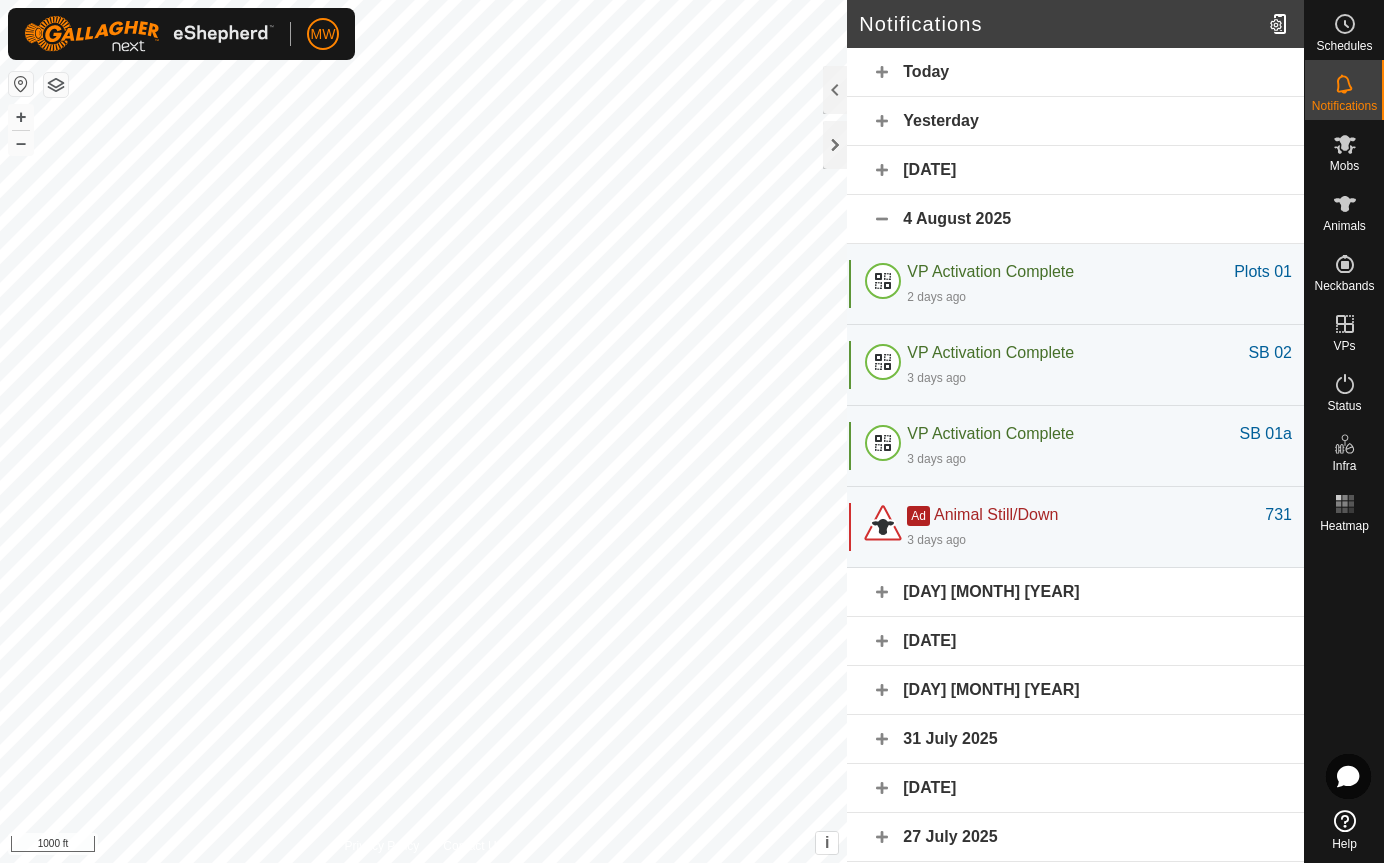 click on "[DAY] [MONTH] [YEAR]" 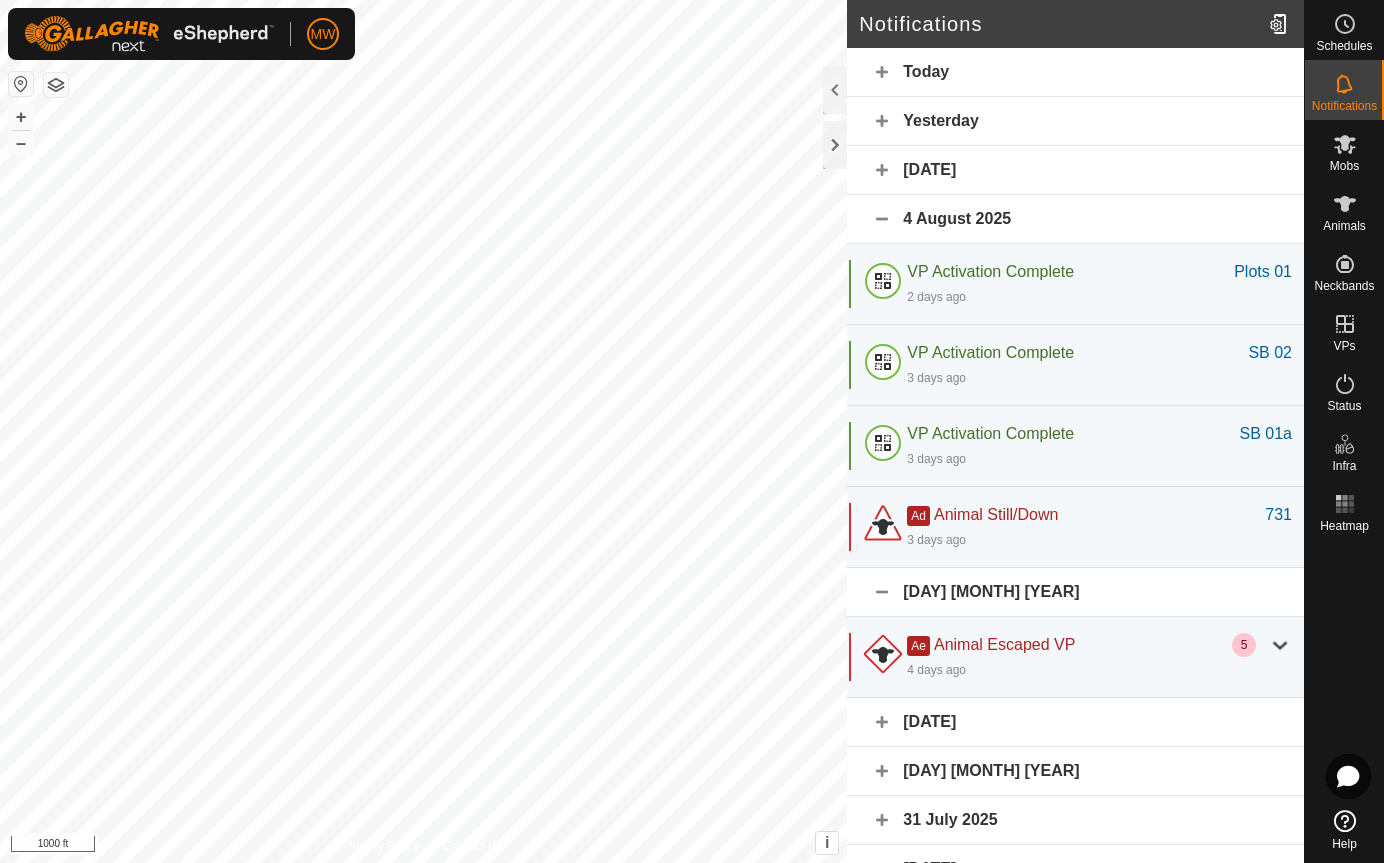 click on "[DATE]" 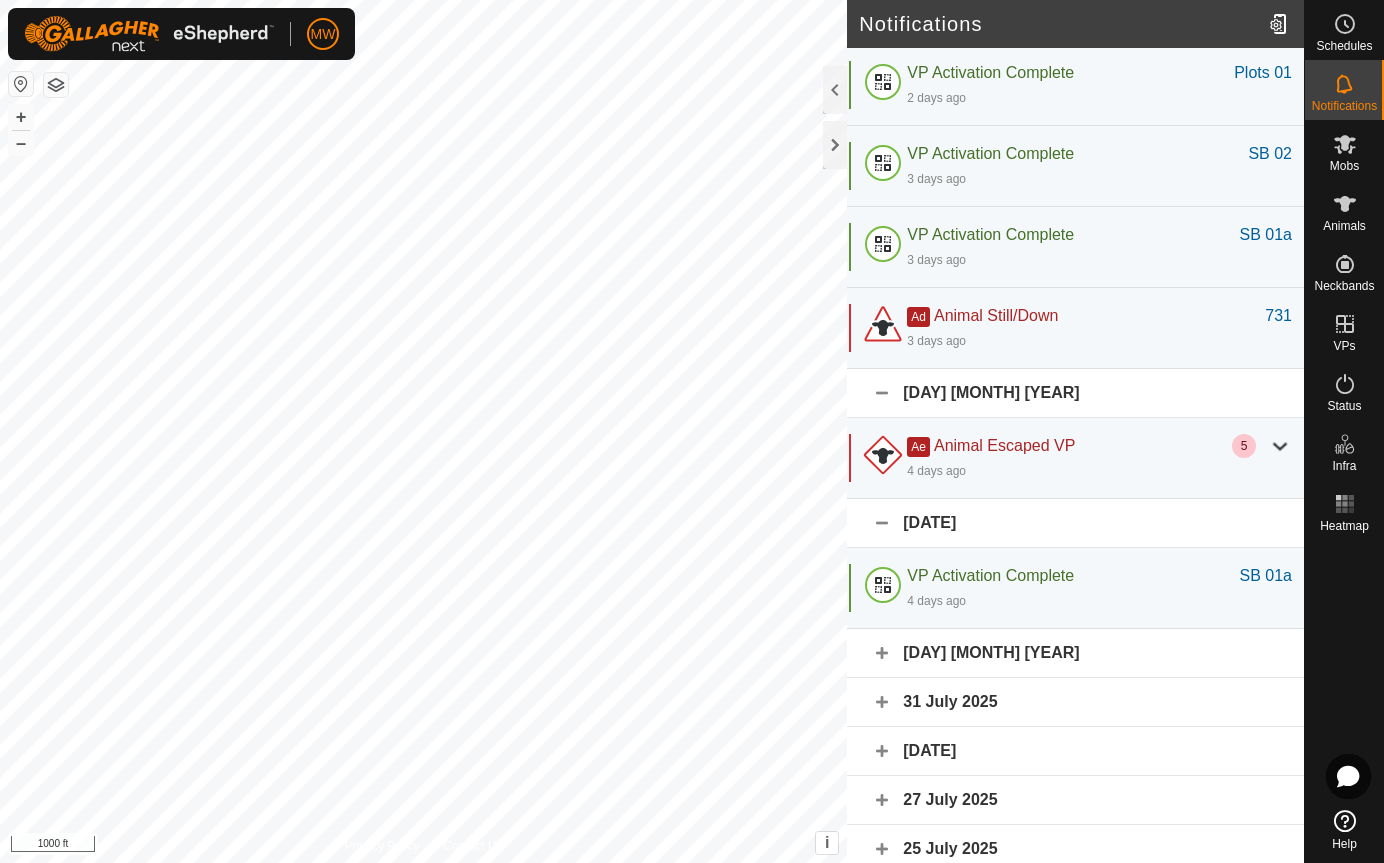 scroll, scrollTop: 200, scrollLeft: 0, axis: vertical 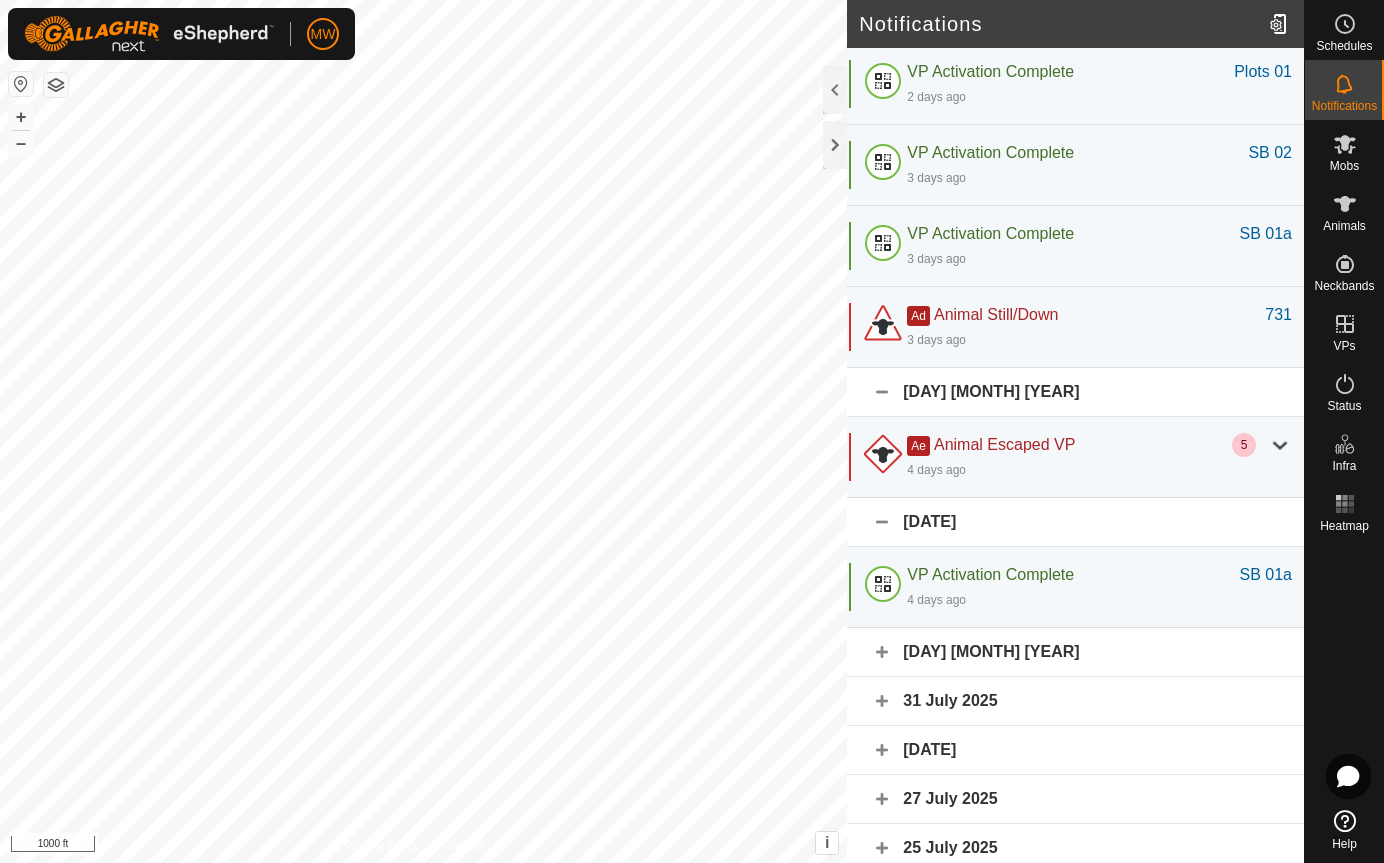 click on "[DAY] [MONTH] [YEAR]" 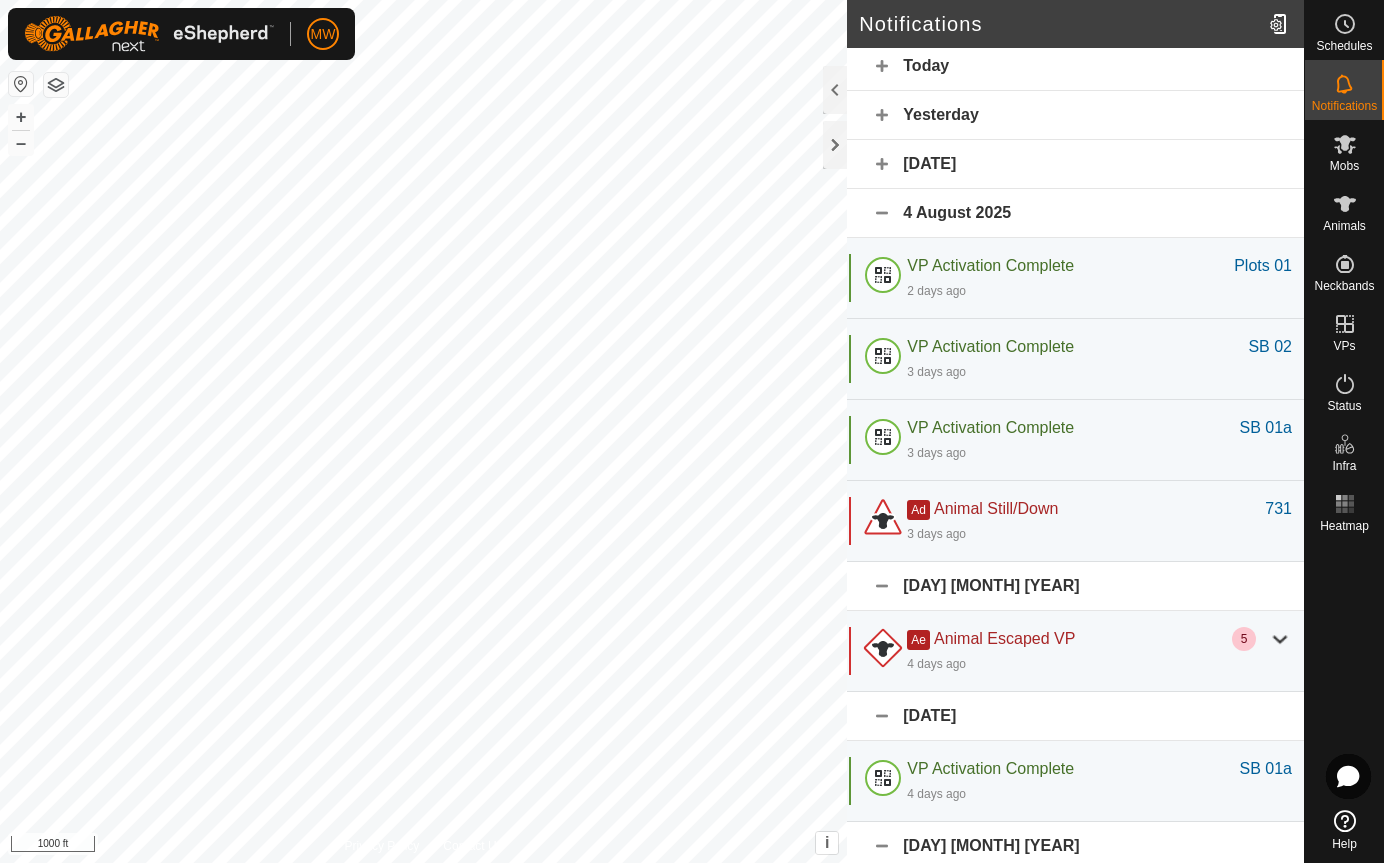 scroll, scrollTop: 0, scrollLeft: 0, axis: both 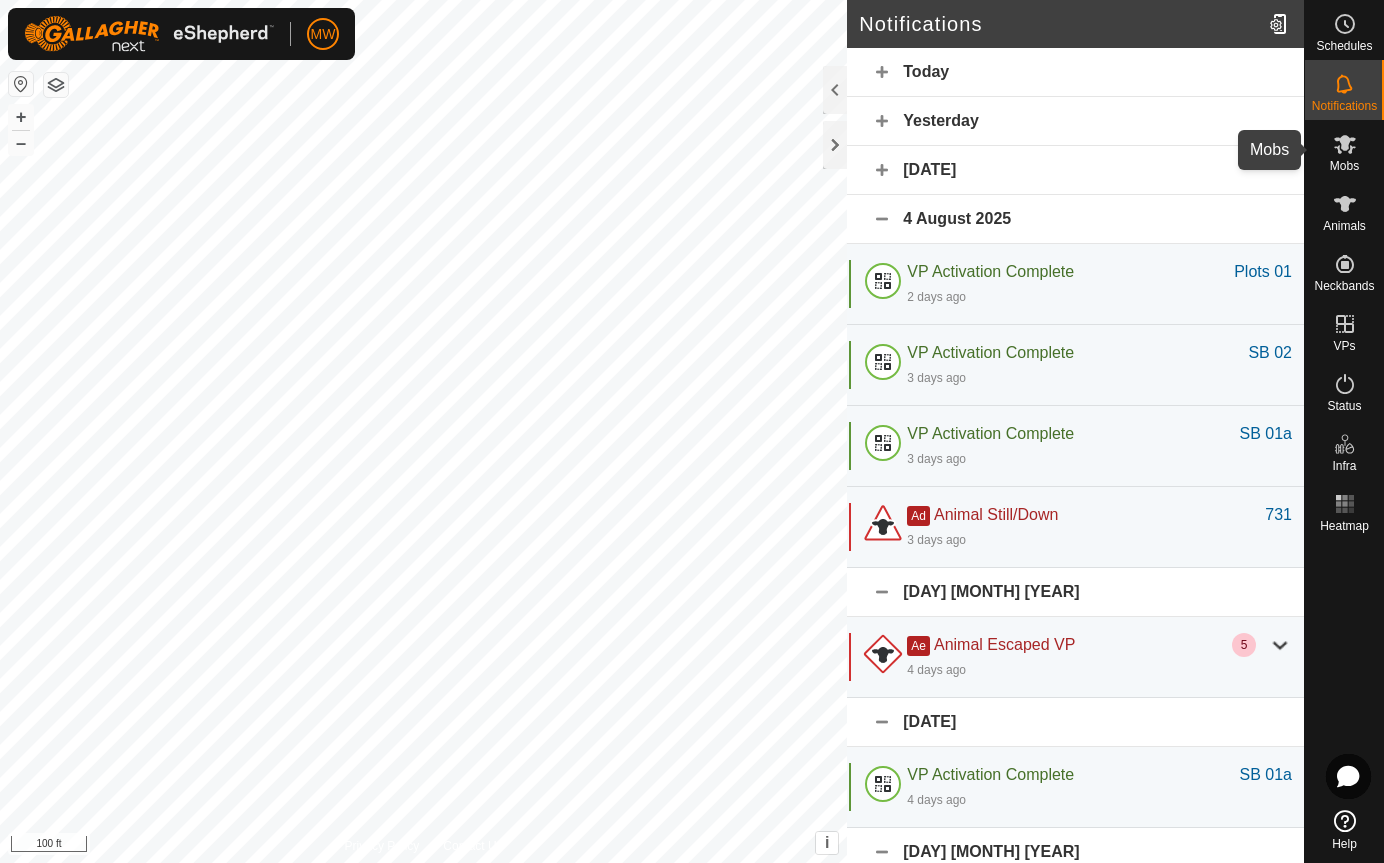 click 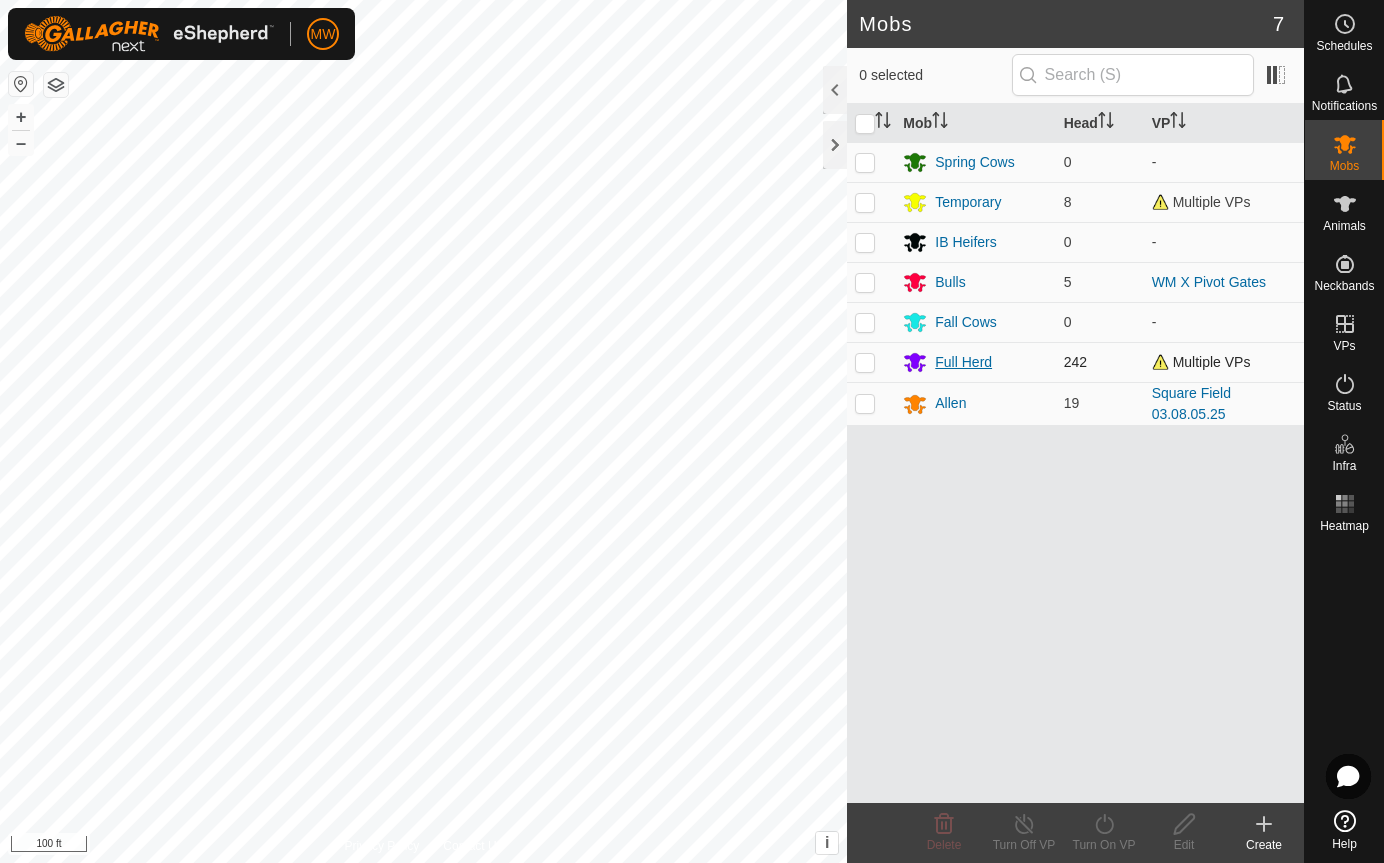 click on "Full Herd" at bounding box center [963, 362] 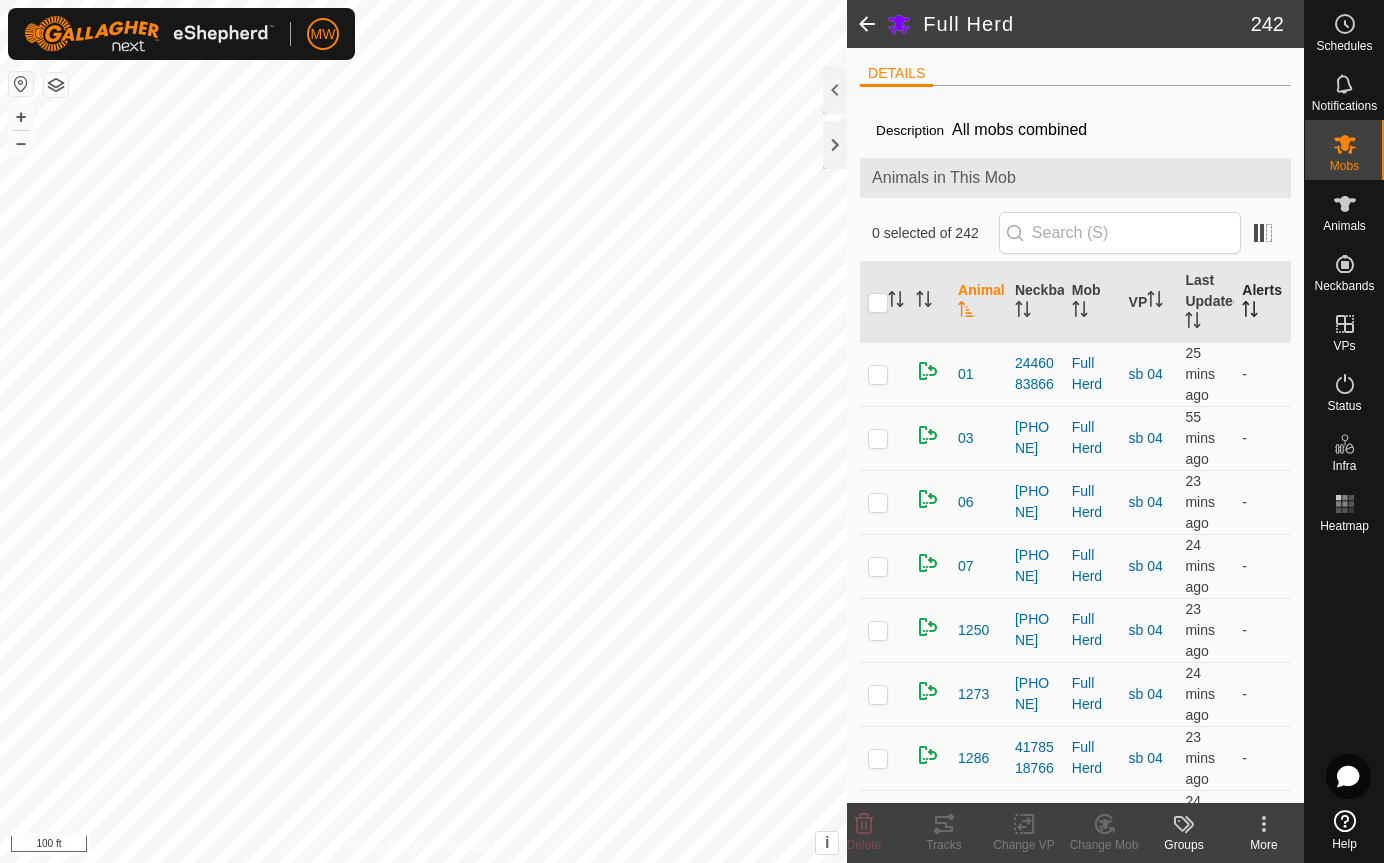 click on "Alerts" at bounding box center (1262, 302) 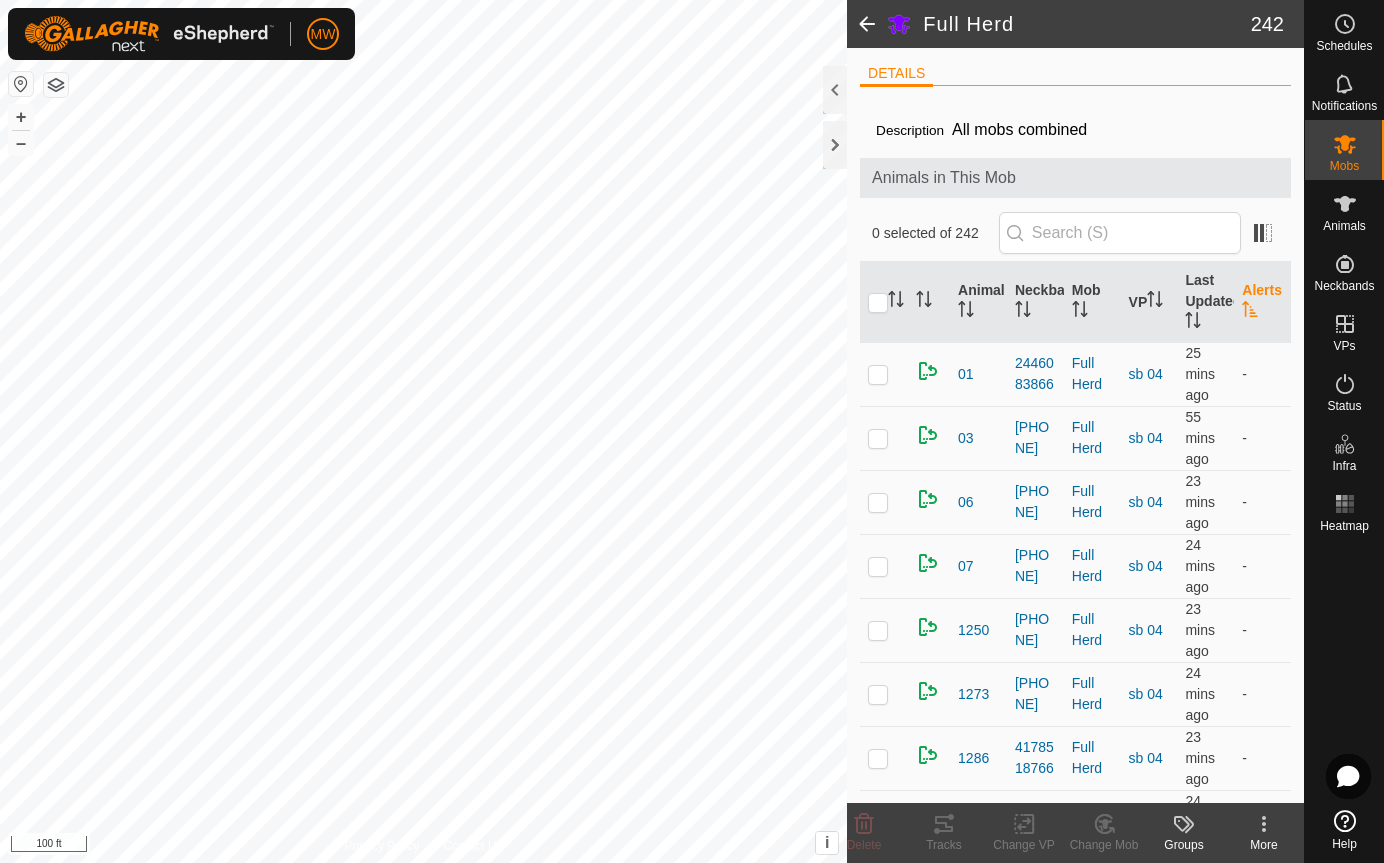 click on "Alerts" at bounding box center [1262, 302] 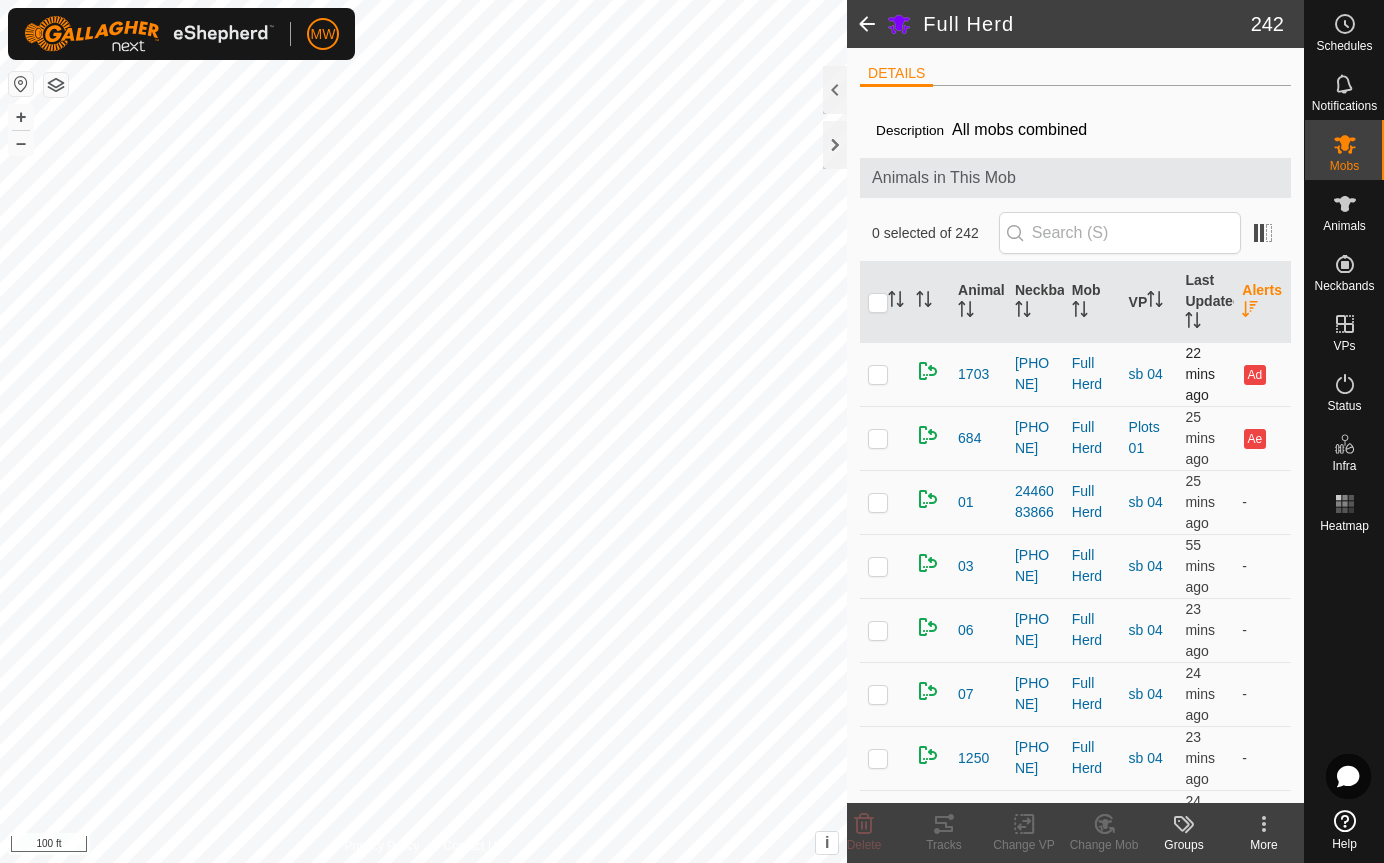 click at bounding box center (878, 374) 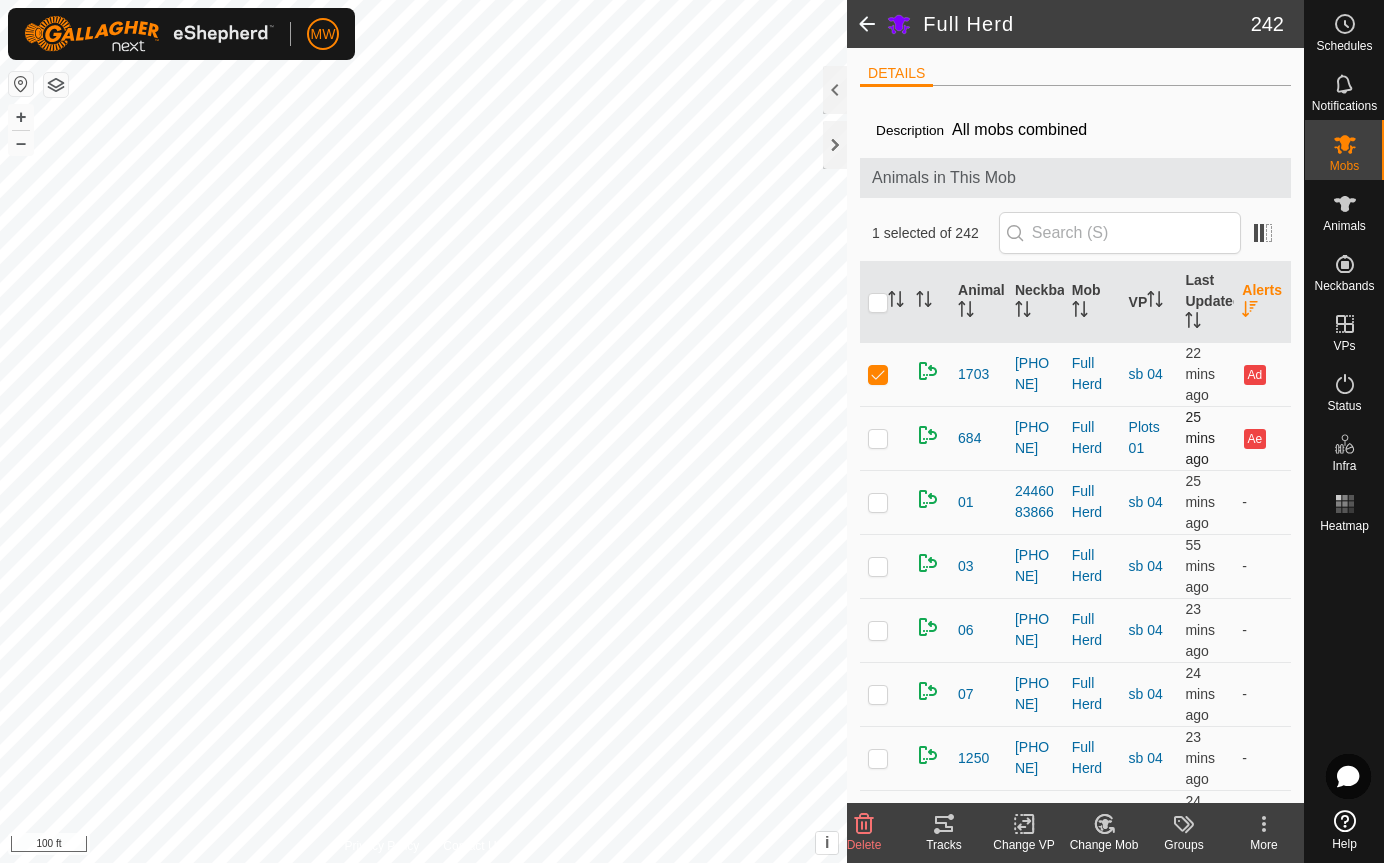 click at bounding box center (878, 438) 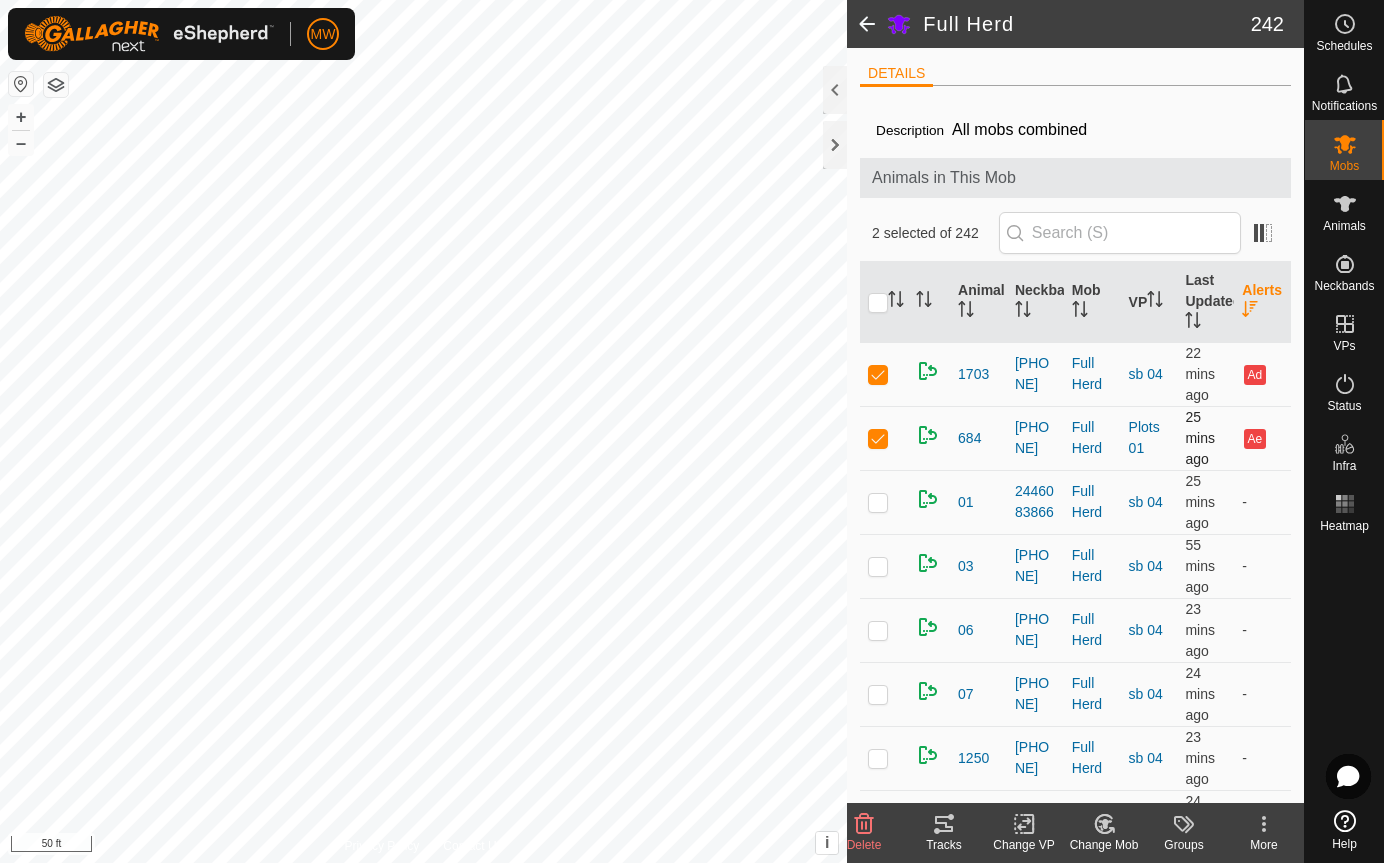 click at bounding box center [878, 438] 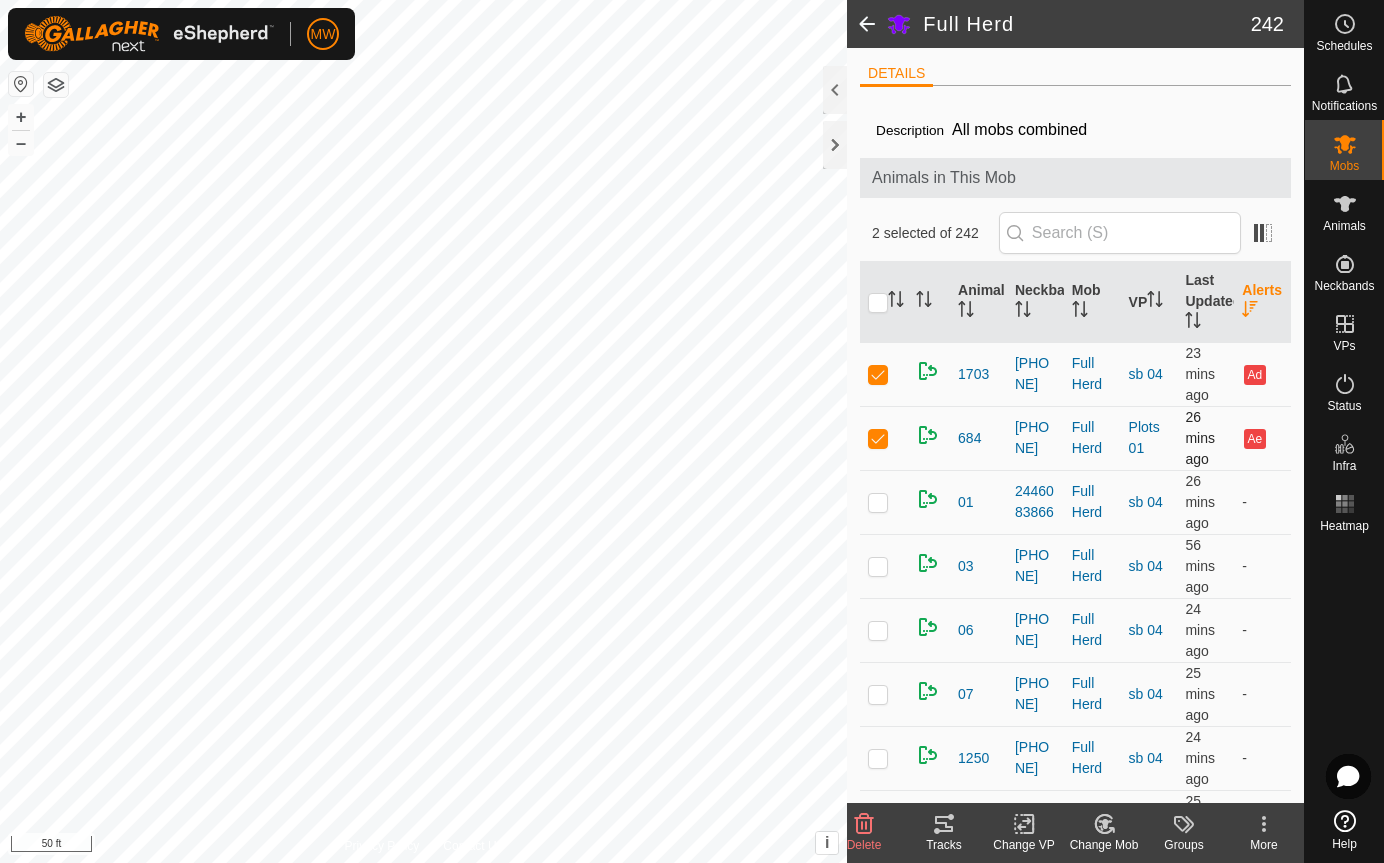 click at bounding box center [929, 438] 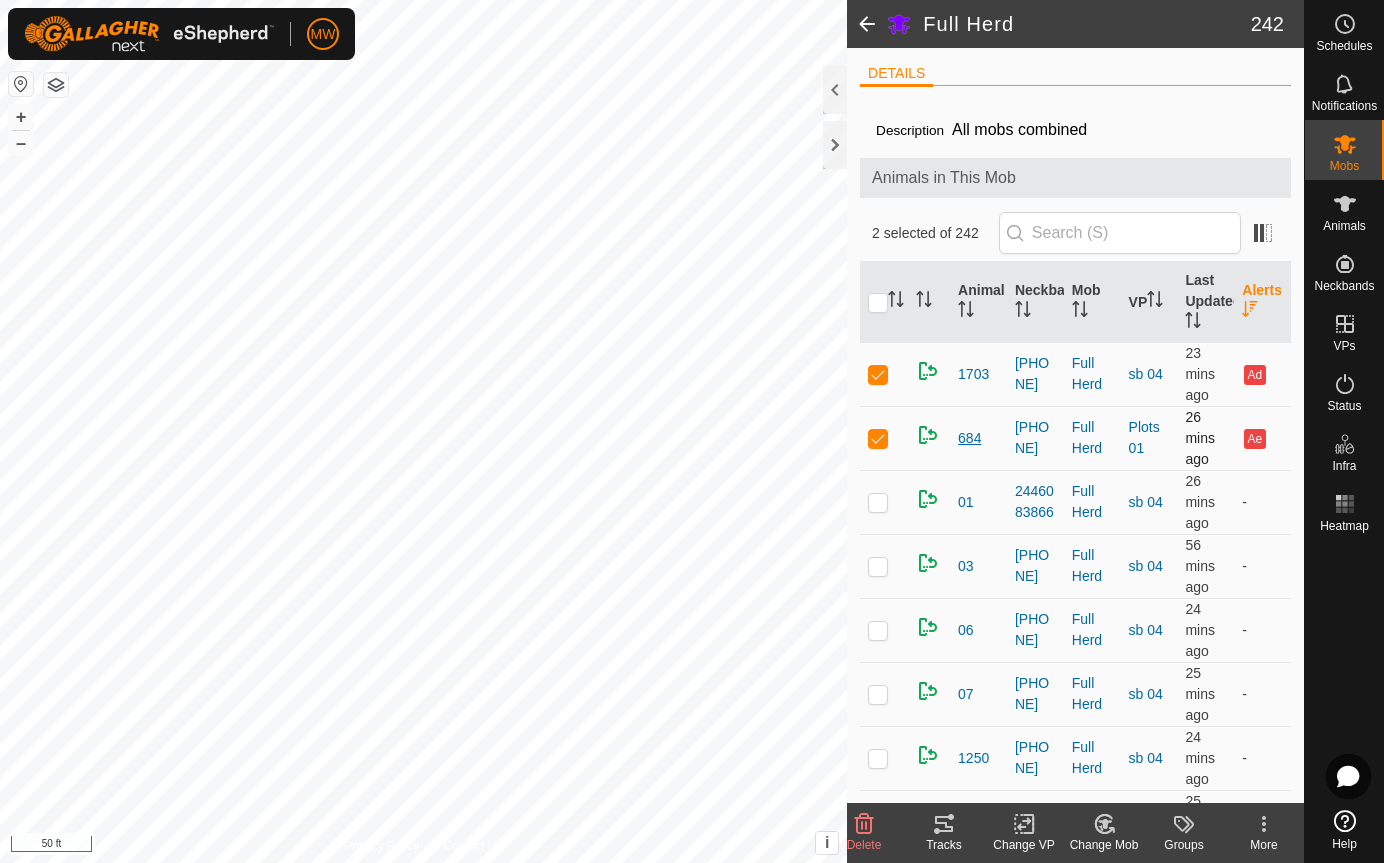 click on "684" at bounding box center (969, 438) 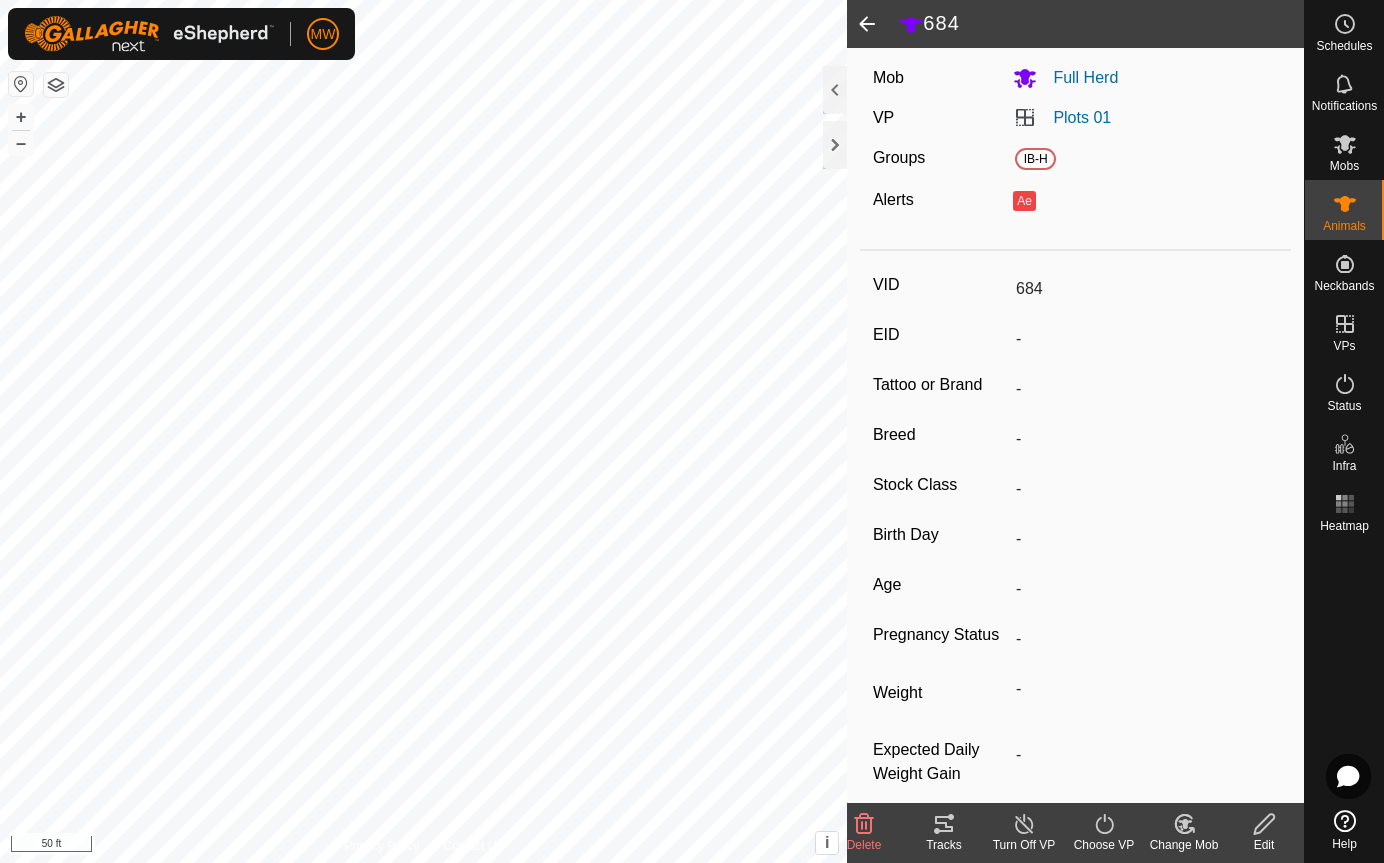 scroll, scrollTop: 100, scrollLeft: 0, axis: vertical 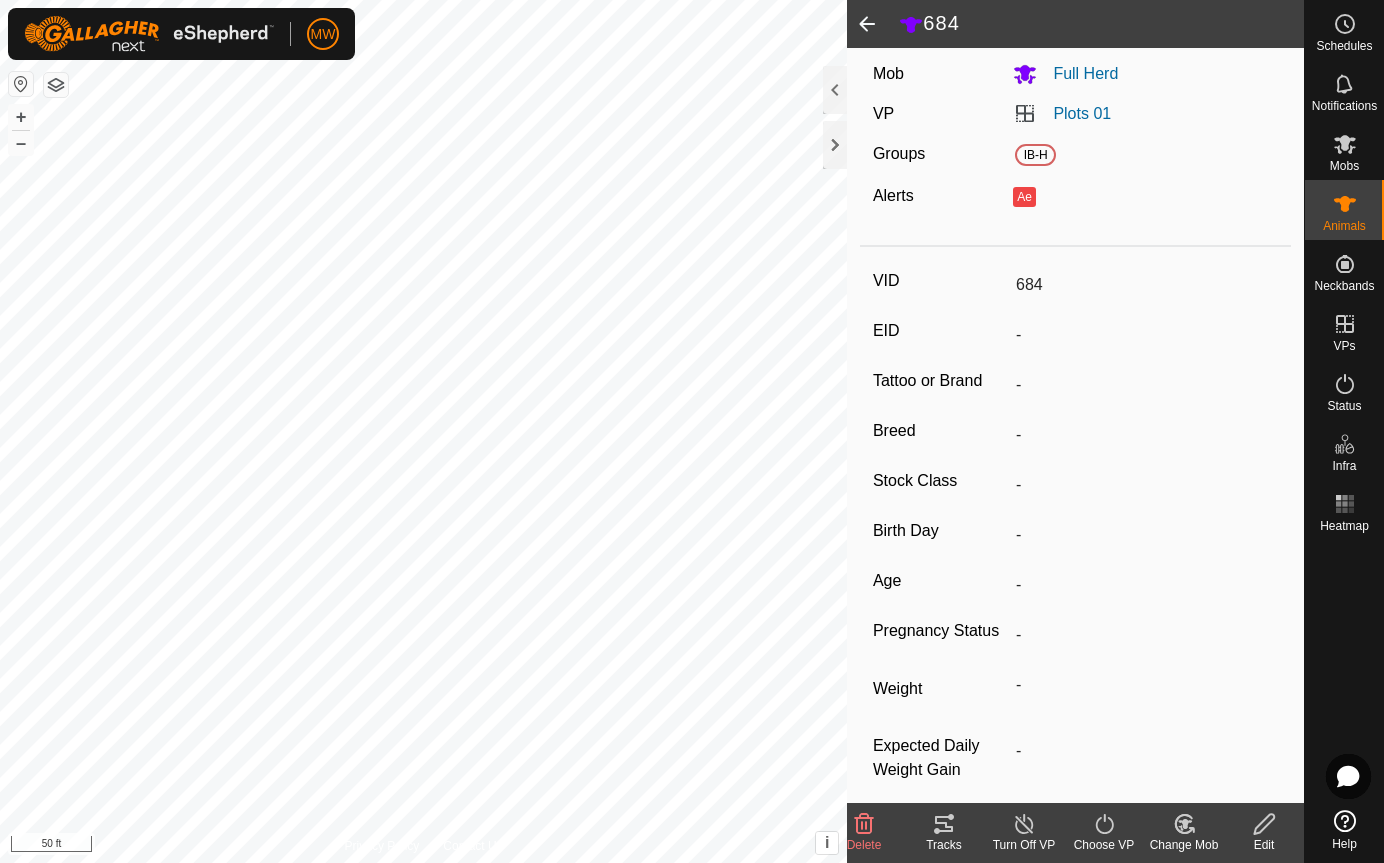 click 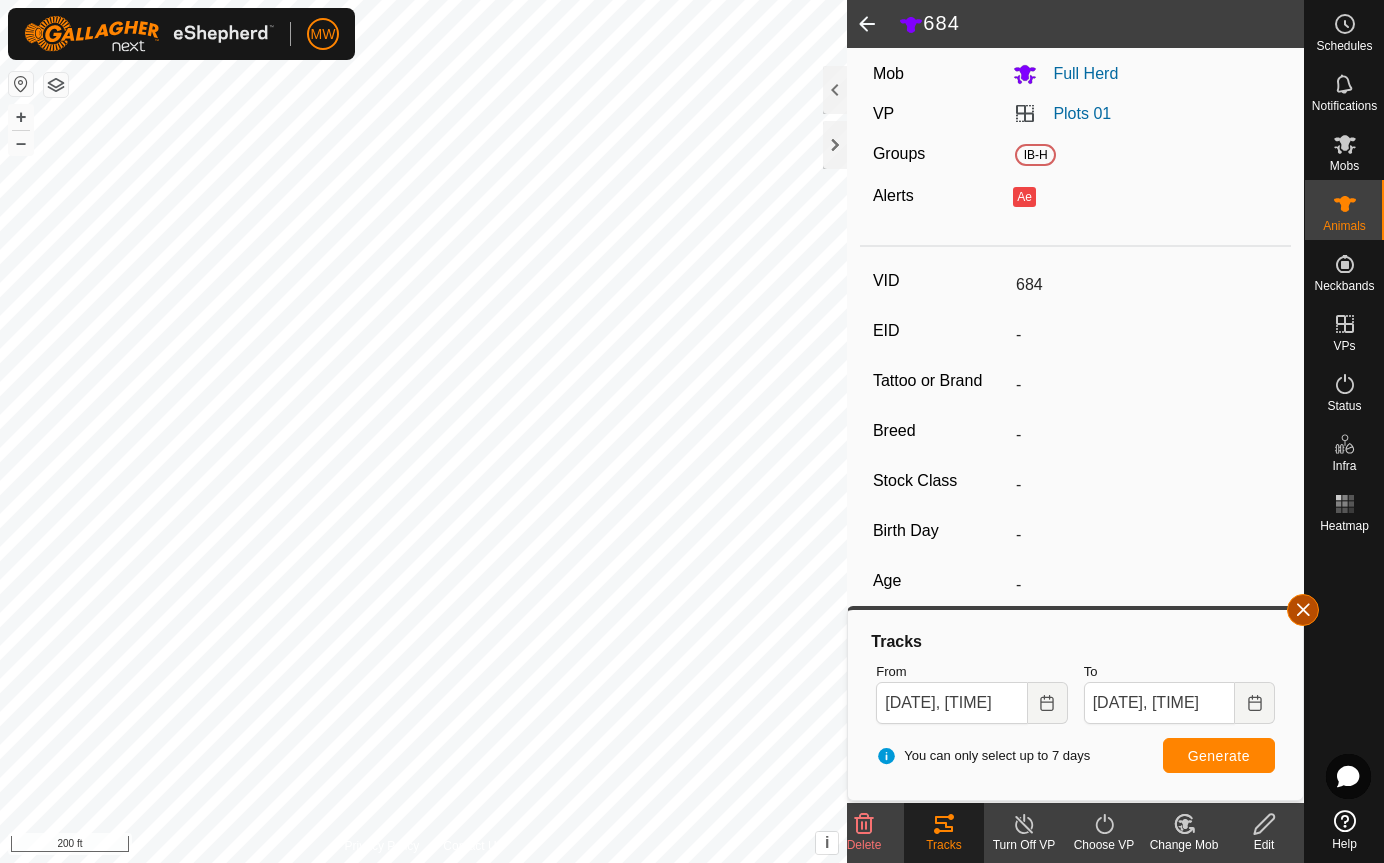click at bounding box center [1303, 610] 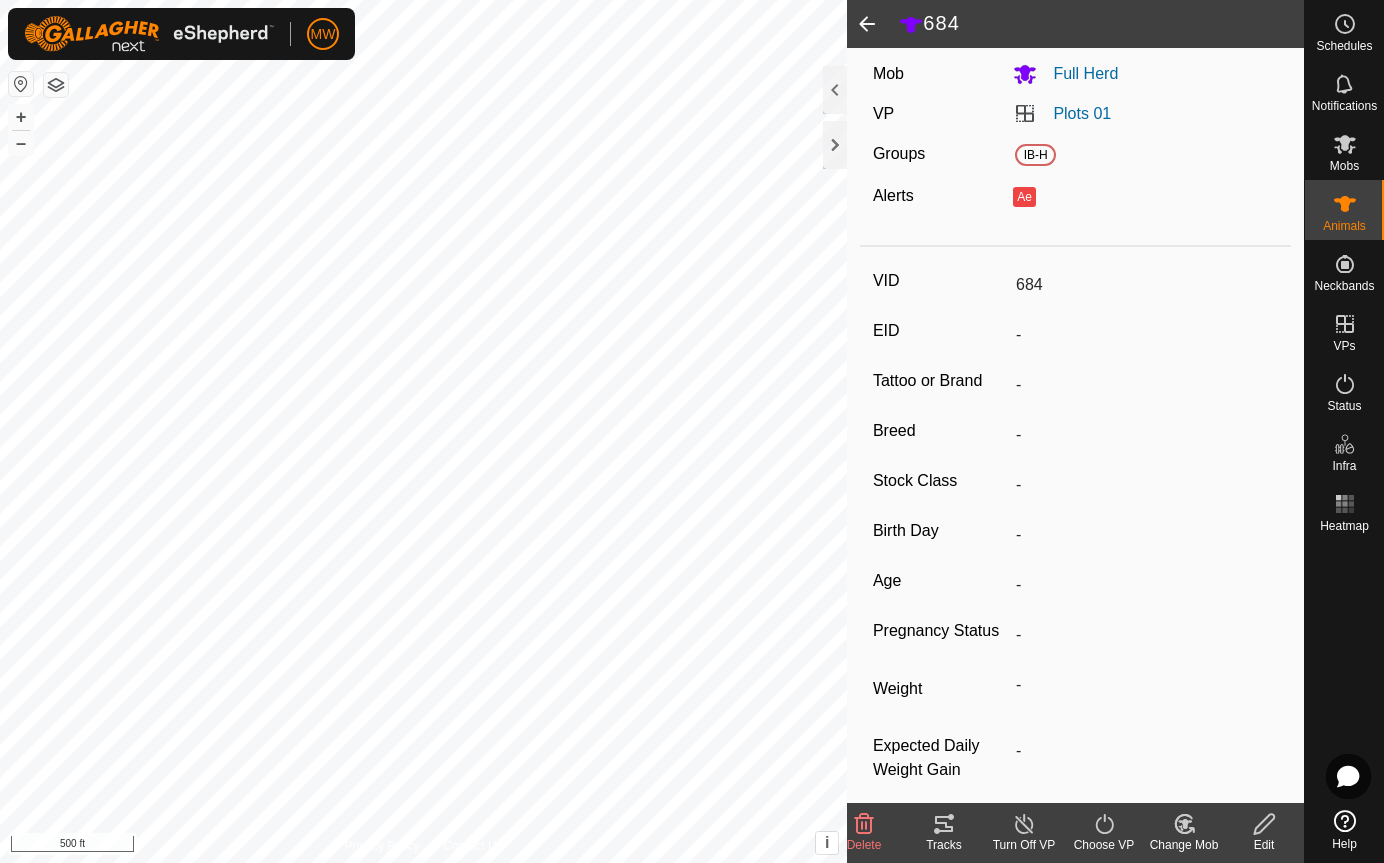 click 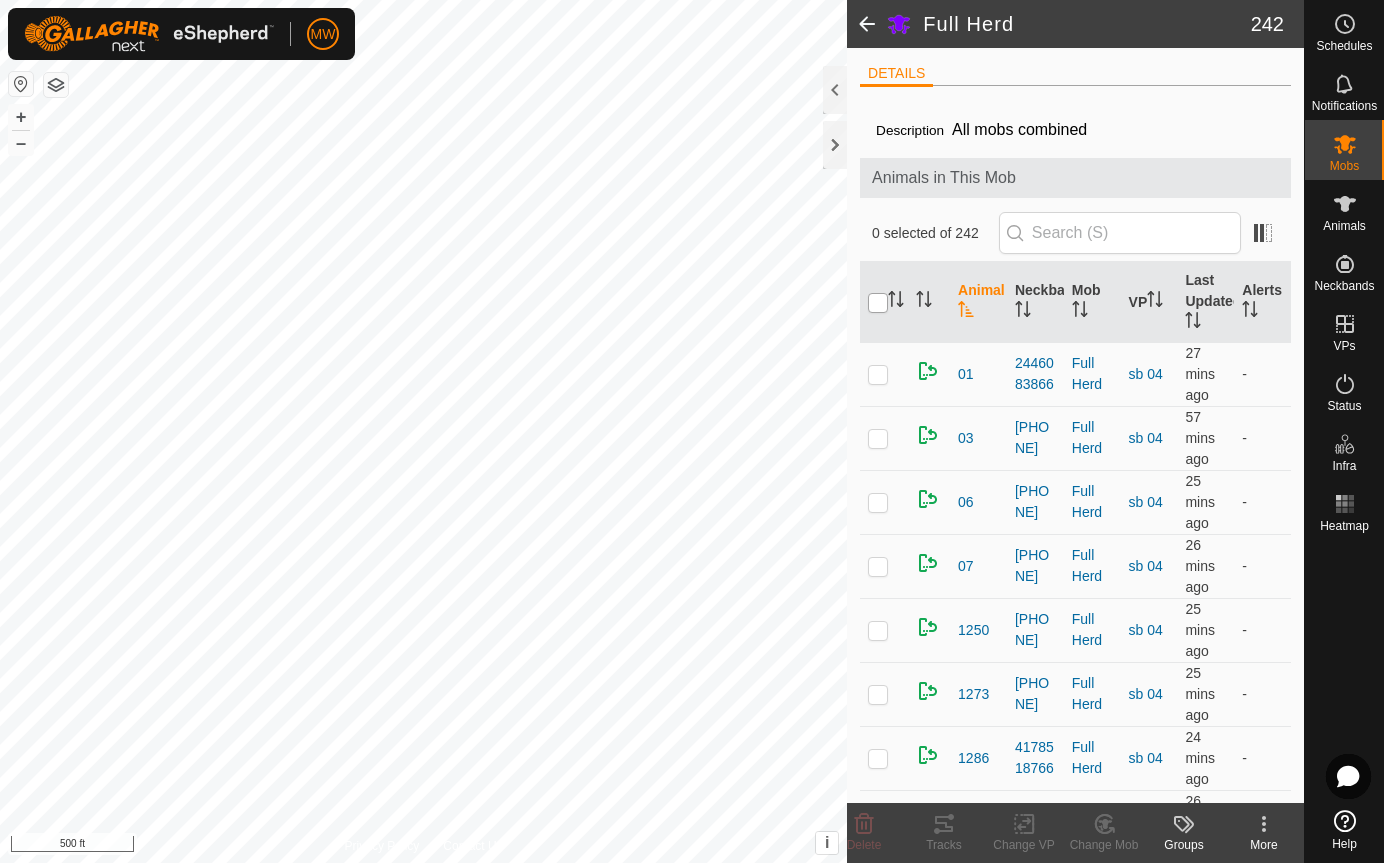 click at bounding box center (878, 303) 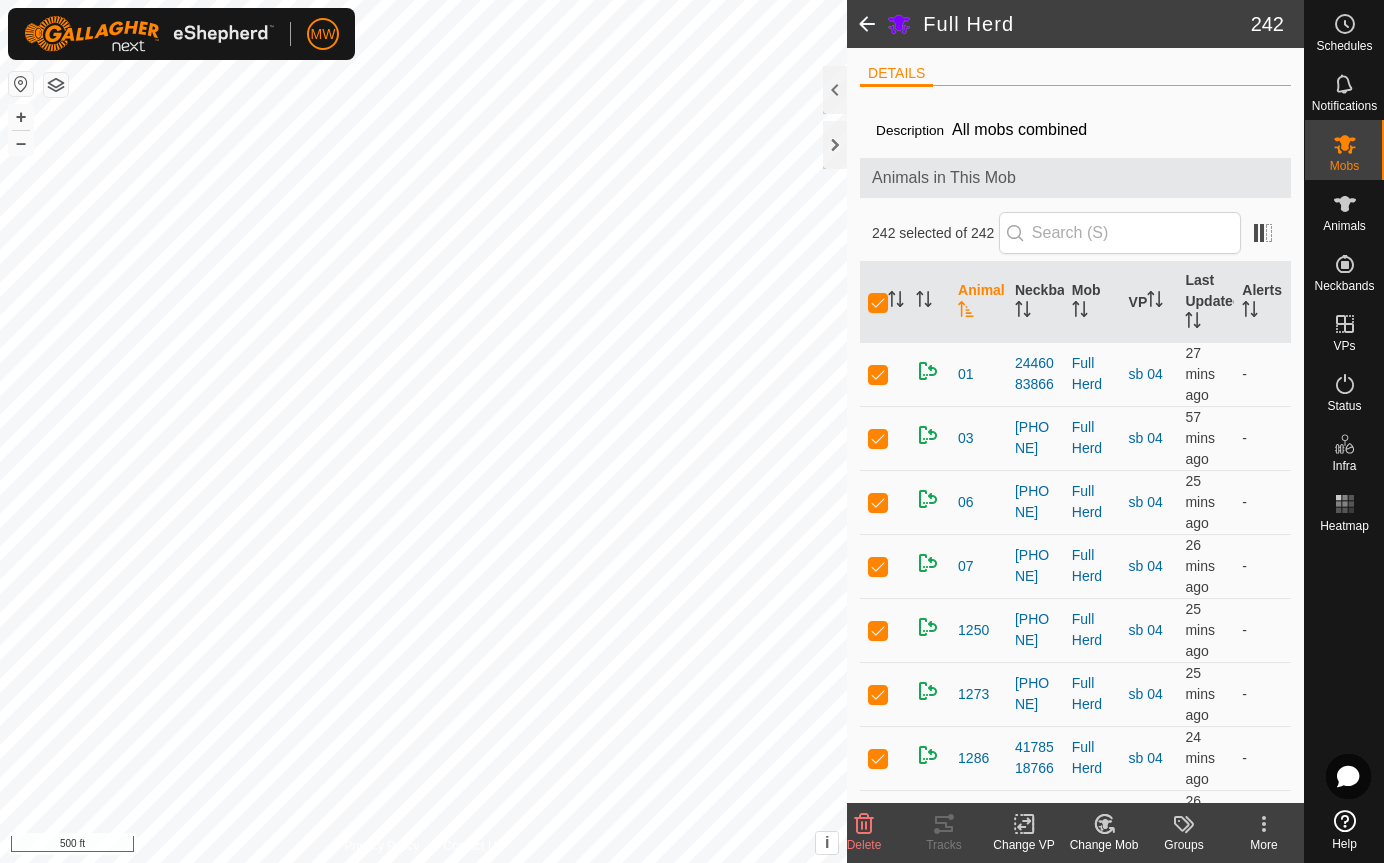 click 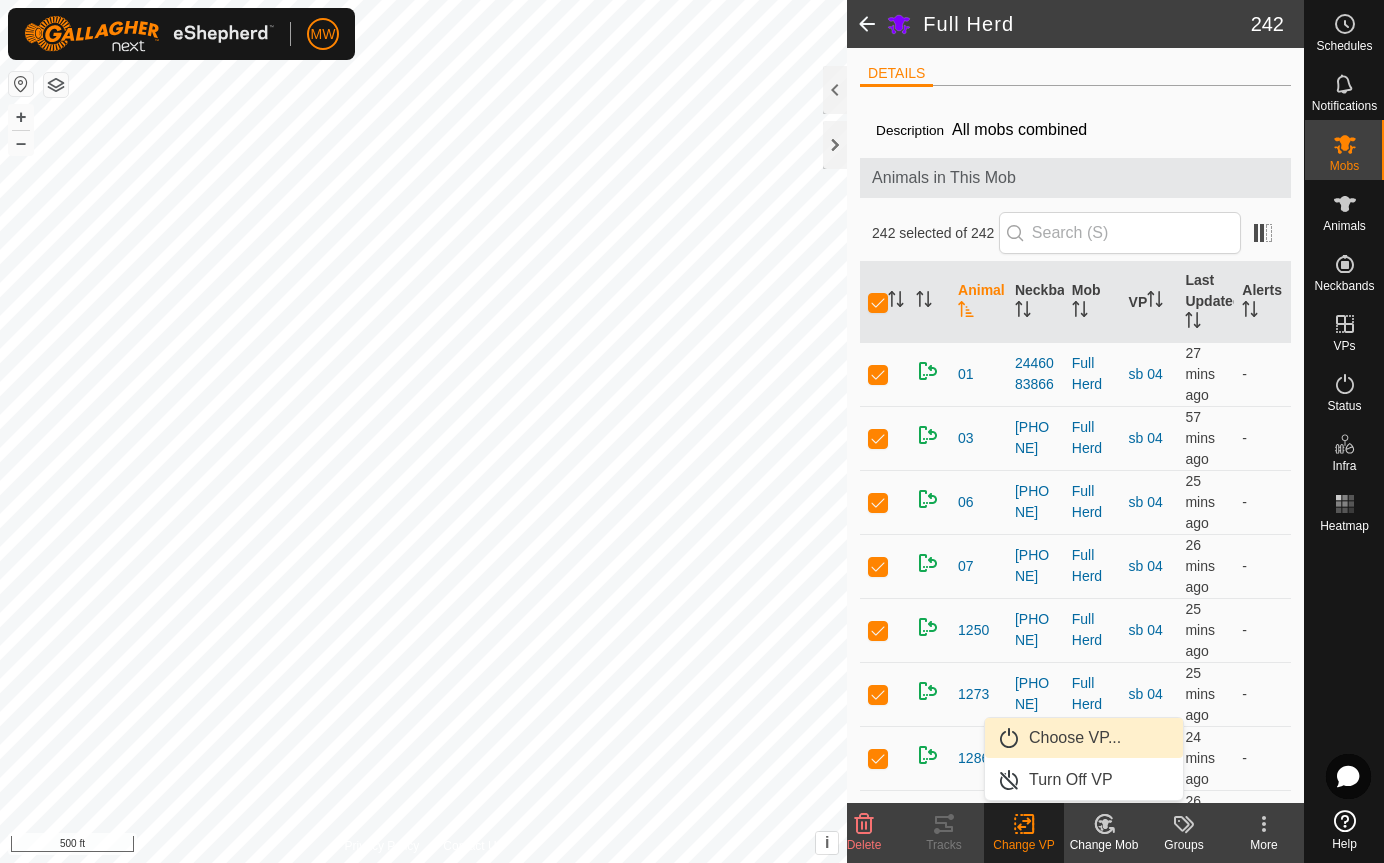 click on "Choose VP..." at bounding box center (1084, 738) 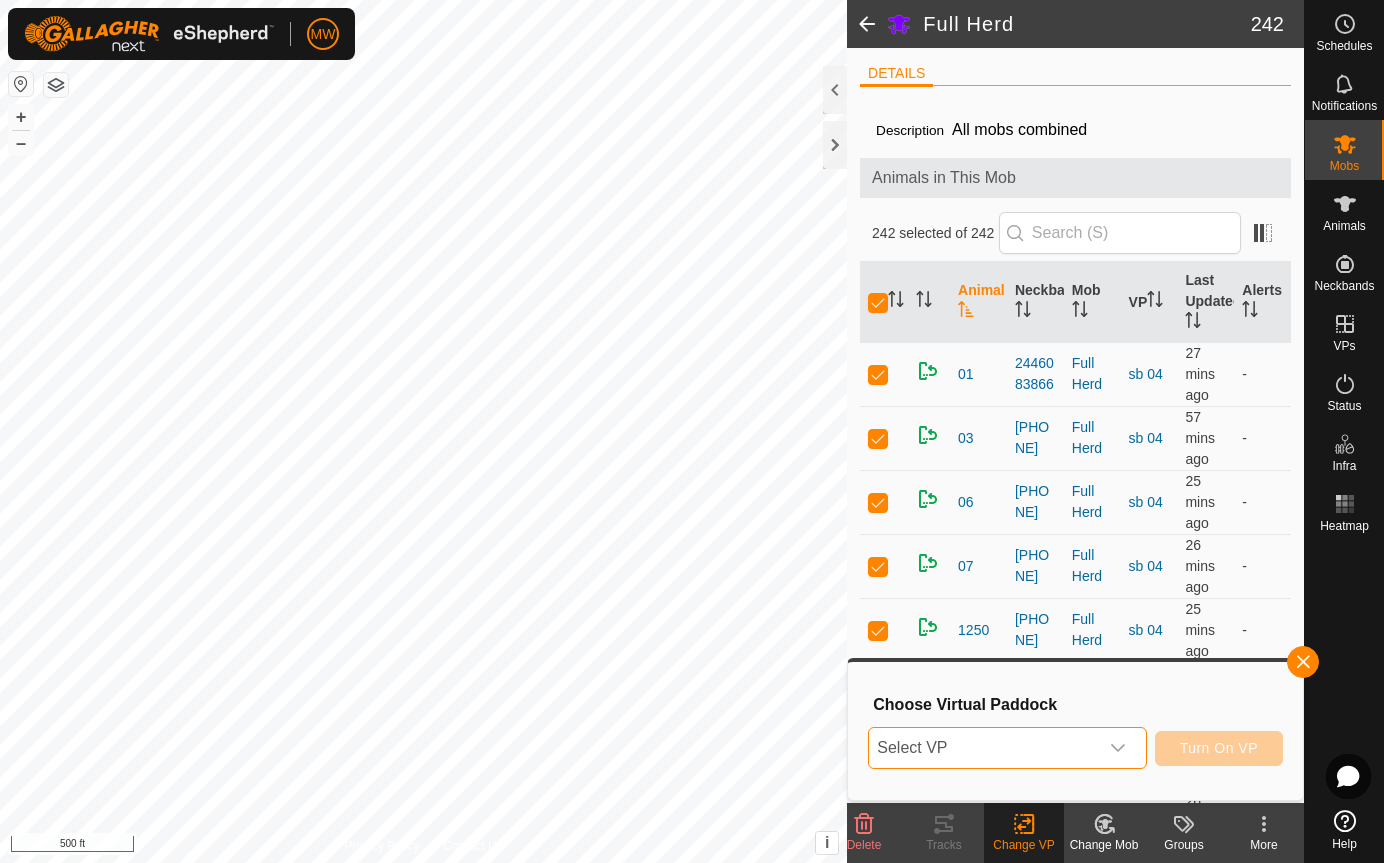 click on "Select VP" at bounding box center [983, 748] 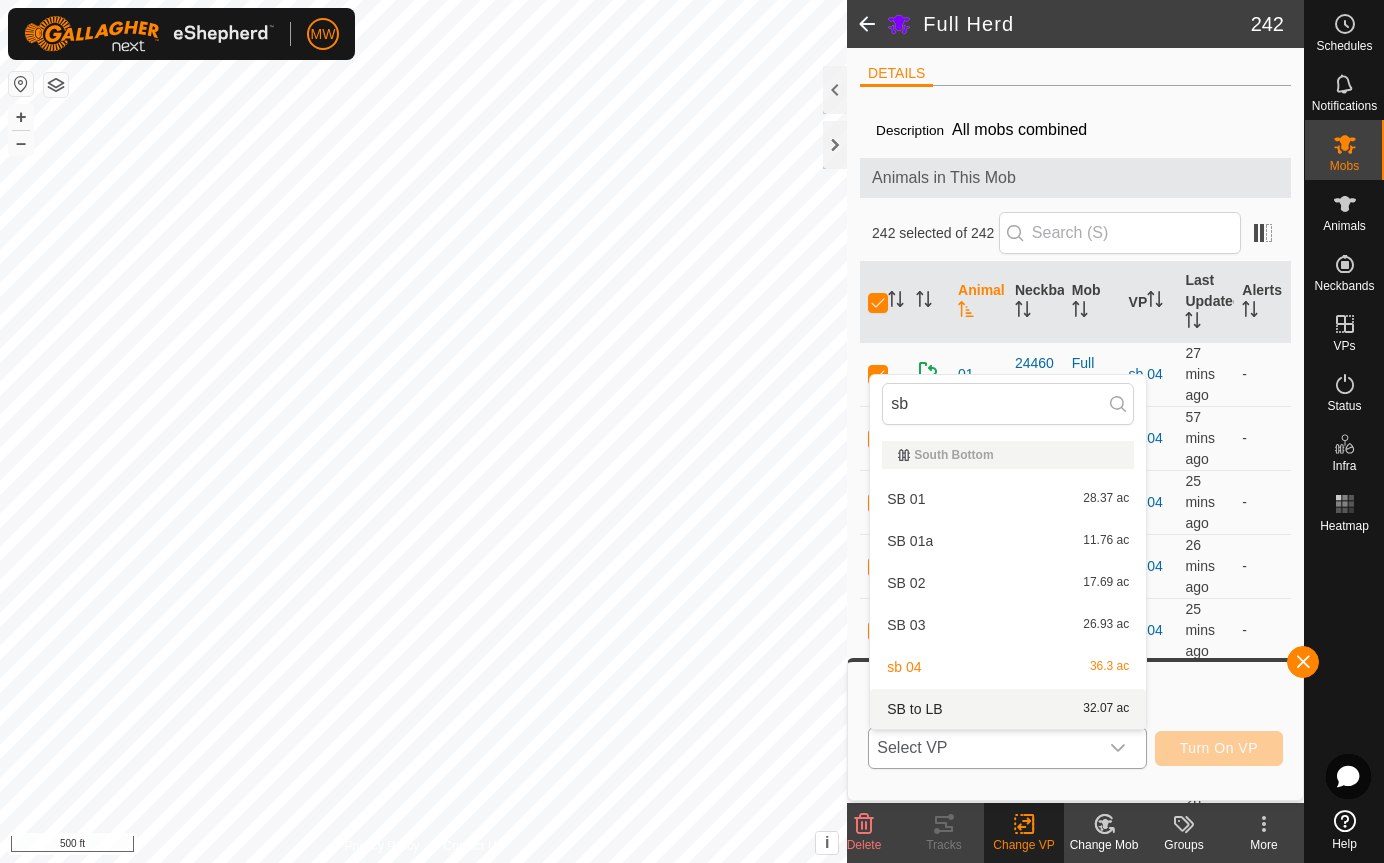 click on "SB to LB  32.07 ac" at bounding box center (1008, 709) 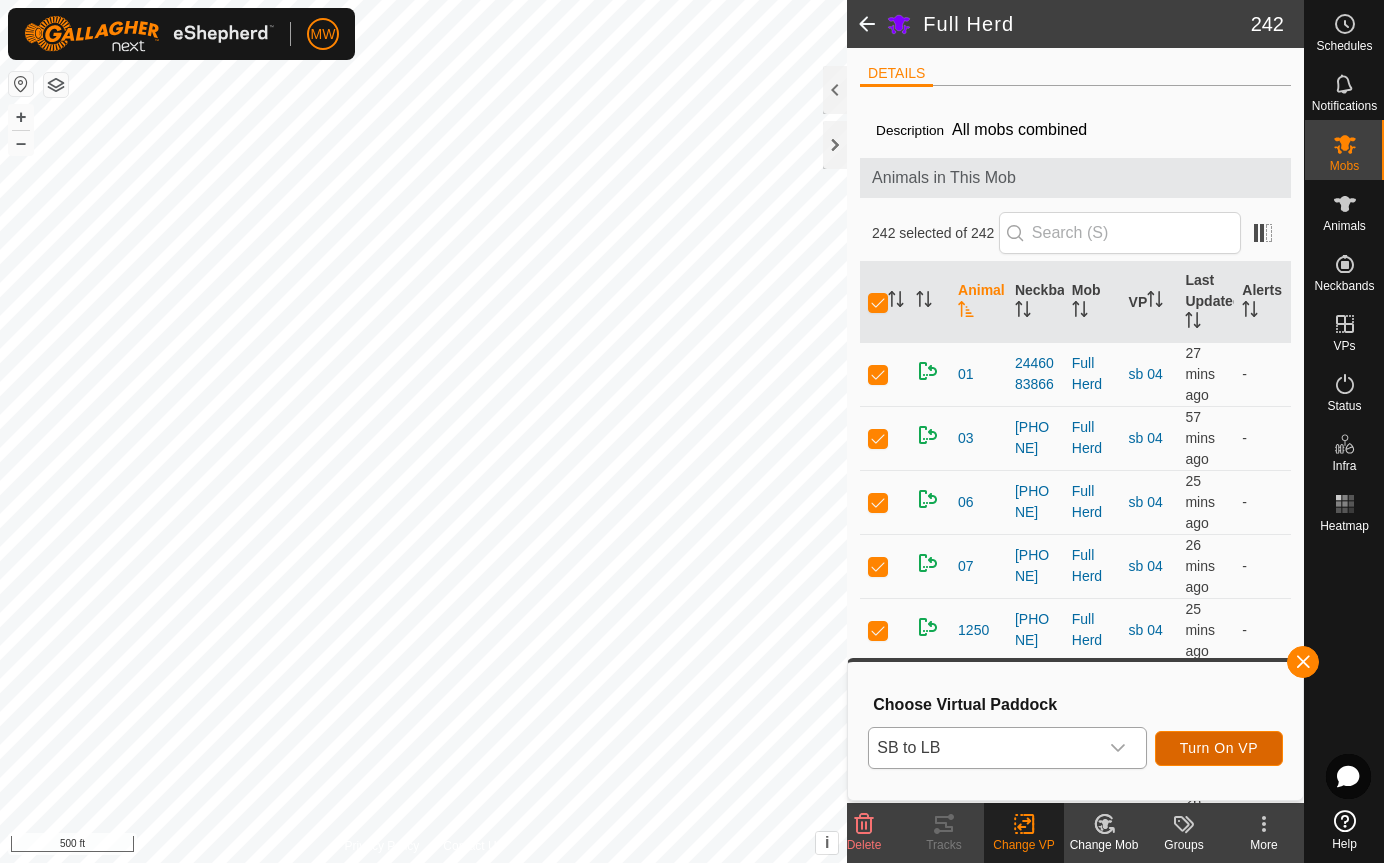 click on "Turn On VP" at bounding box center (1219, 748) 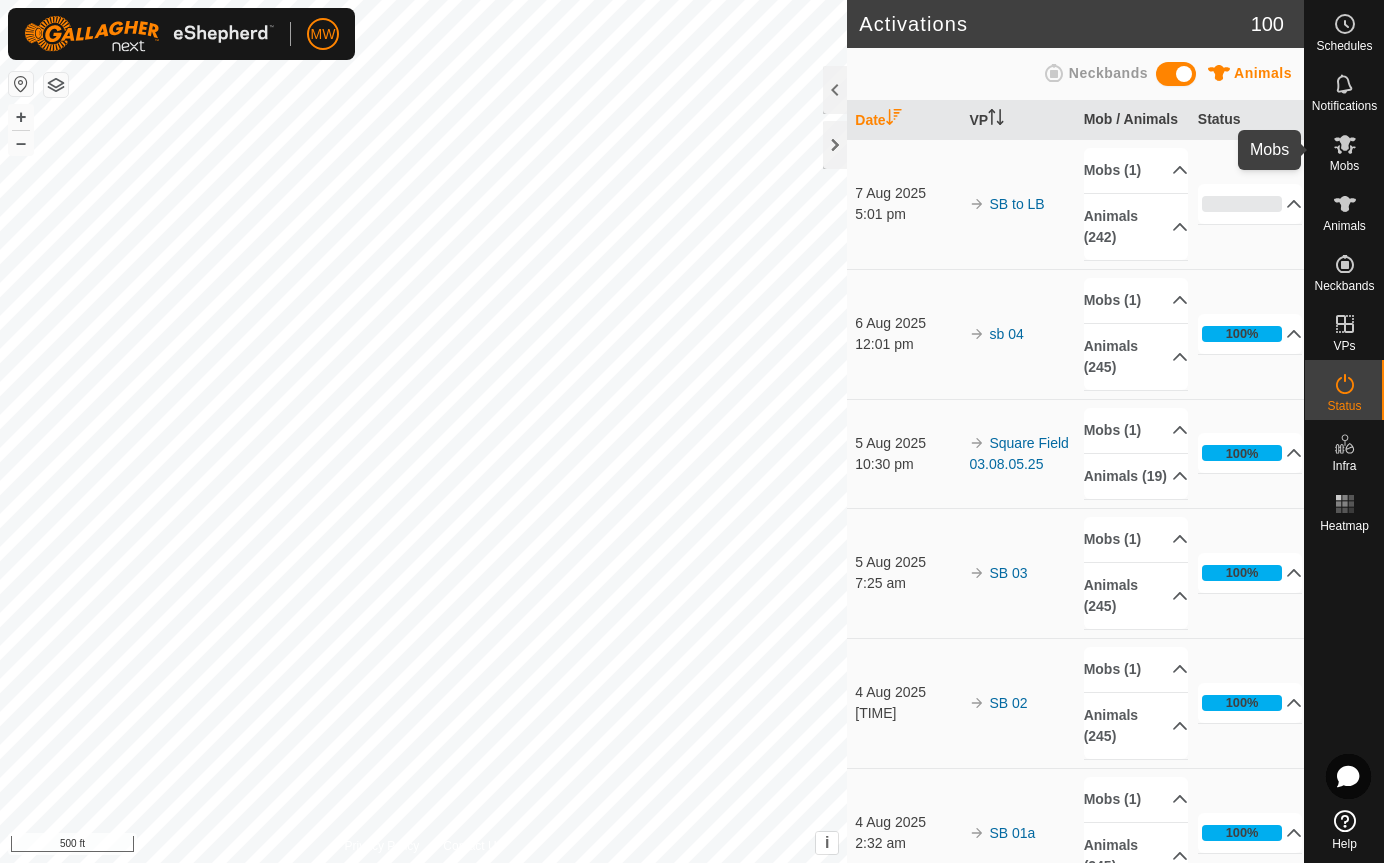 click at bounding box center [1345, 144] 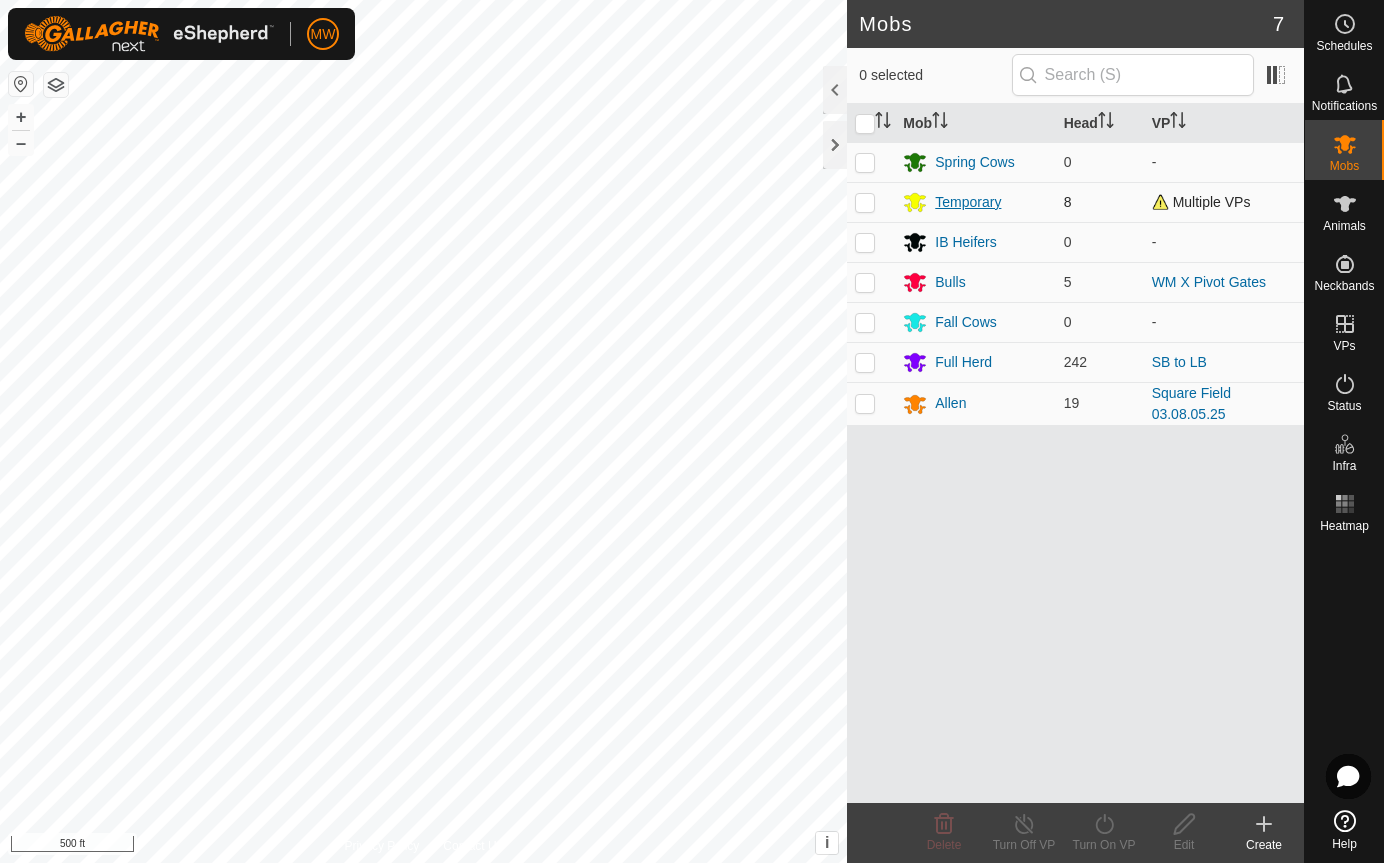 click on "Temporary" at bounding box center [968, 202] 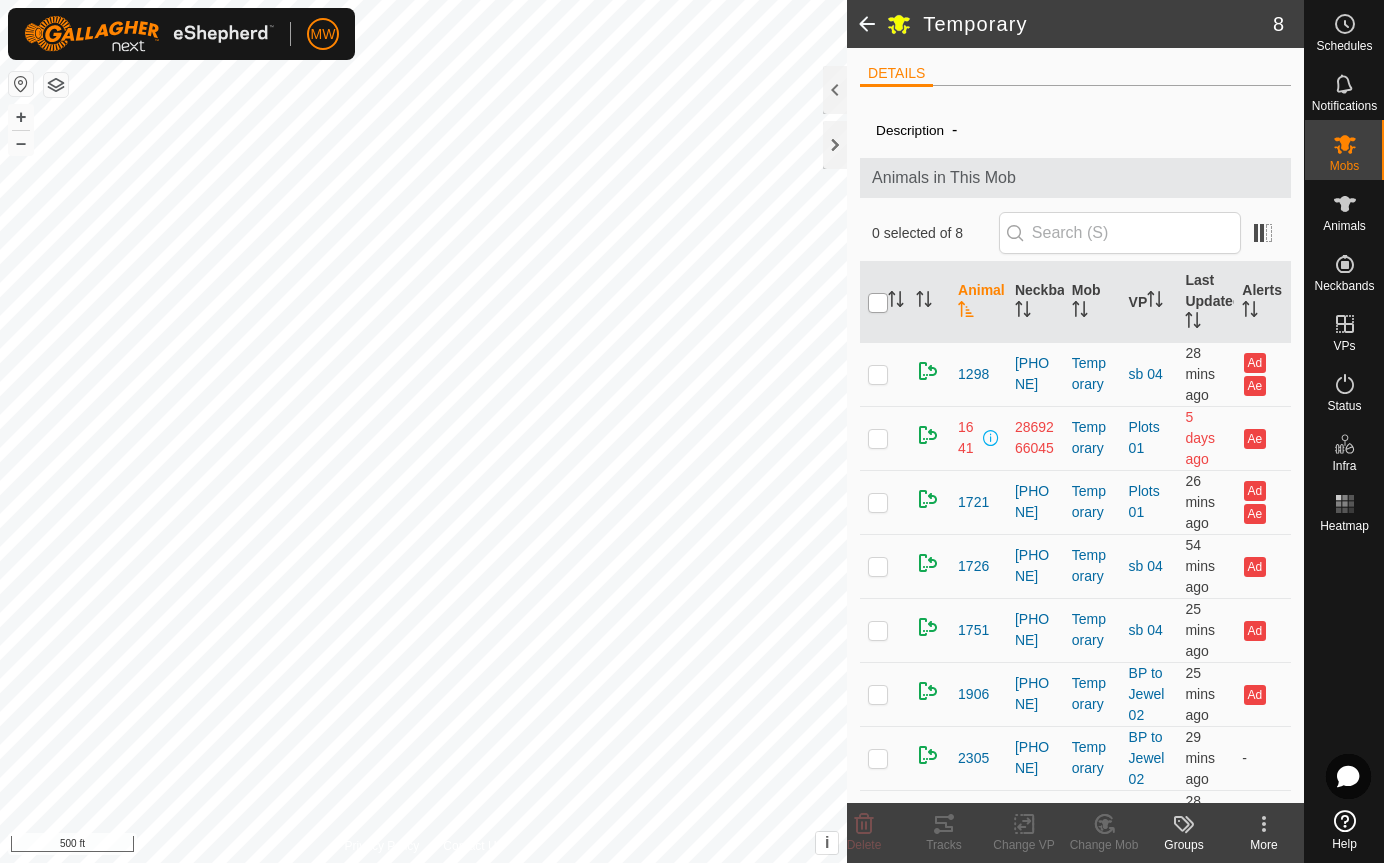 click at bounding box center [878, 303] 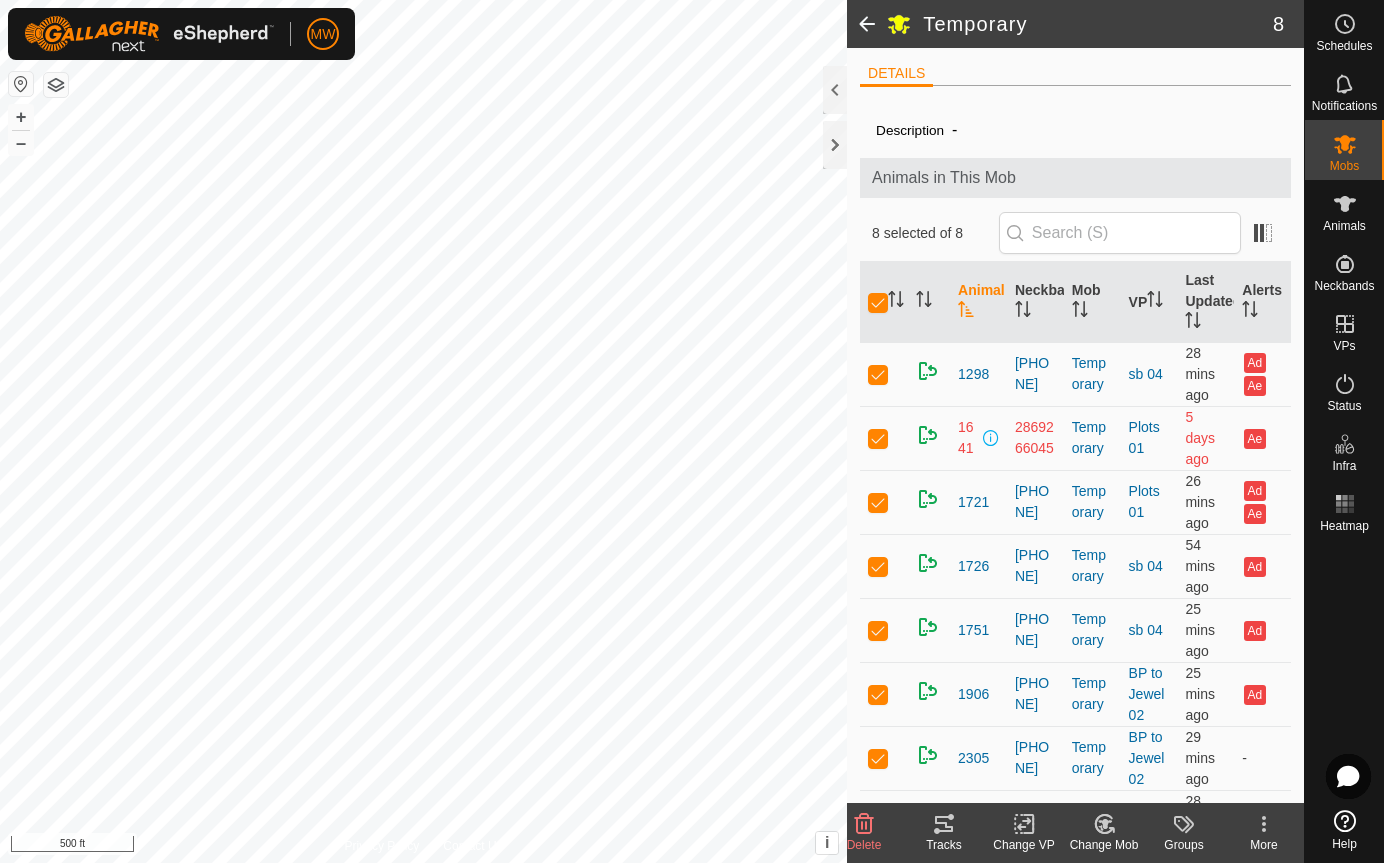 click 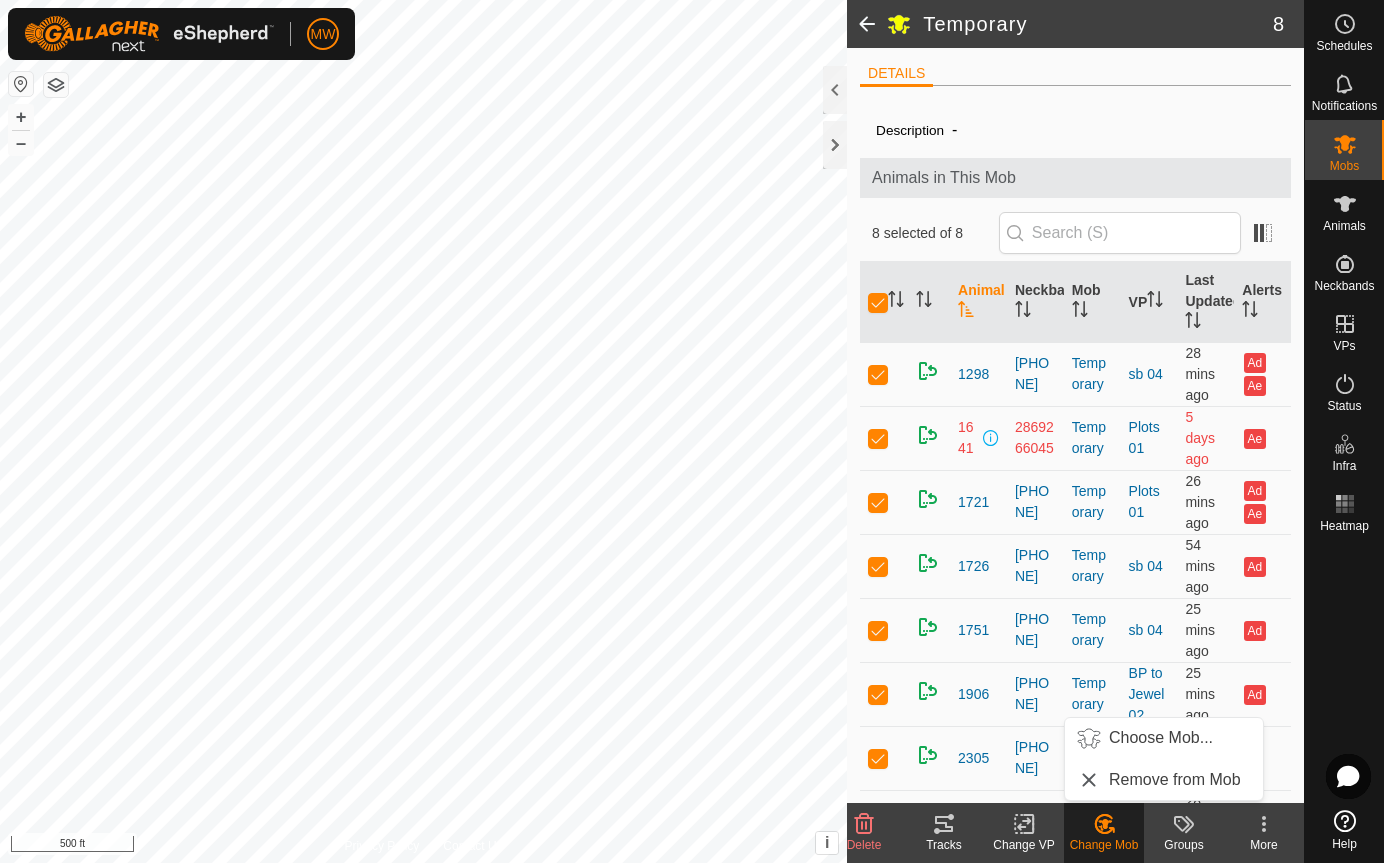 click 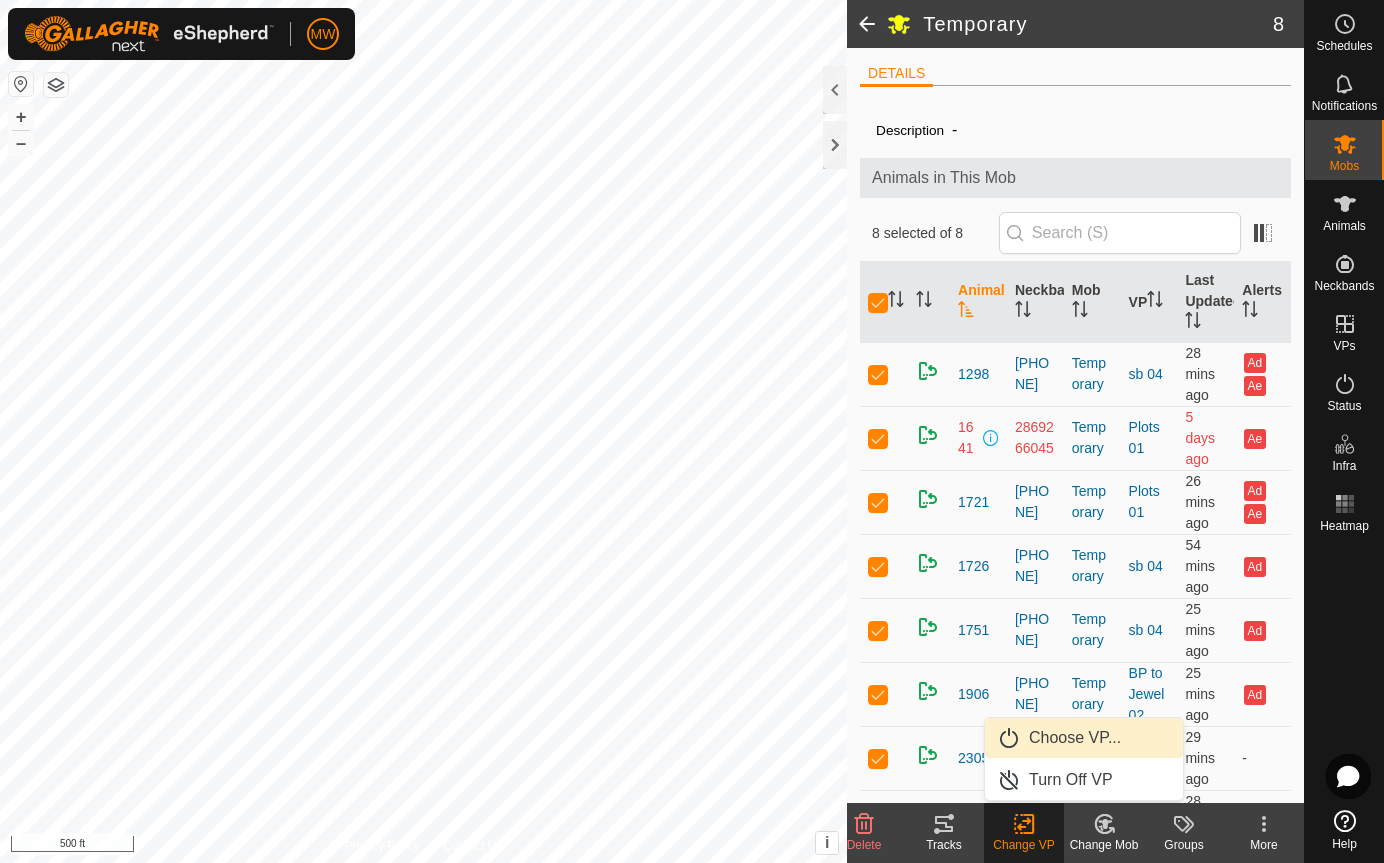 click on "Choose VP..." at bounding box center (1084, 738) 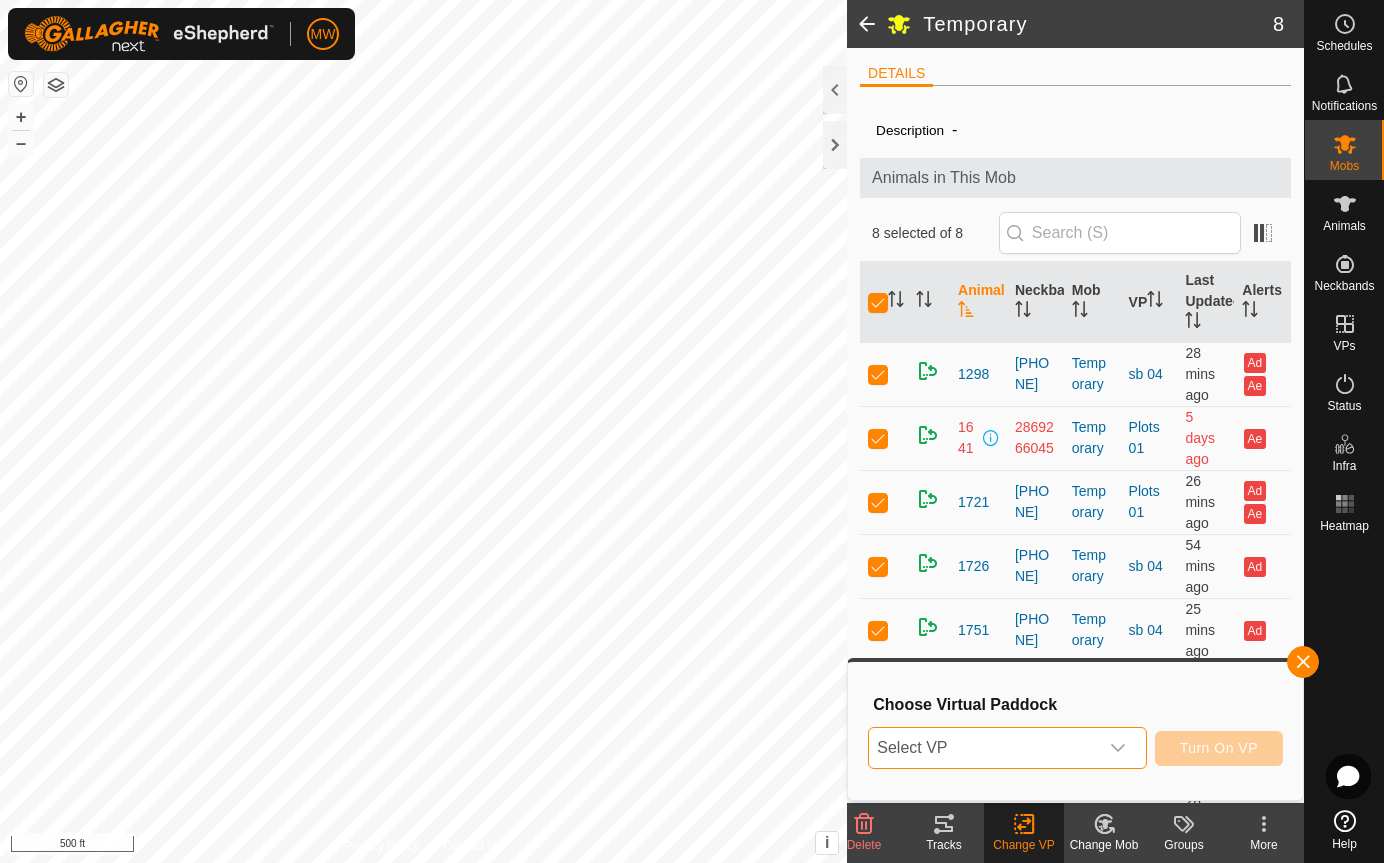 click on "Select VP" at bounding box center (983, 748) 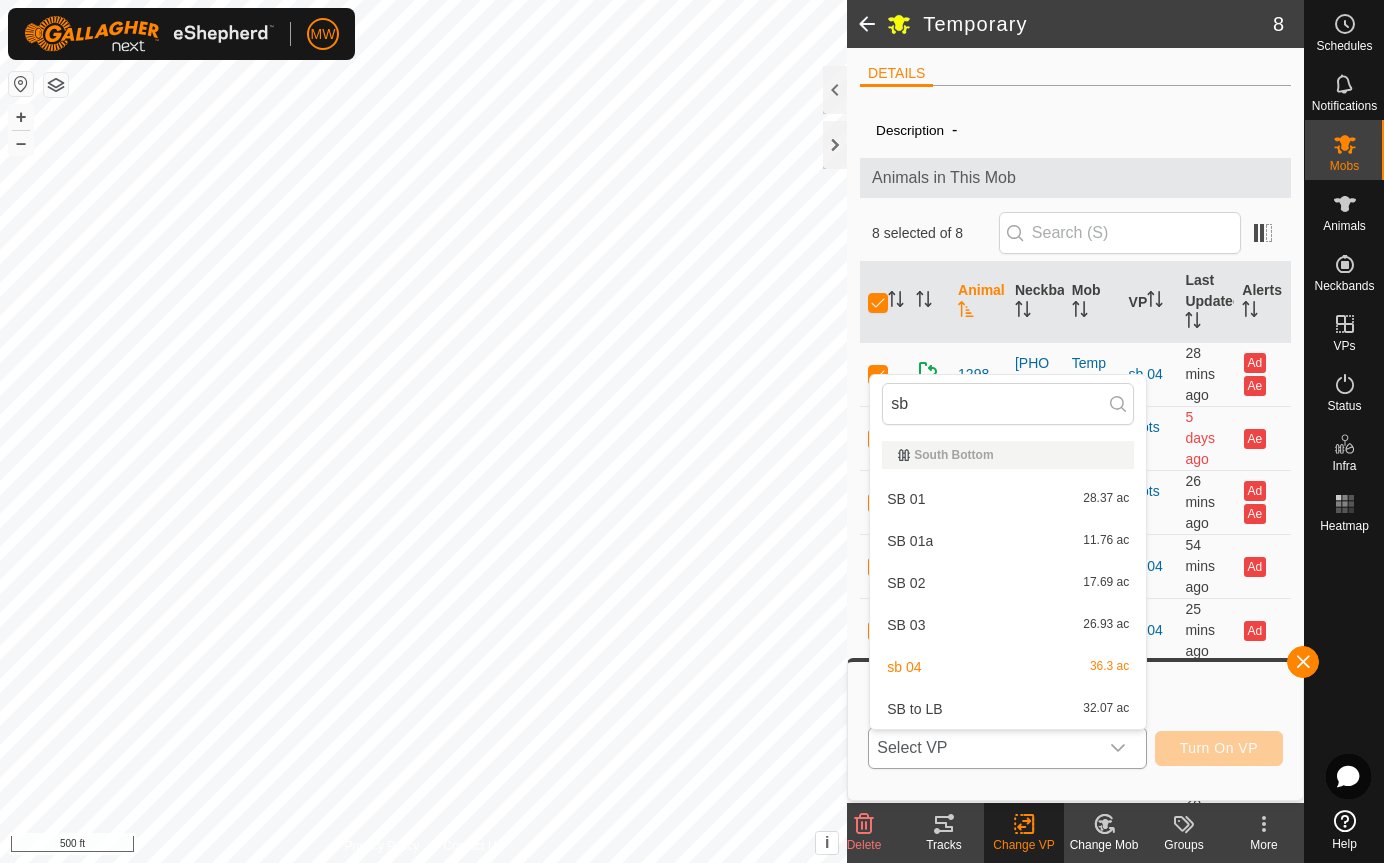 click on "SB to LB  32.07 ac" at bounding box center [1008, 709] 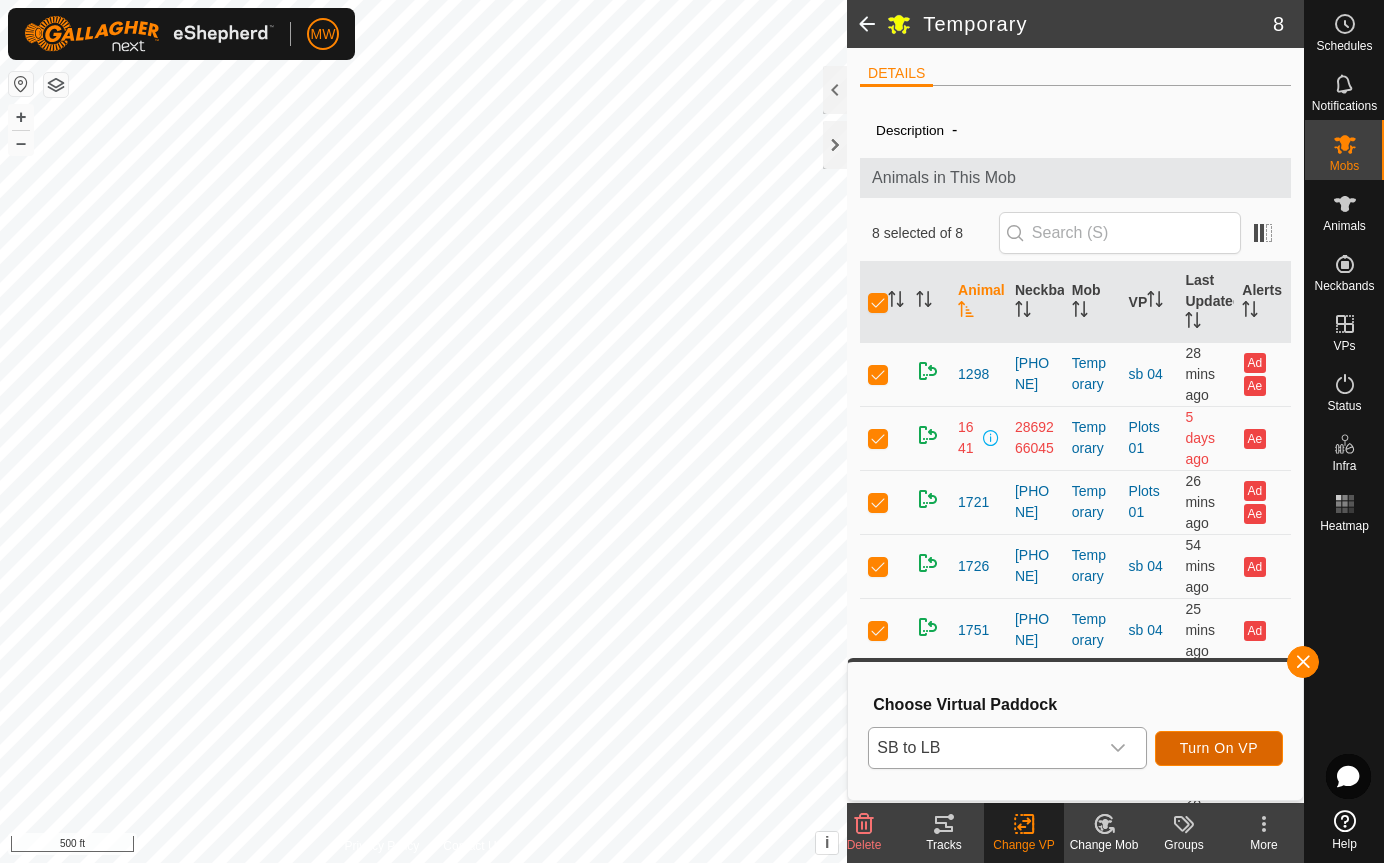 click on "Turn On VP" at bounding box center [1219, 748] 